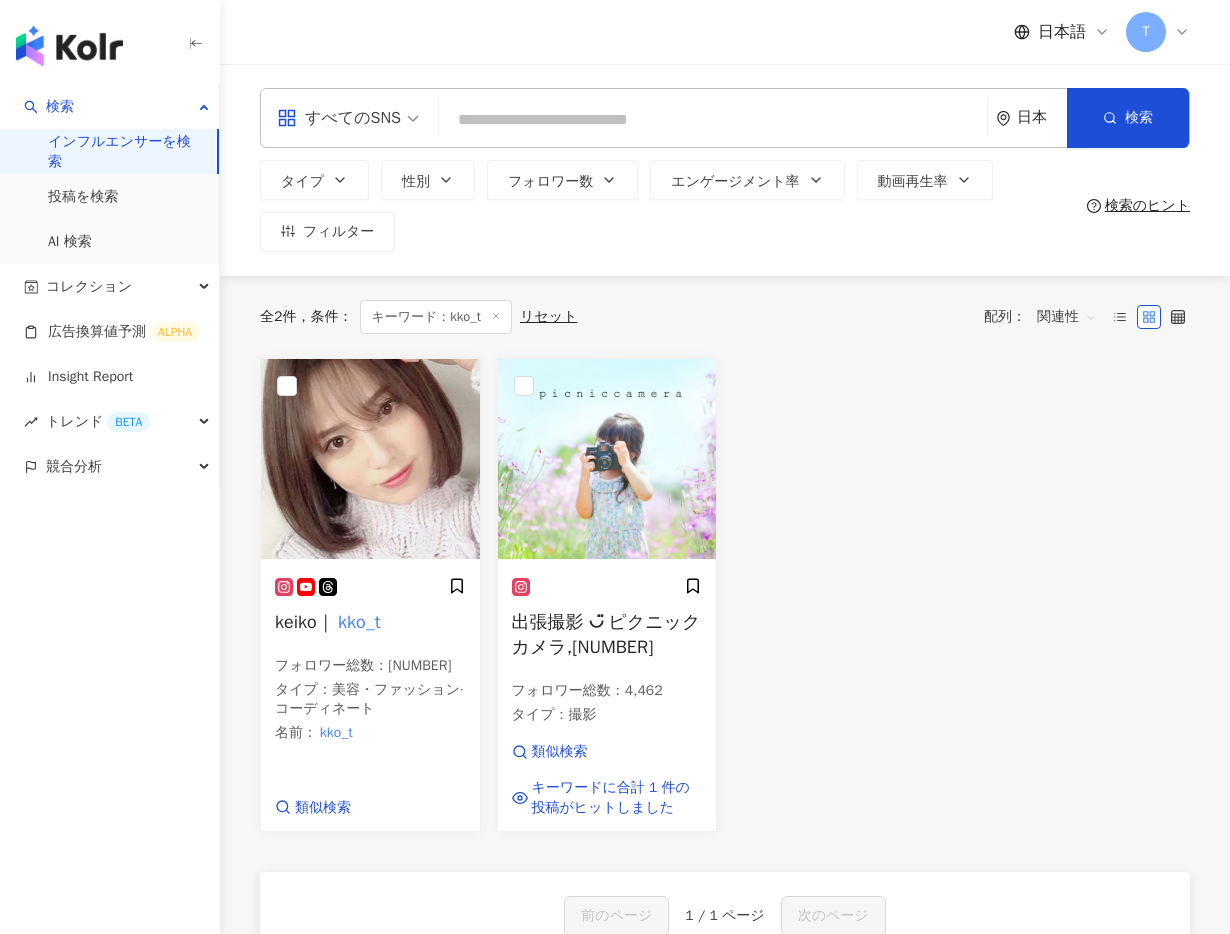 scroll, scrollTop: 0, scrollLeft: 0, axis: both 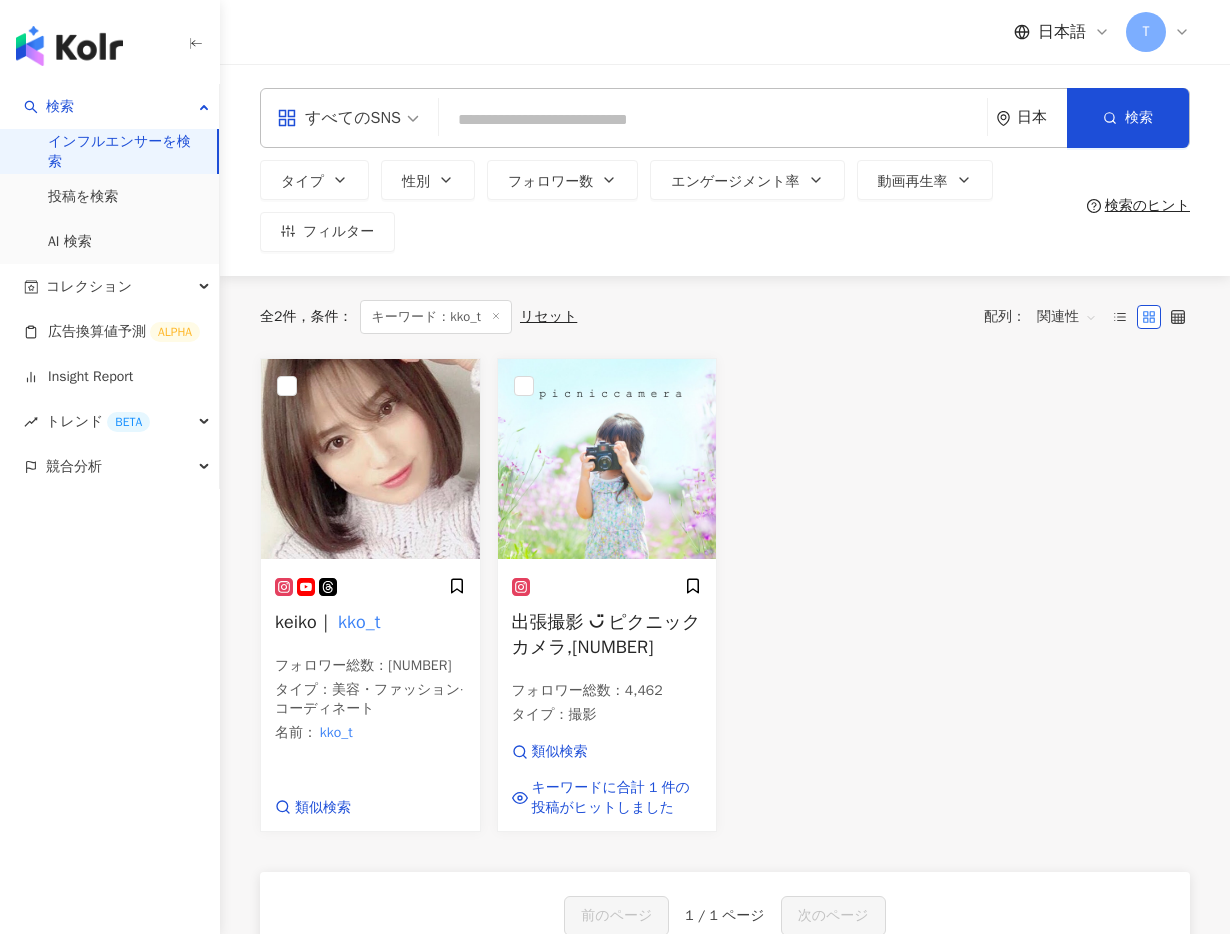 click at bounding box center (713, 120) 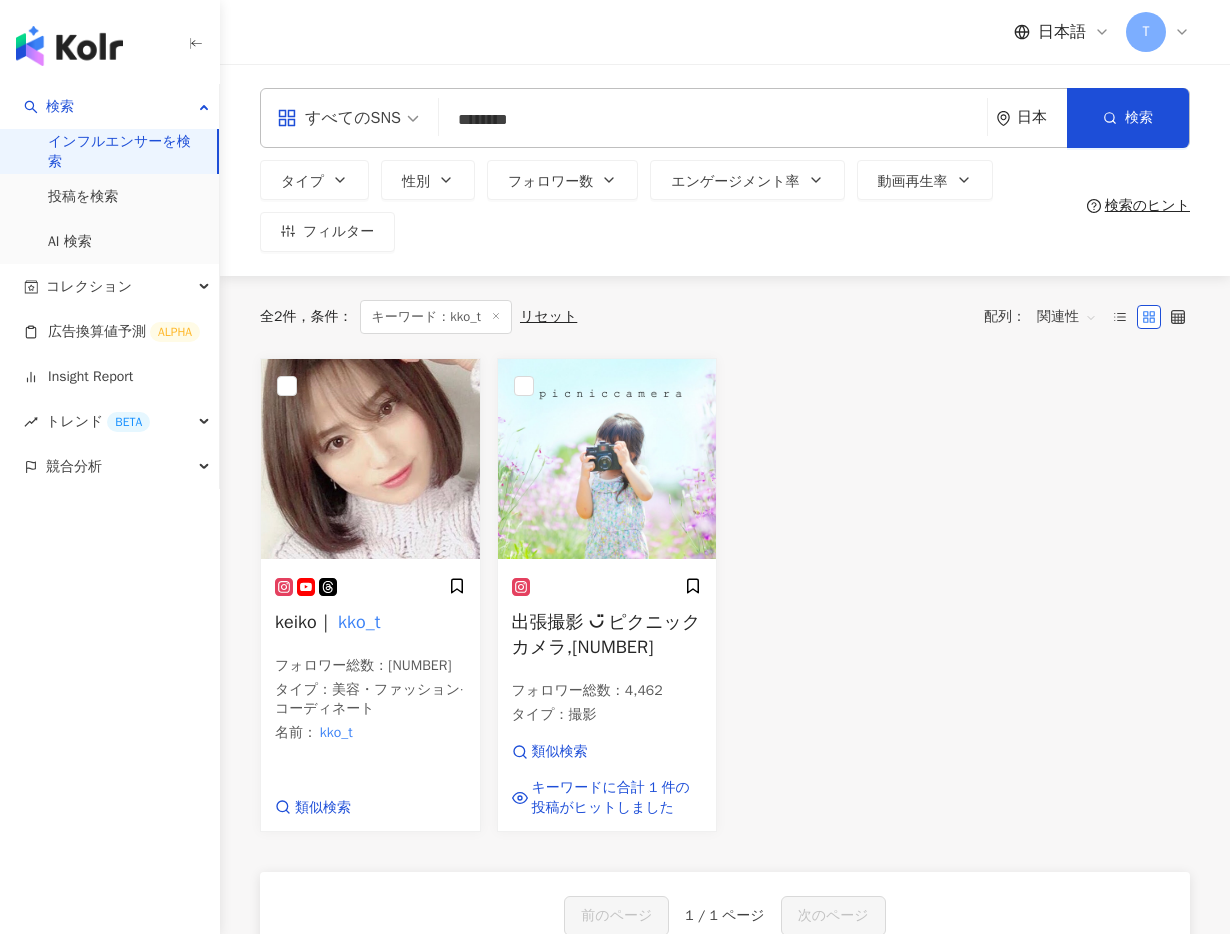 paste on "********" 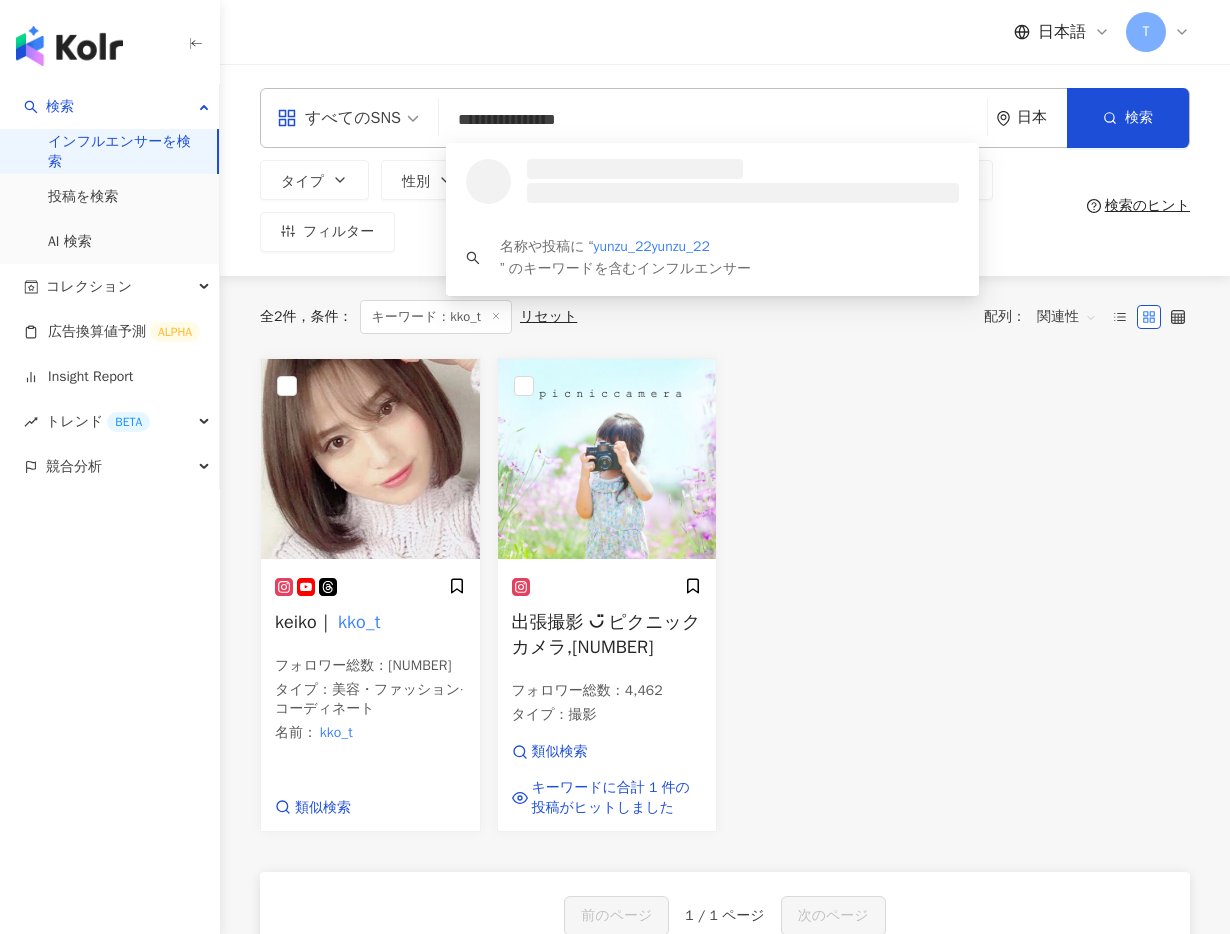 scroll, scrollTop: 0, scrollLeft: 0, axis: both 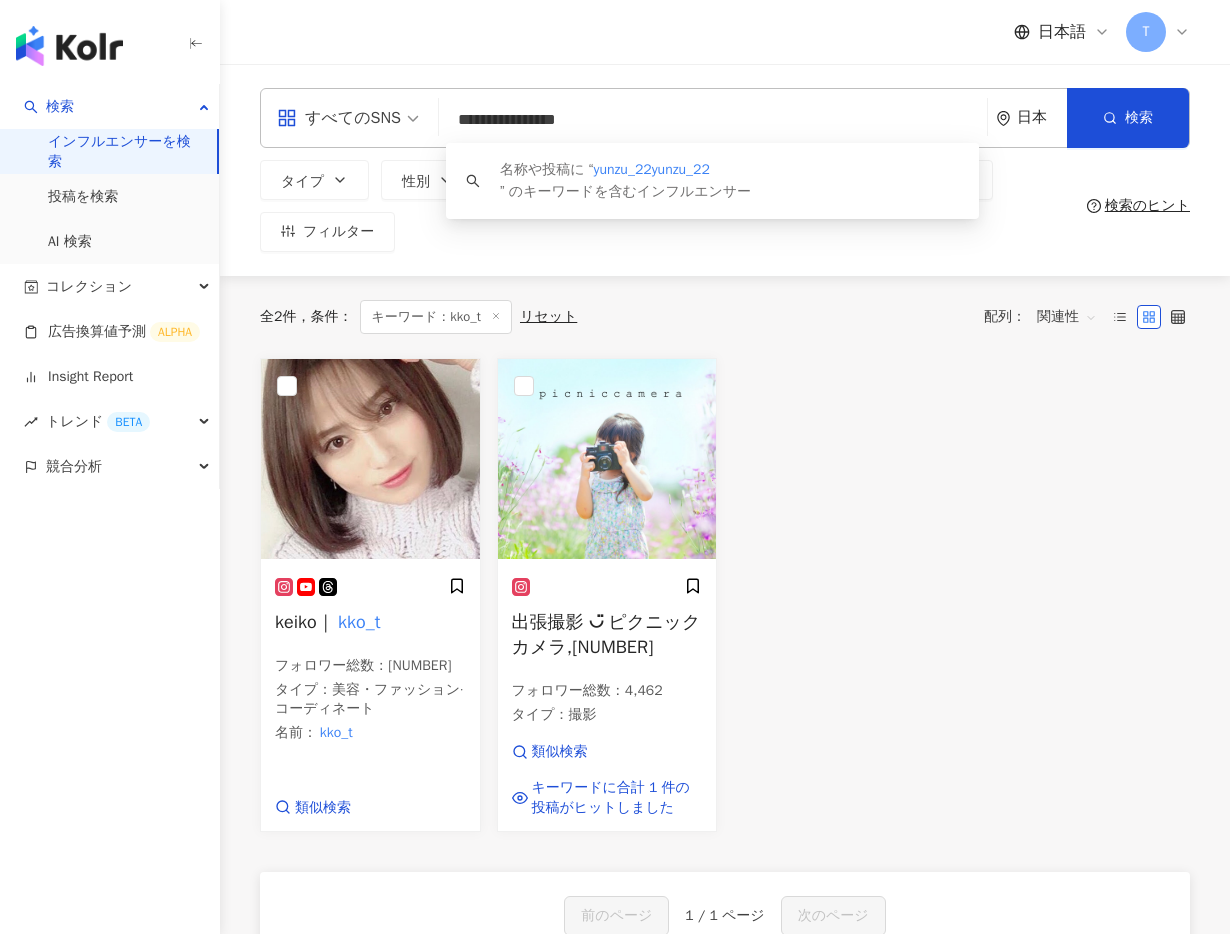 drag, startPoint x: 528, startPoint y: 123, endPoint x: 621, endPoint y: 123, distance: 93 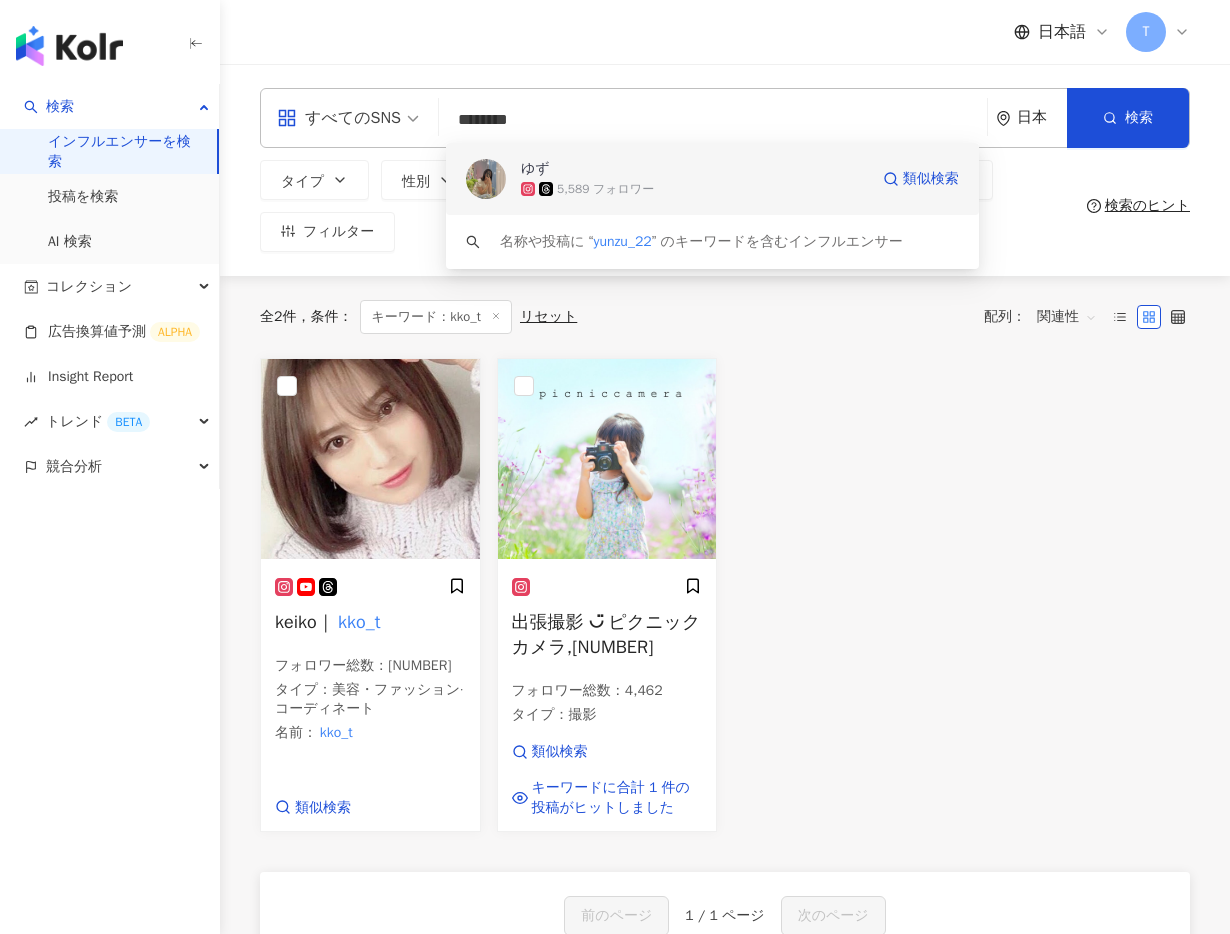 click on "ゆず 5,589   フォロワー" at bounding box center (694, 179) 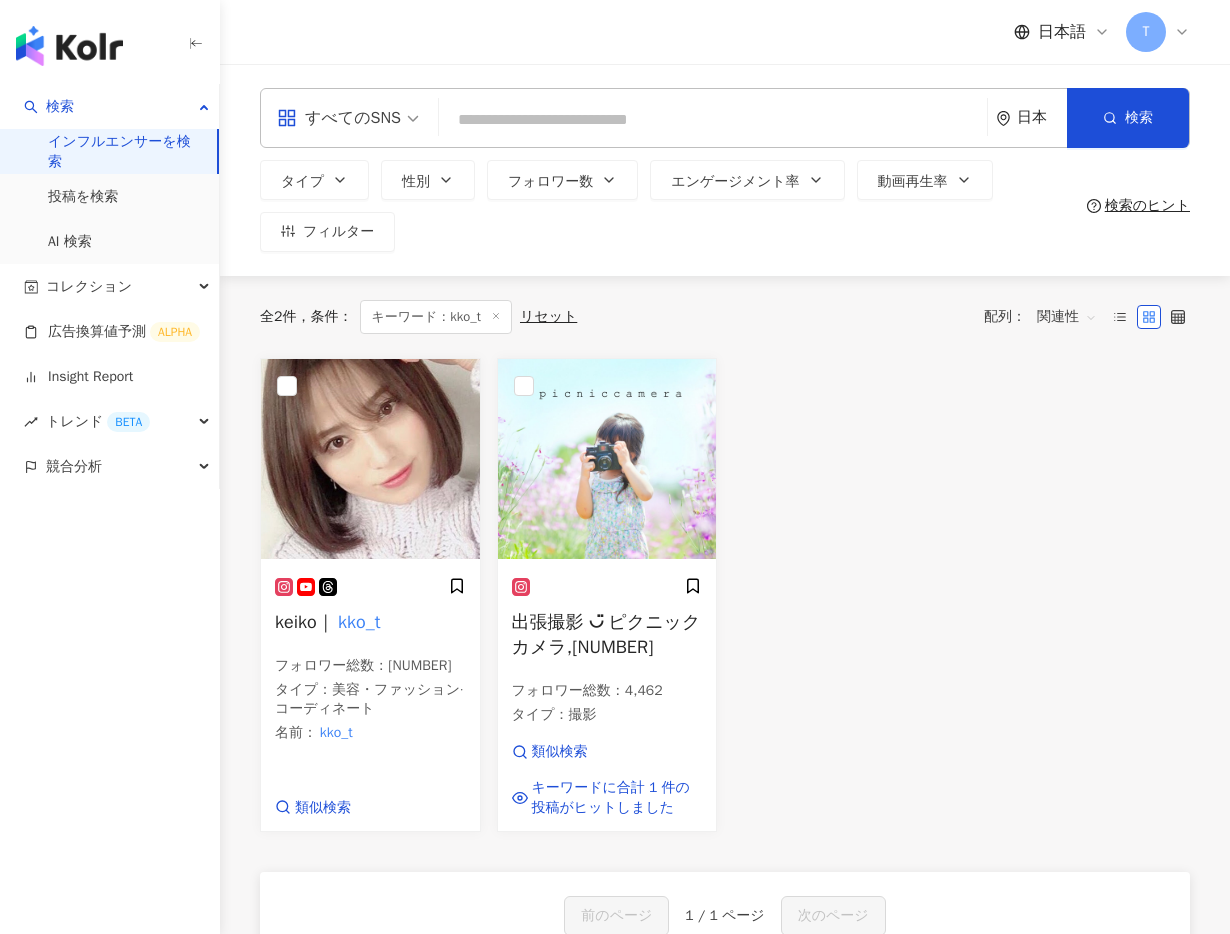 click at bounding box center (713, 120) 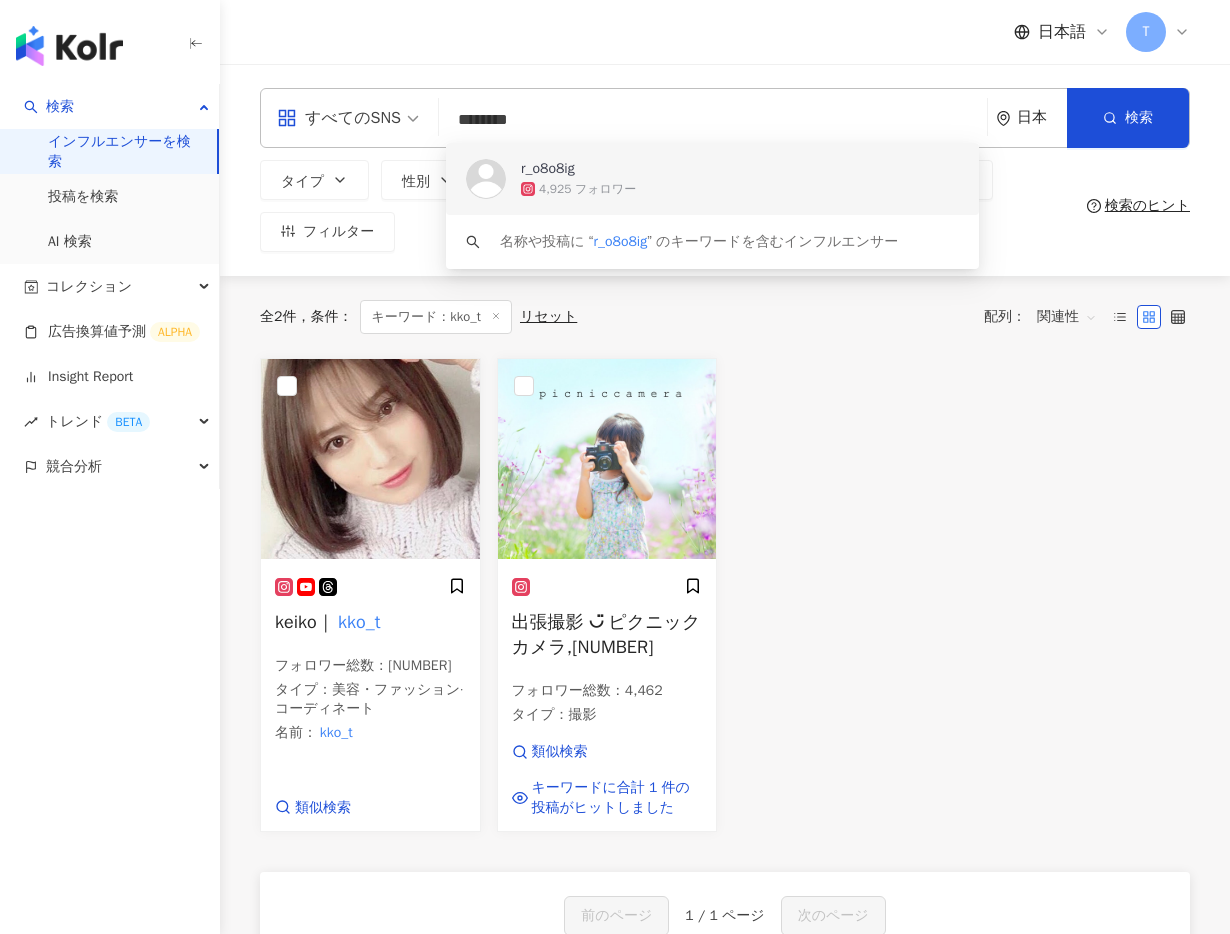 click on "r_o8o8ig" at bounding box center (548, 169) 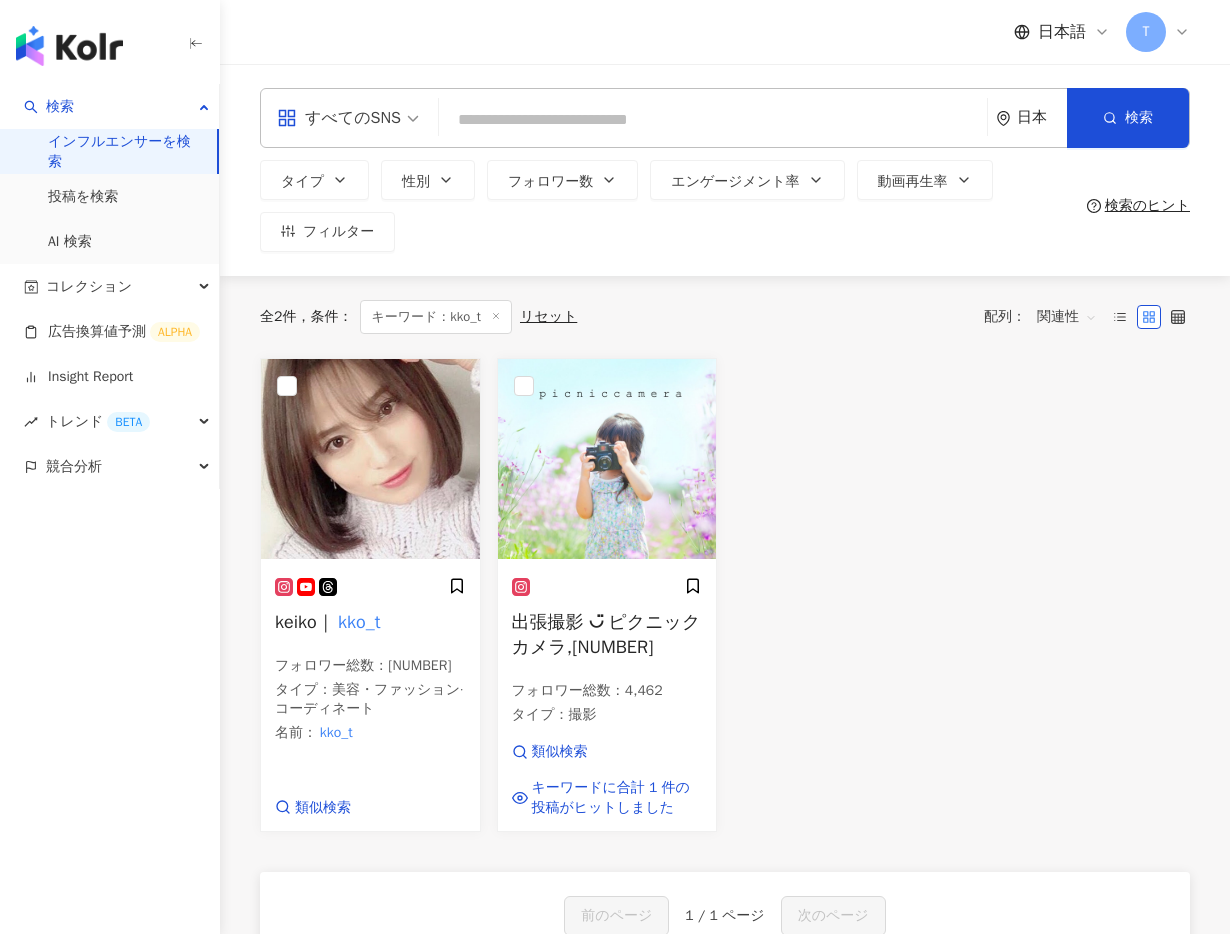 paste on "********" 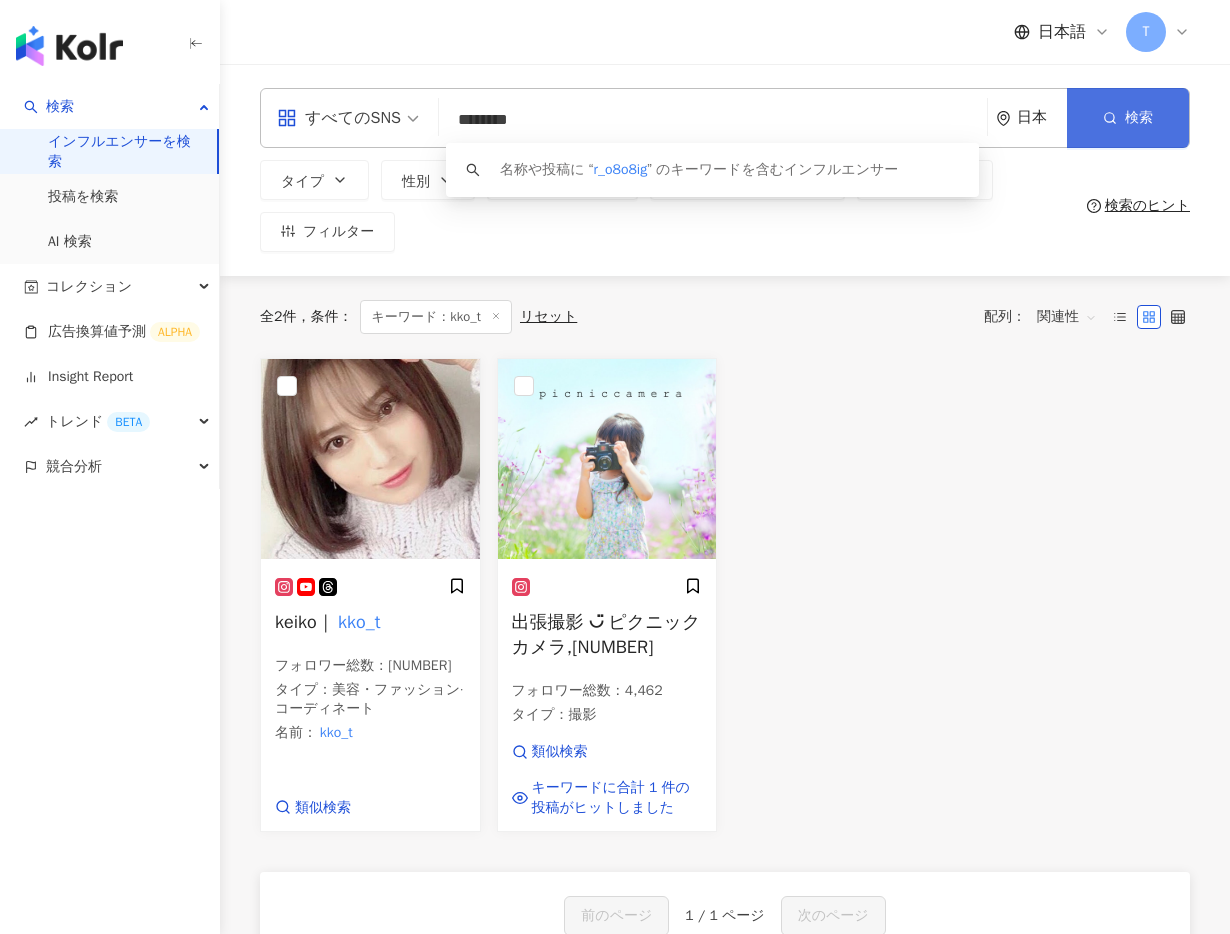 click on "検索" at bounding box center [1128, 118] 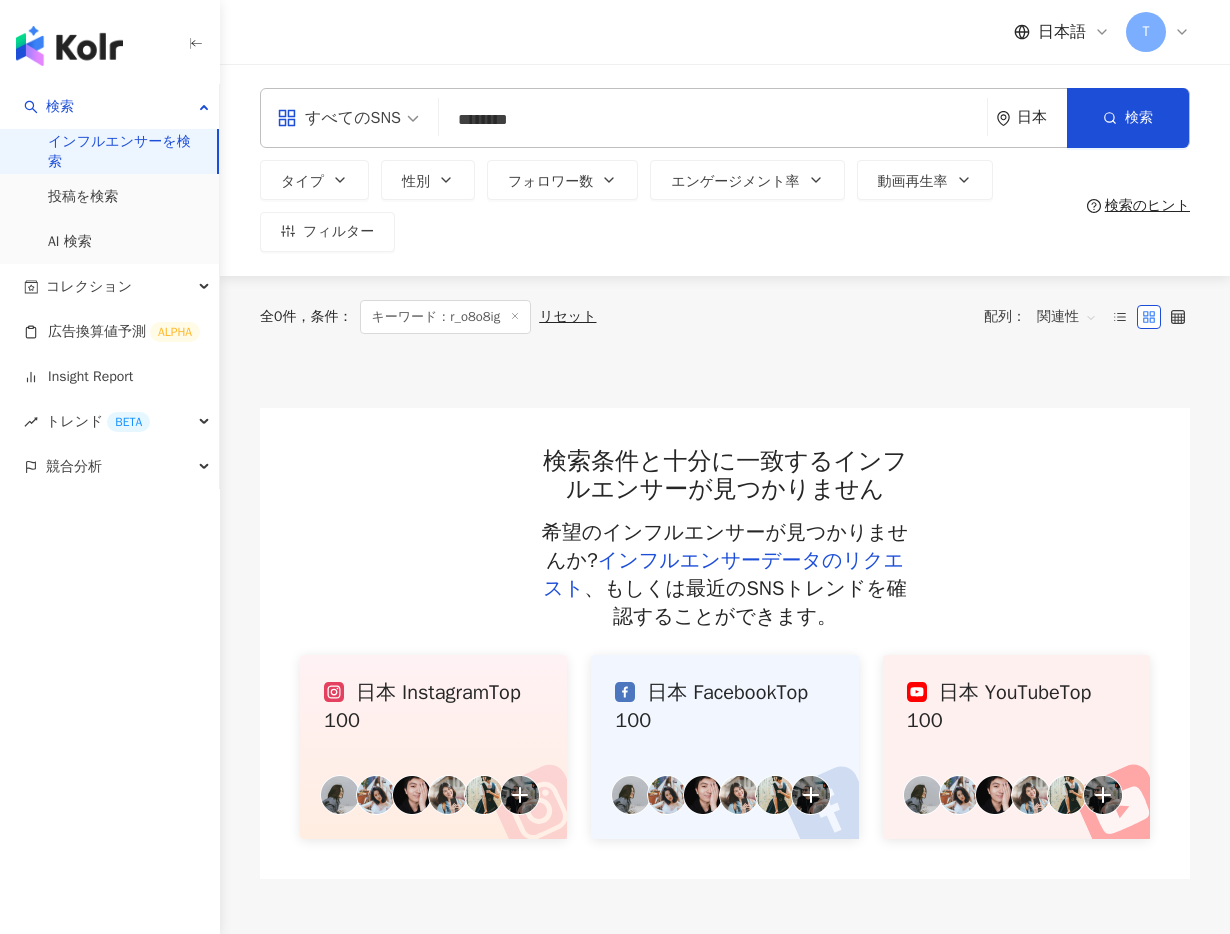 click on "********" at bounding box center (713, 120) 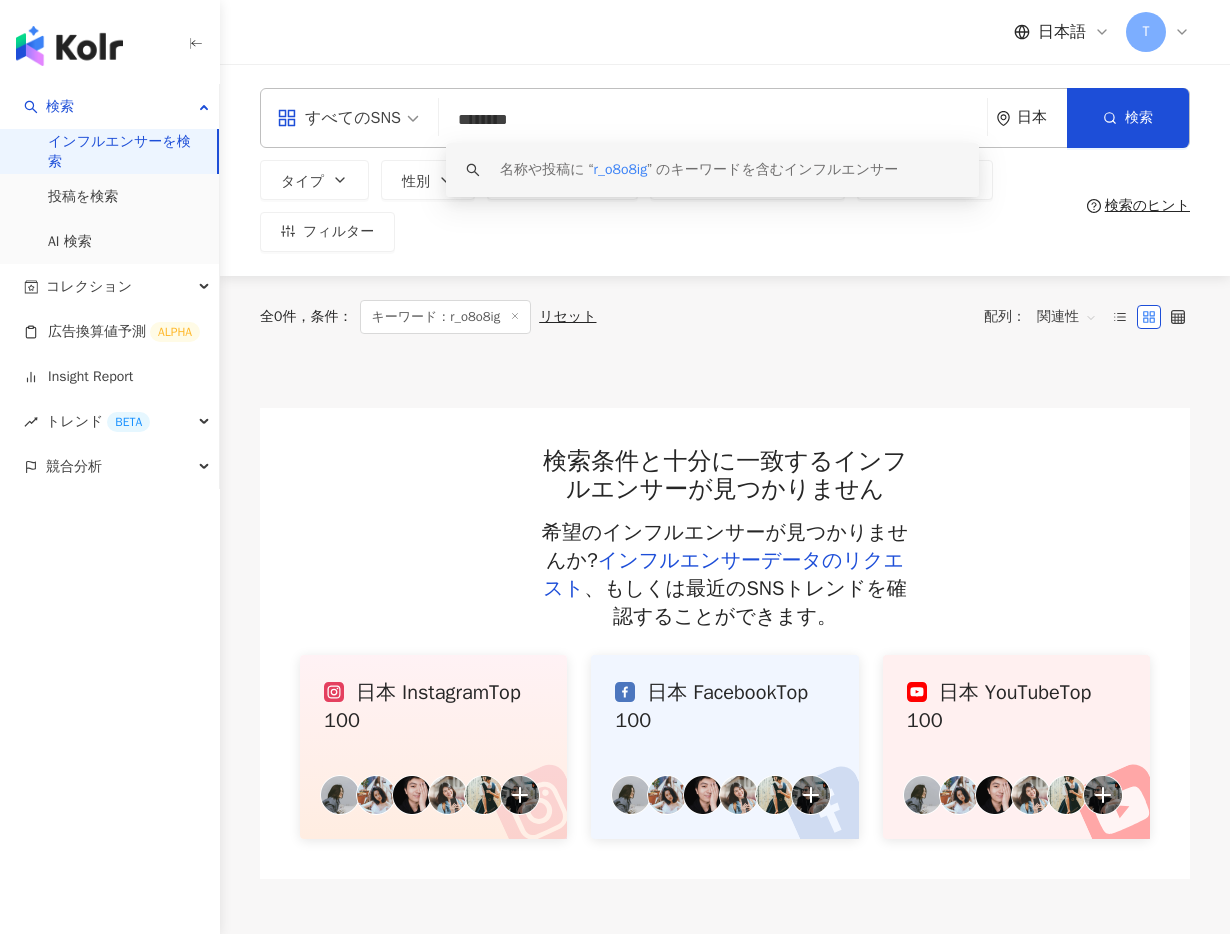 click on "********" at bounding box center (713, 120) 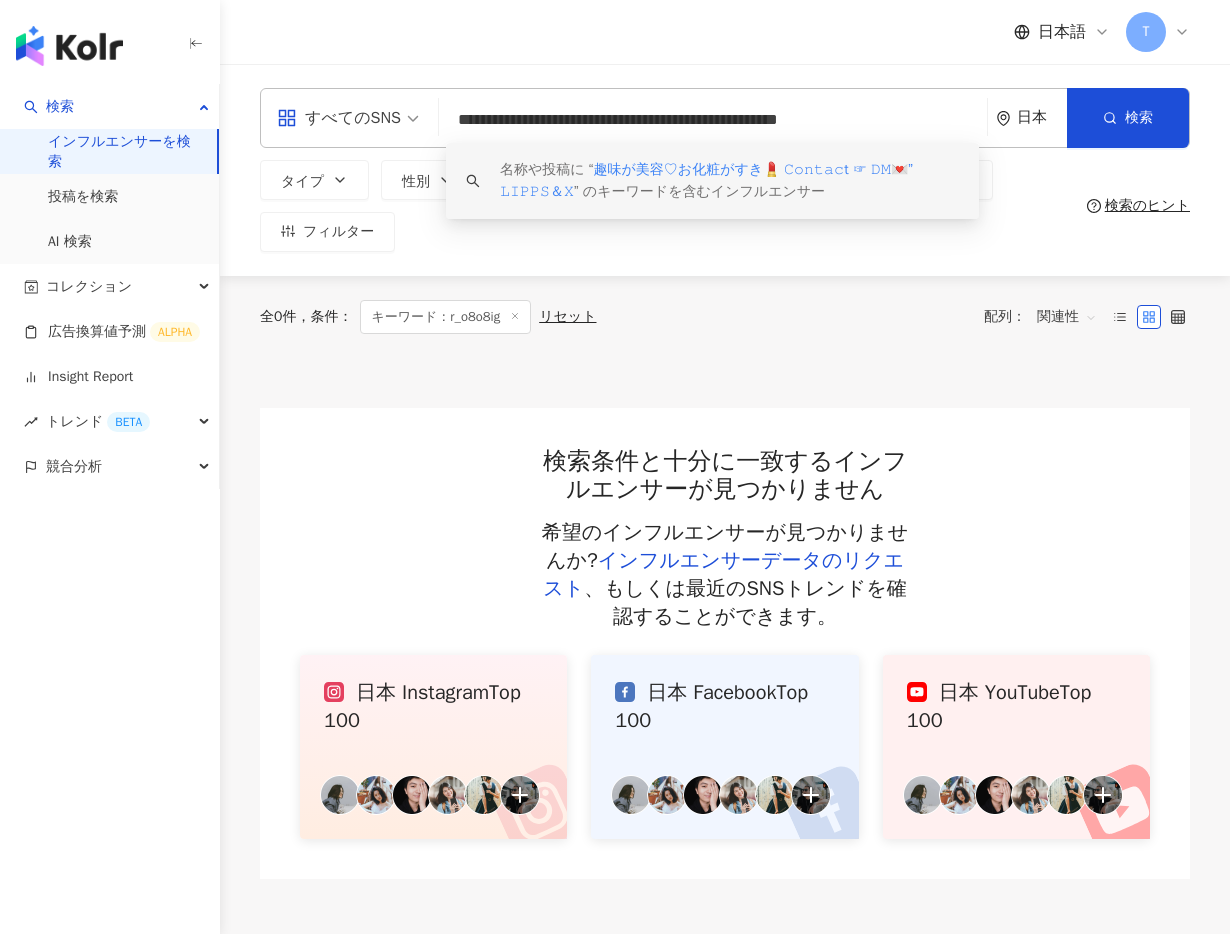 click on "趣味が美容♡お化粧がすき💄 𝙲𝚘𝚗𝚝𝚊𝚌𝚝 ☞ 𝙳𝙼💌” 𝙻𝙸𝙿𝙿𝚂＆𝚇" at bounding box center [706, 180] 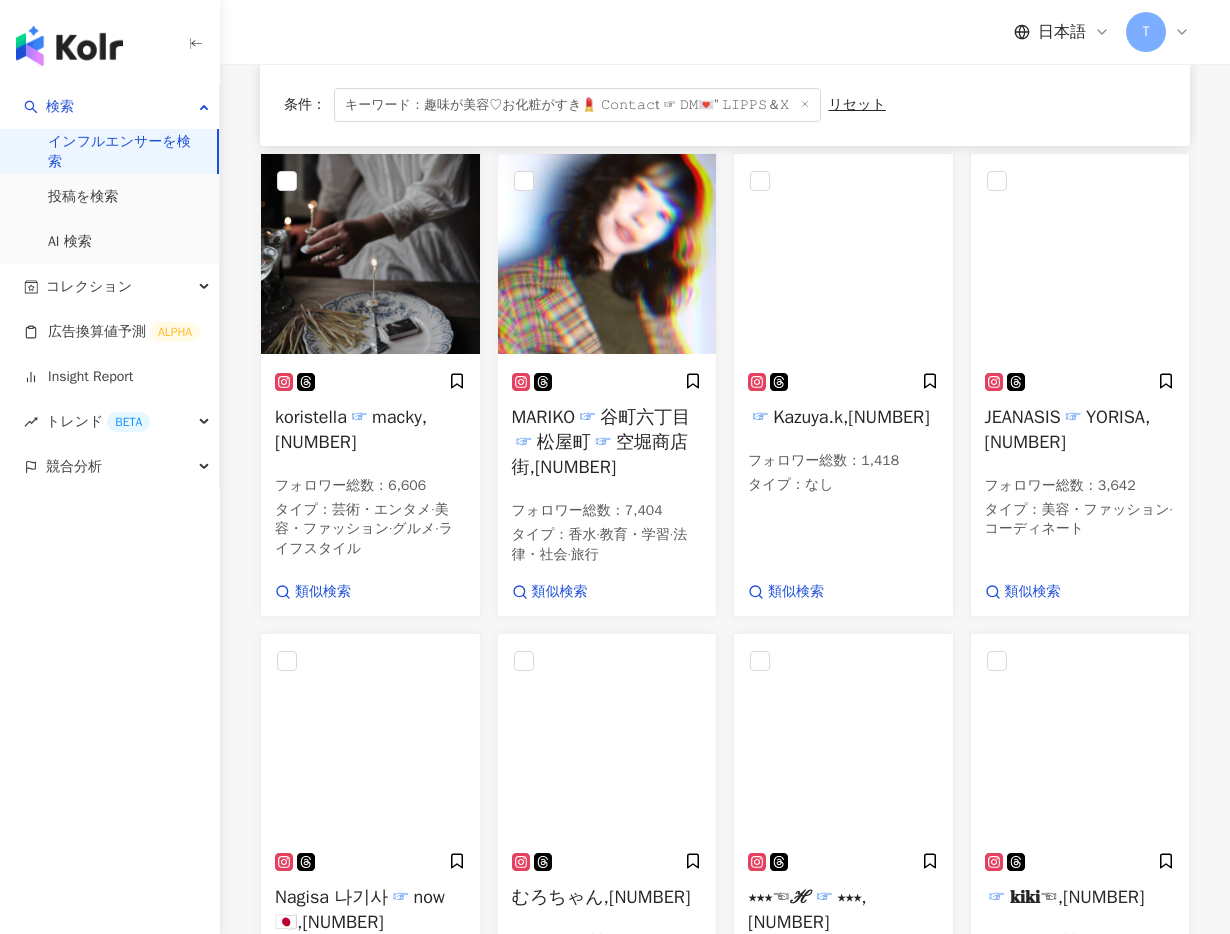 scroll, scrollTop: 0, scrollLeft: 0, axis: both 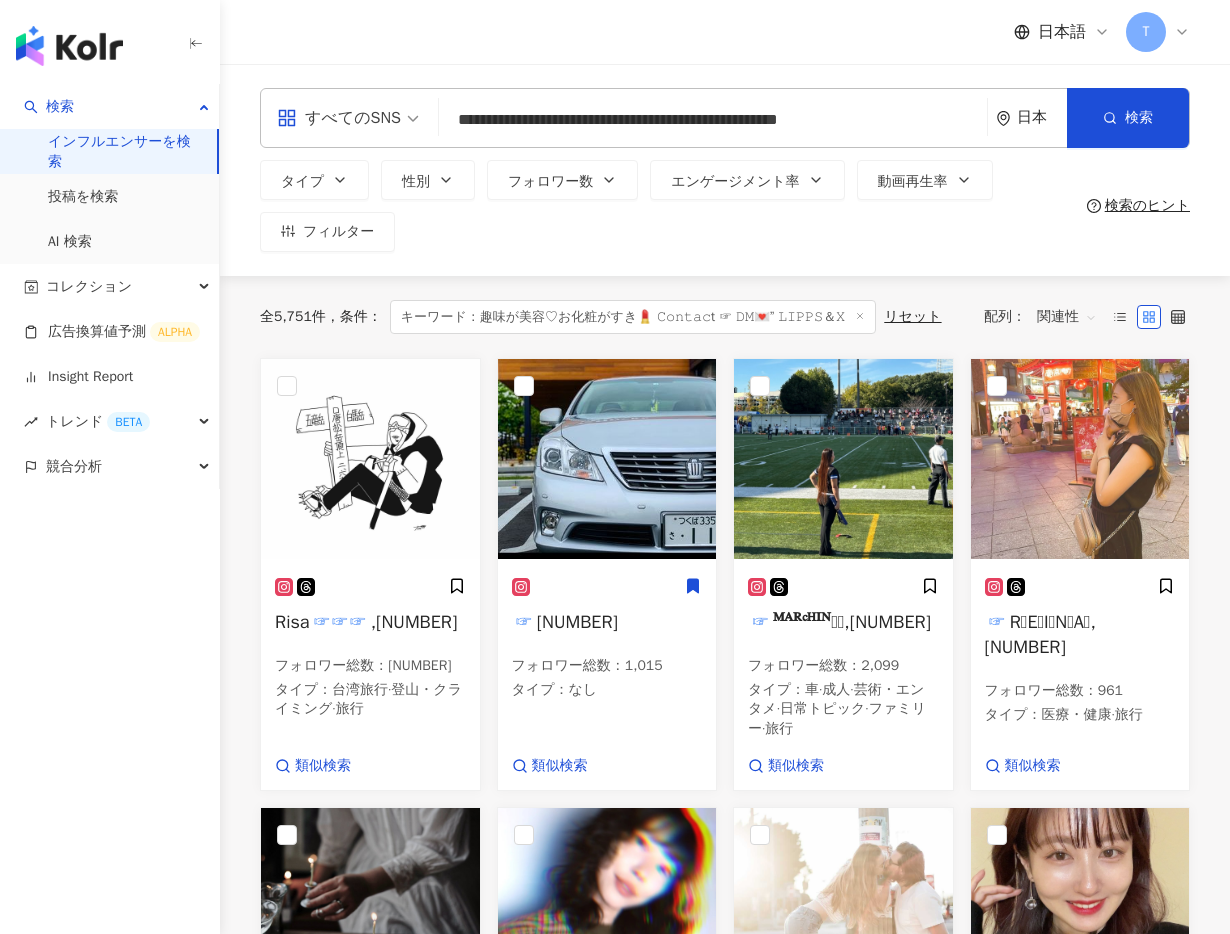 click on "すべてのSNS" at bounding box center (339, 118) 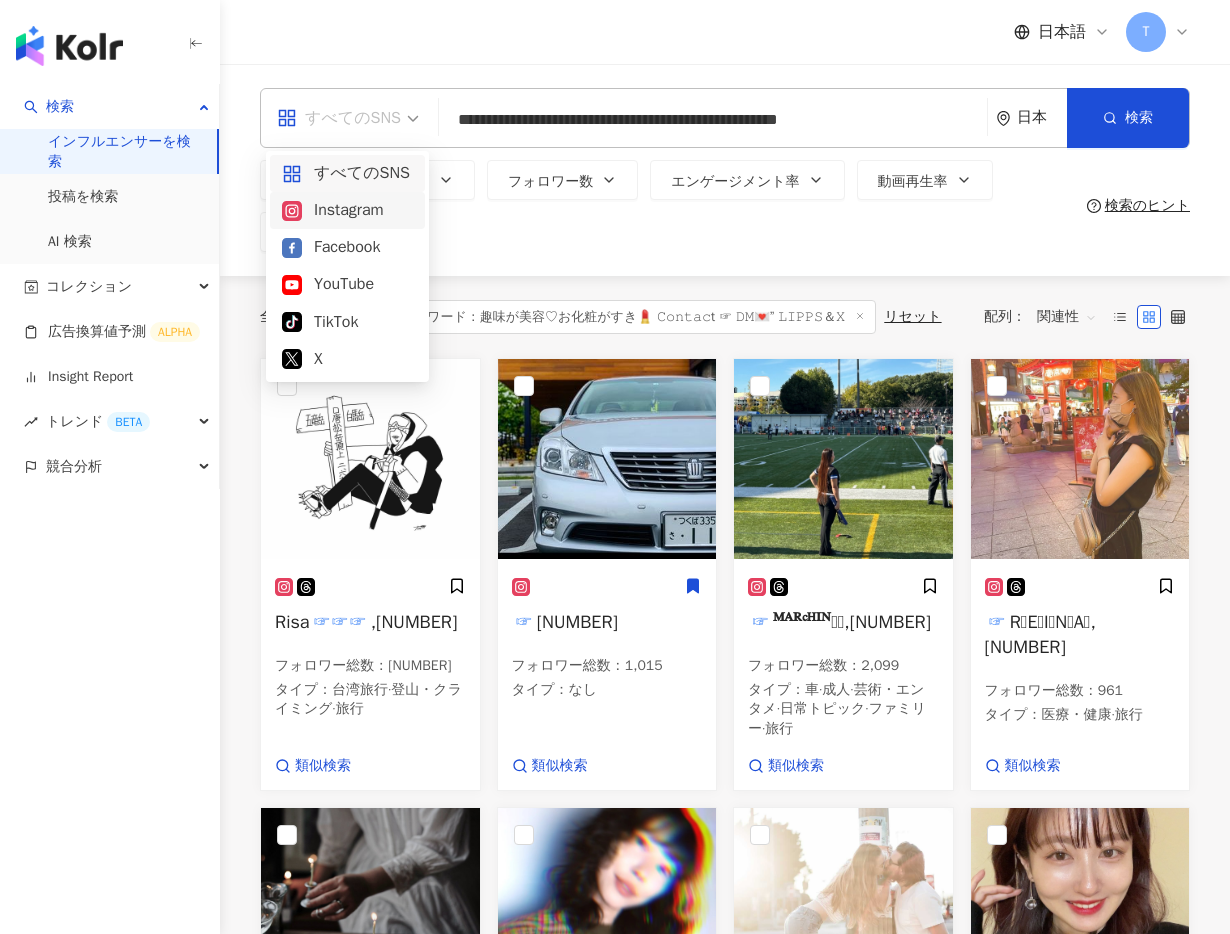 click on "すべてのSNS Instagram Facebook YouTube TikTok X" at bounding box center [347, 266] 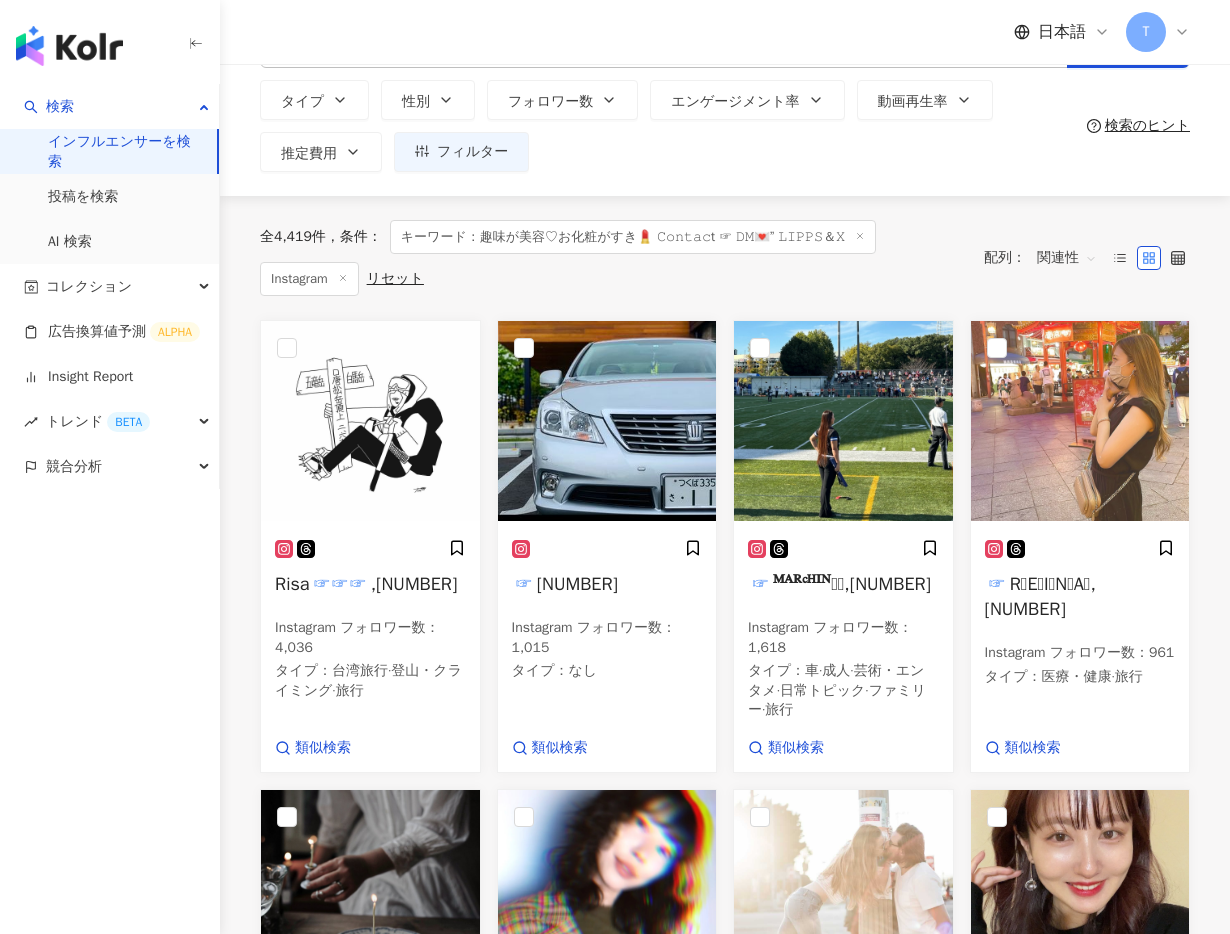 scroll, scrollTop: 0, scrollLeft: 0, axis: both 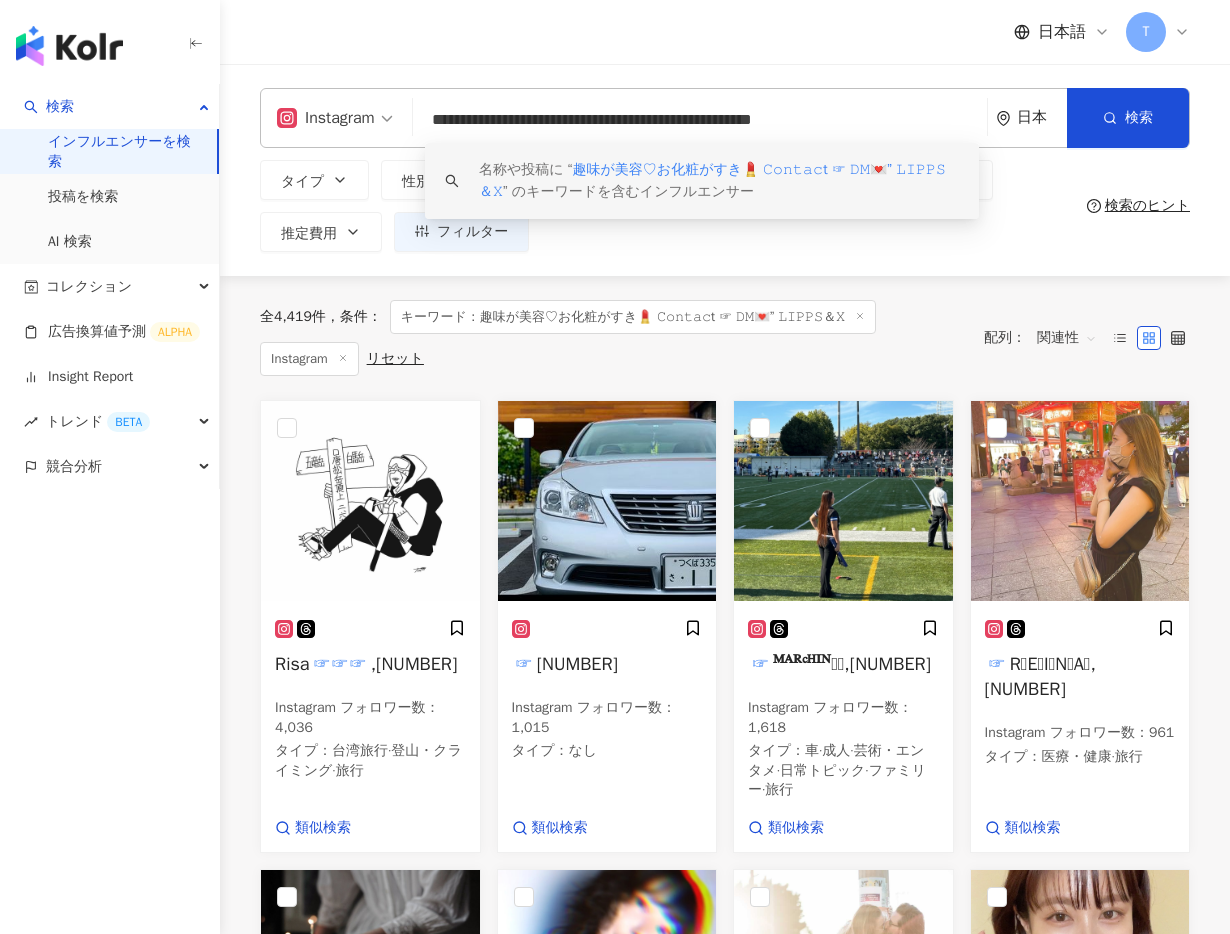 drag, startPoint x: 895, startPoint y: 124, endPoint x: 548, endPoint y: 97, distance: 348.04886 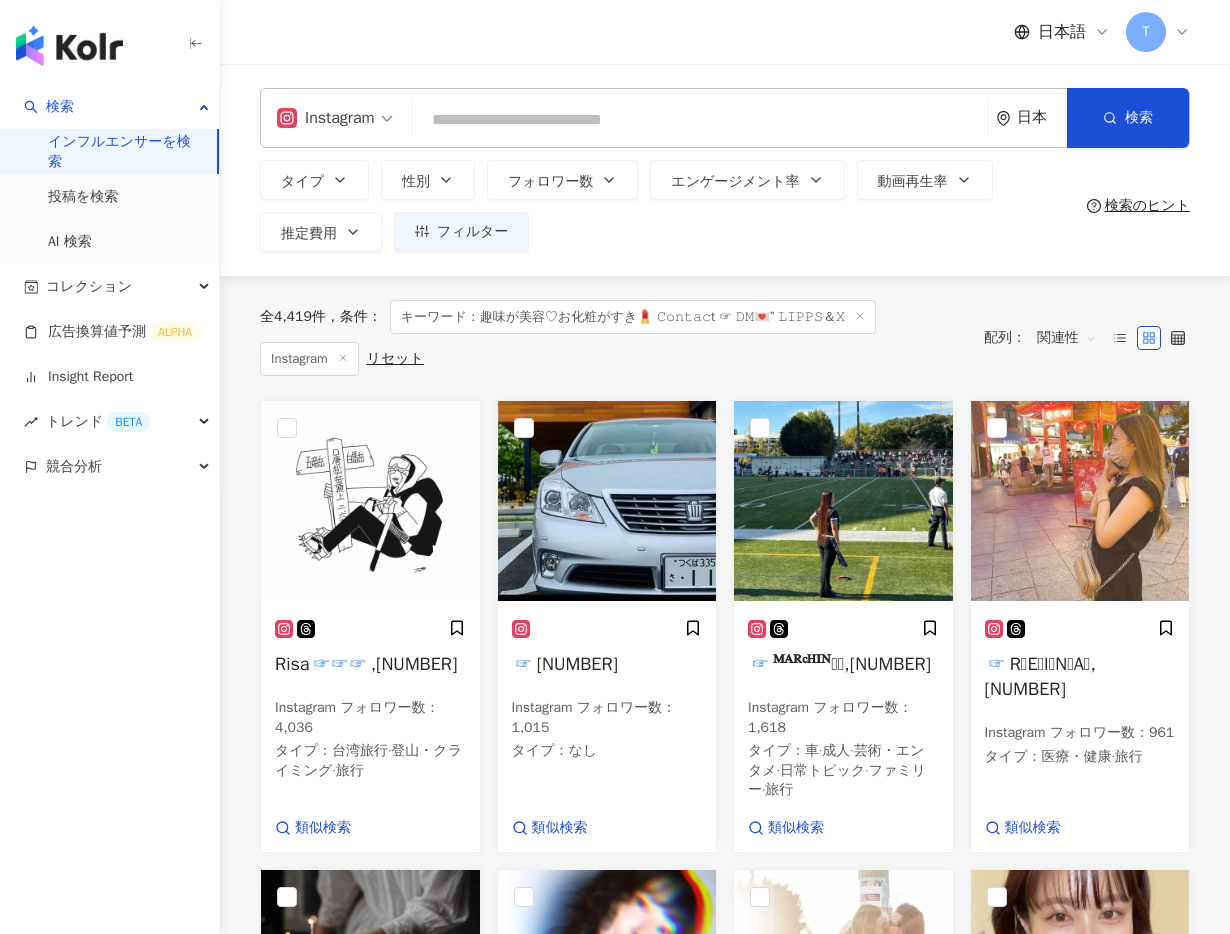 type 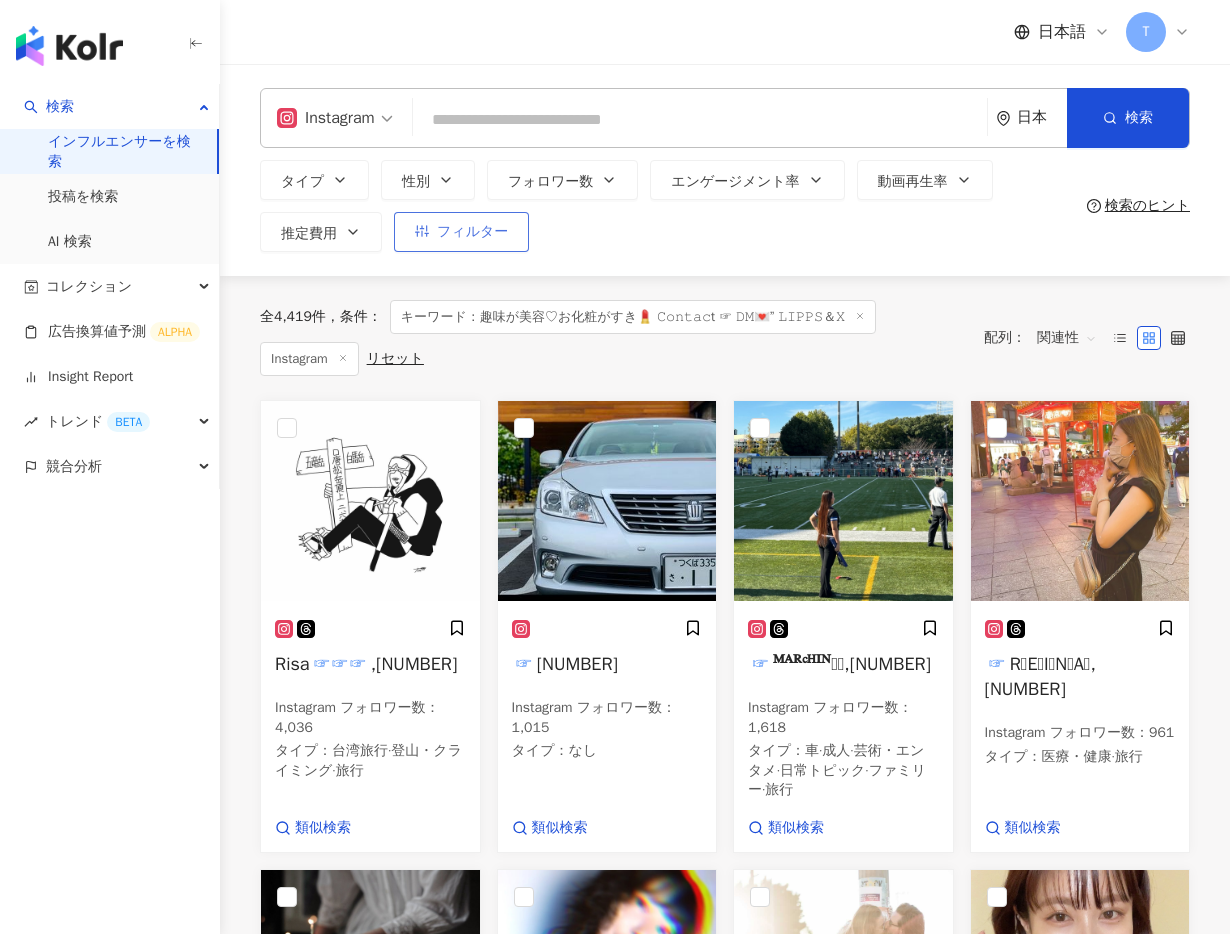 click on "フィルター" at bounding box center (461, 232) 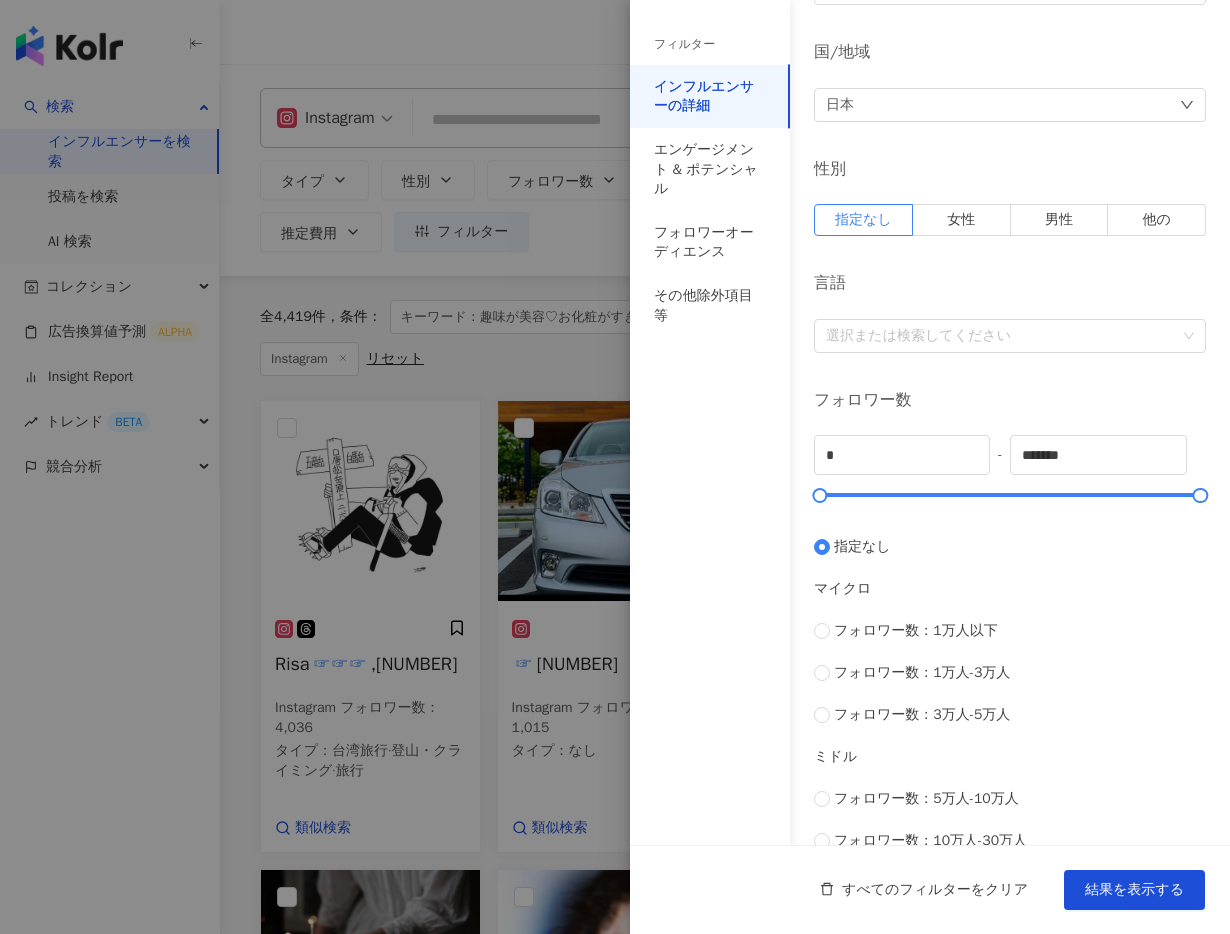 scroll, scrollTop: 172, scrollLeft: 0, axis: vertical 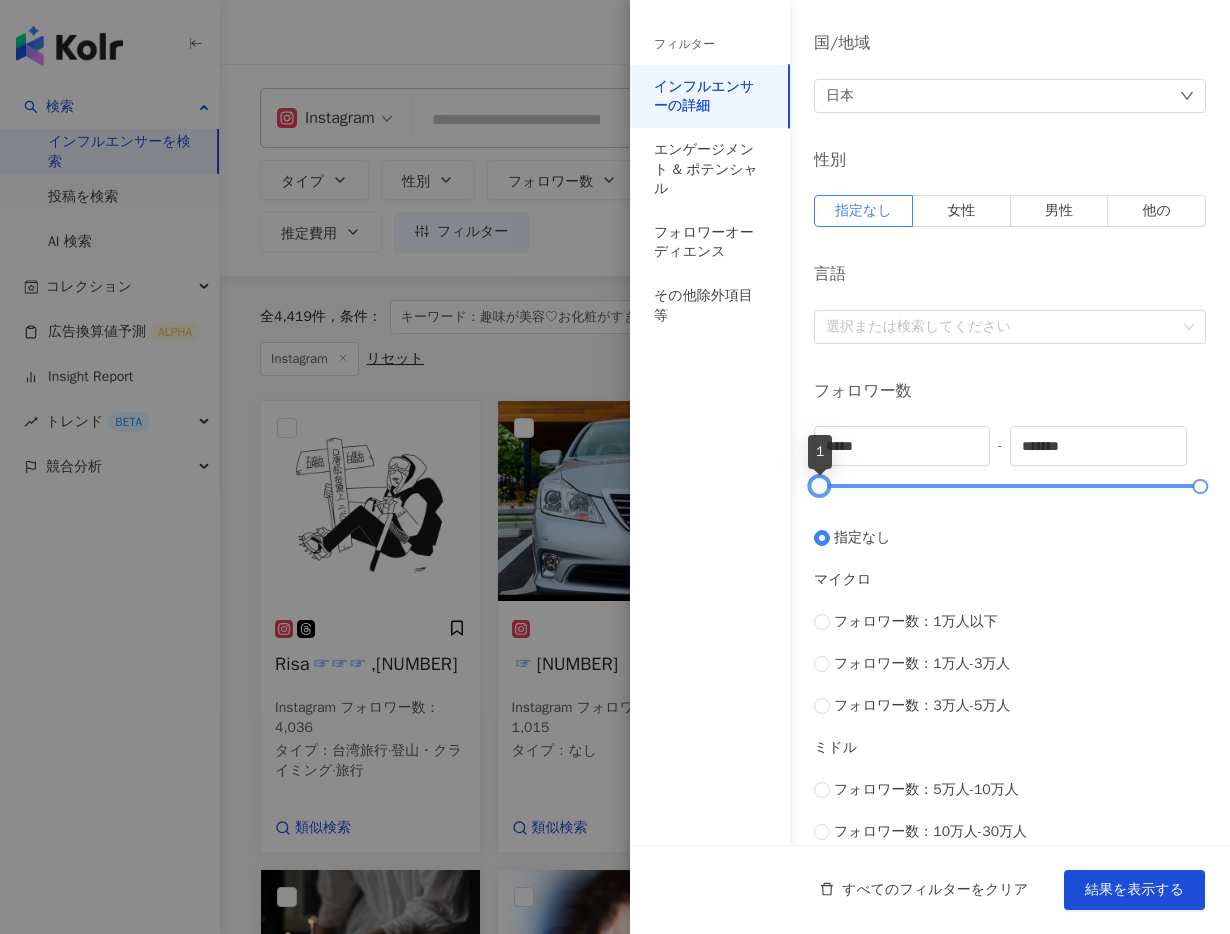 drag, startPoint x: 820, startPoint y: 491, endPoint x: 833, endPoint y: 492, distance: 13.038404 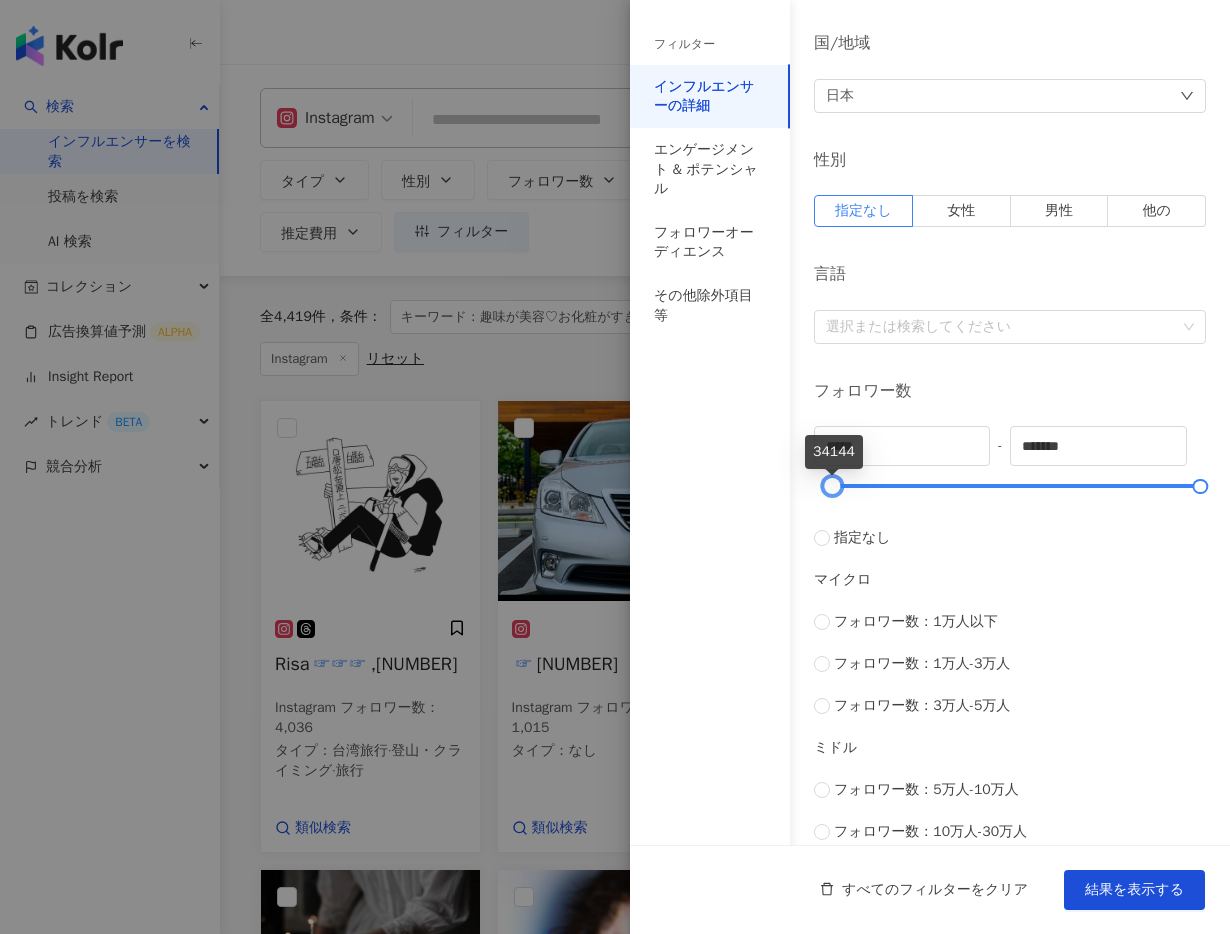 drag, startPoint x: 826, startPoint y: 481, endPoint x: 775, endPoint y: 481, distance: 51 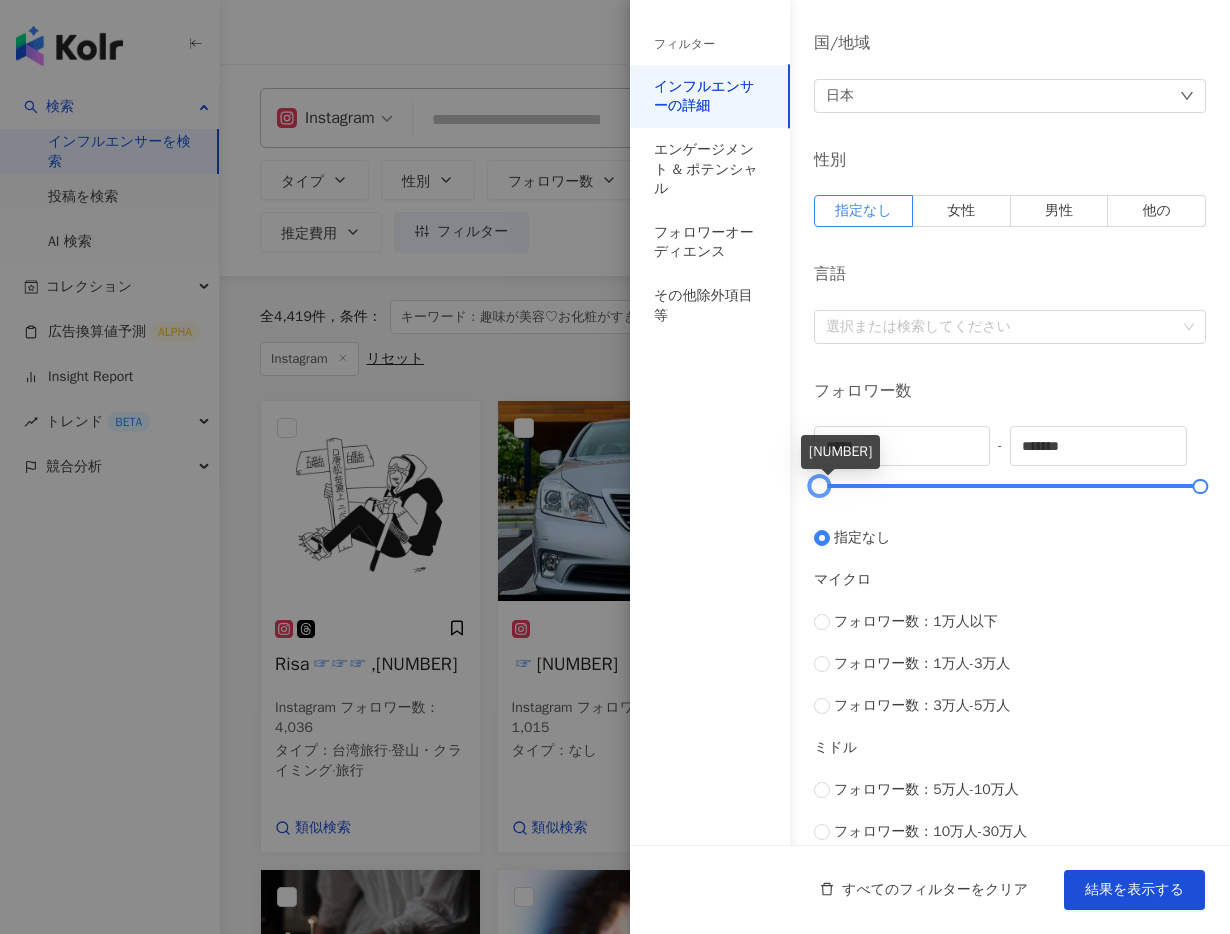 type on "*" 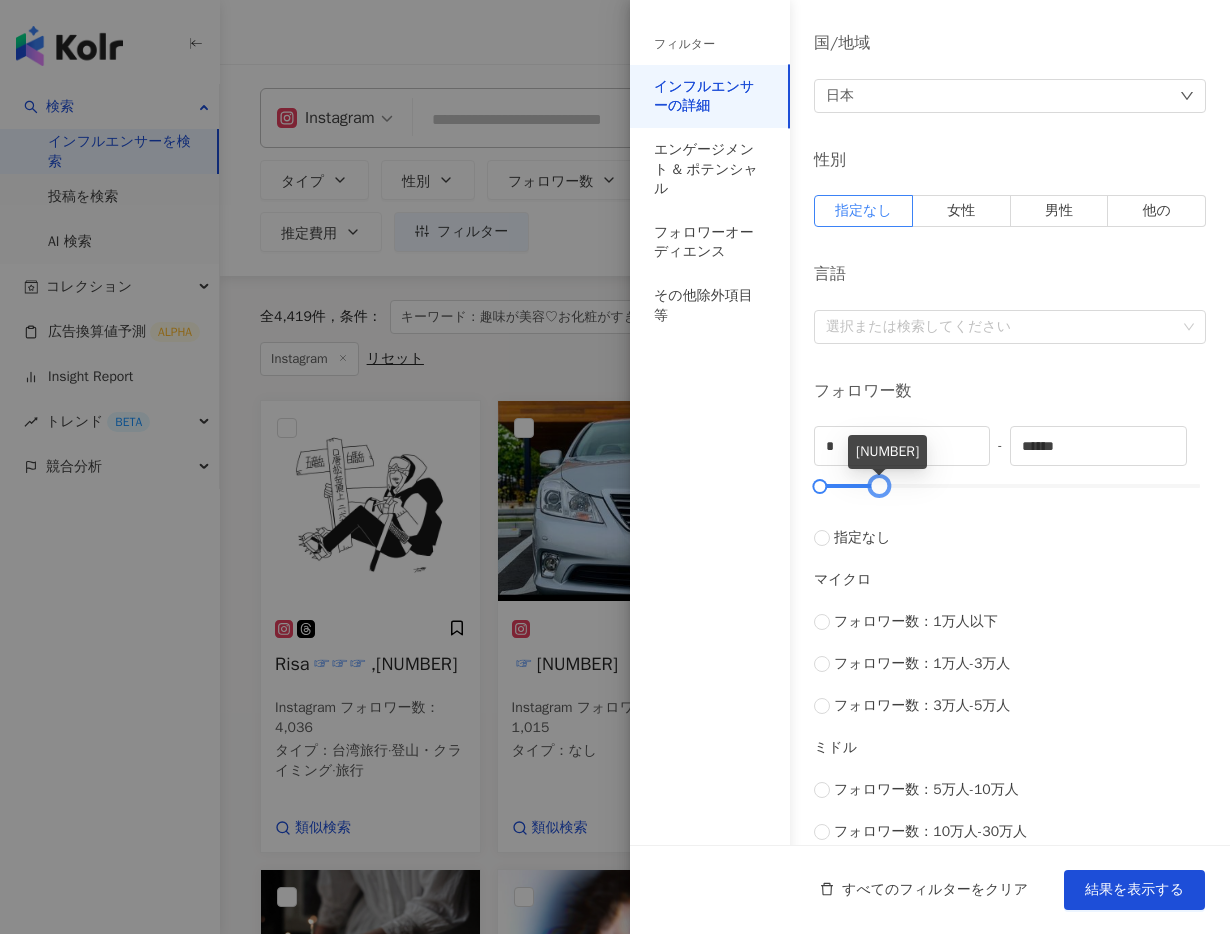 drag, startPoint x: 1205, startPoint y: 488, endPoint x: 884, endPoint y: 499, distance: 321.18842 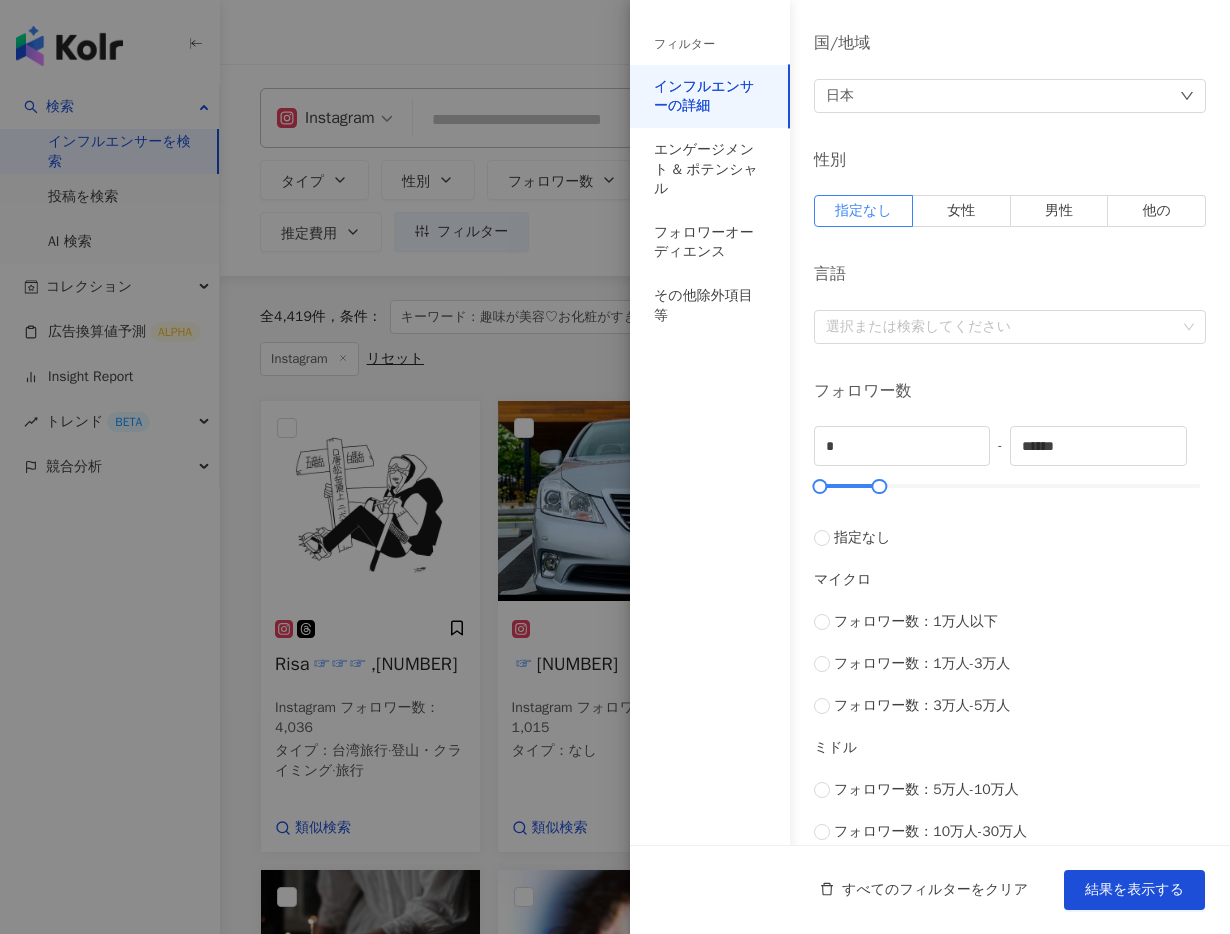 click on "*  -  ****** 指定なし マイクロ フォロワー数：1万人以下 フォロワー数：1万人-3万人 フォロワー数：3万人-5万人 ミドル フォロワー数：5万人-10万人 フォロワー数：10万人-30万人 フォロワー数：30万人-50万人 トップ フォロワー数：50万人-100万人 フォロワー数：100万人以上" at bounding box center (1010, 718) 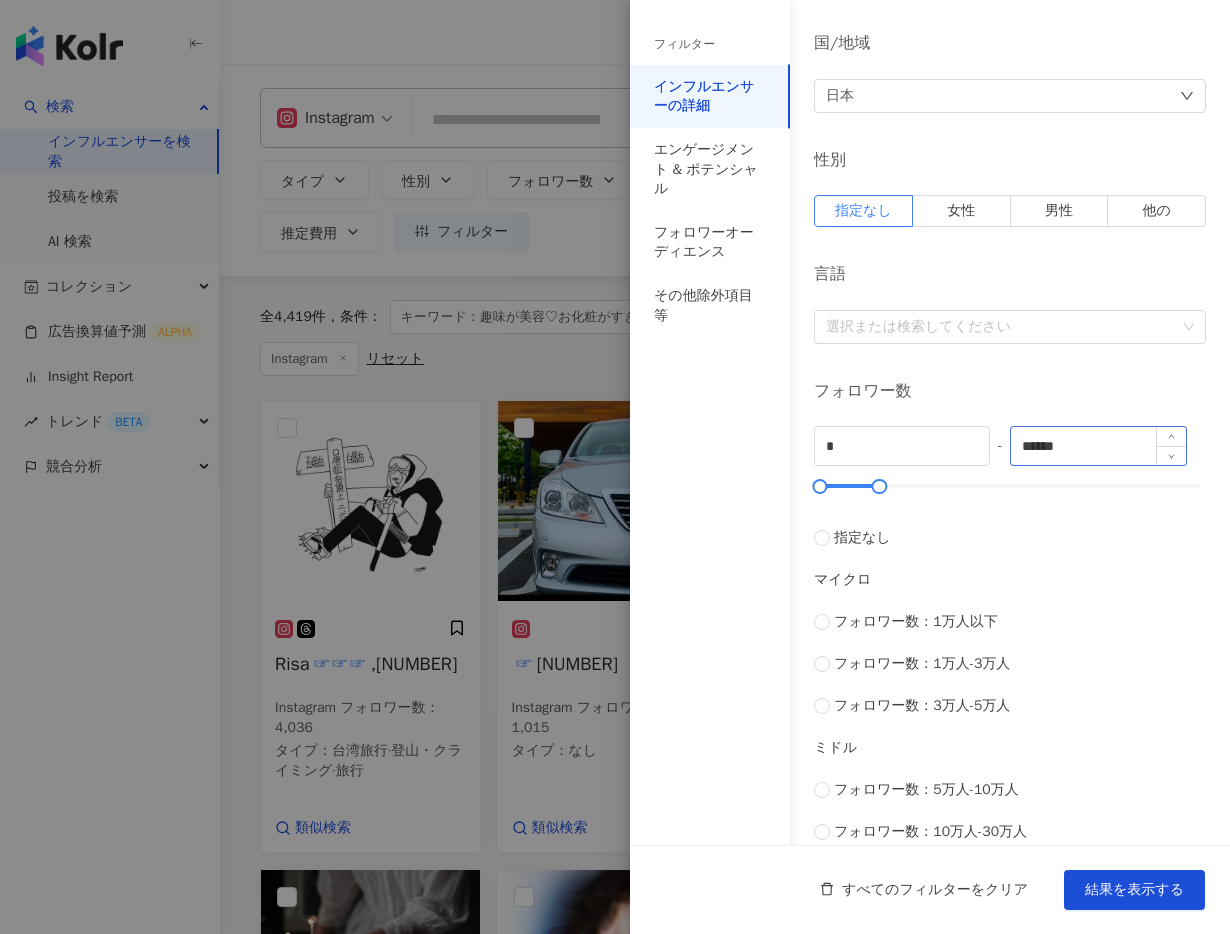 click on "******" at bounding box center [1098, 446] 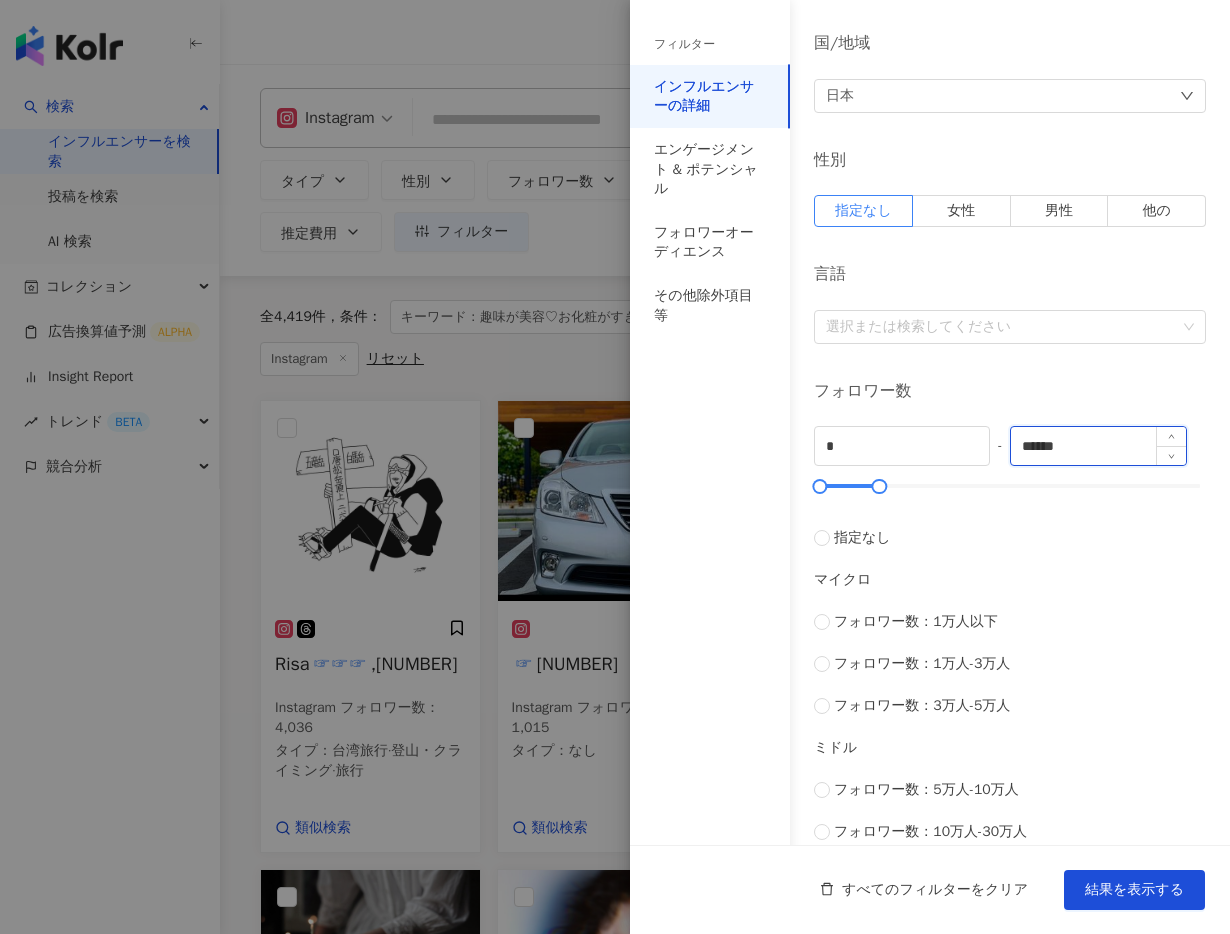 click on "******" at bounding box center (1098, 446) 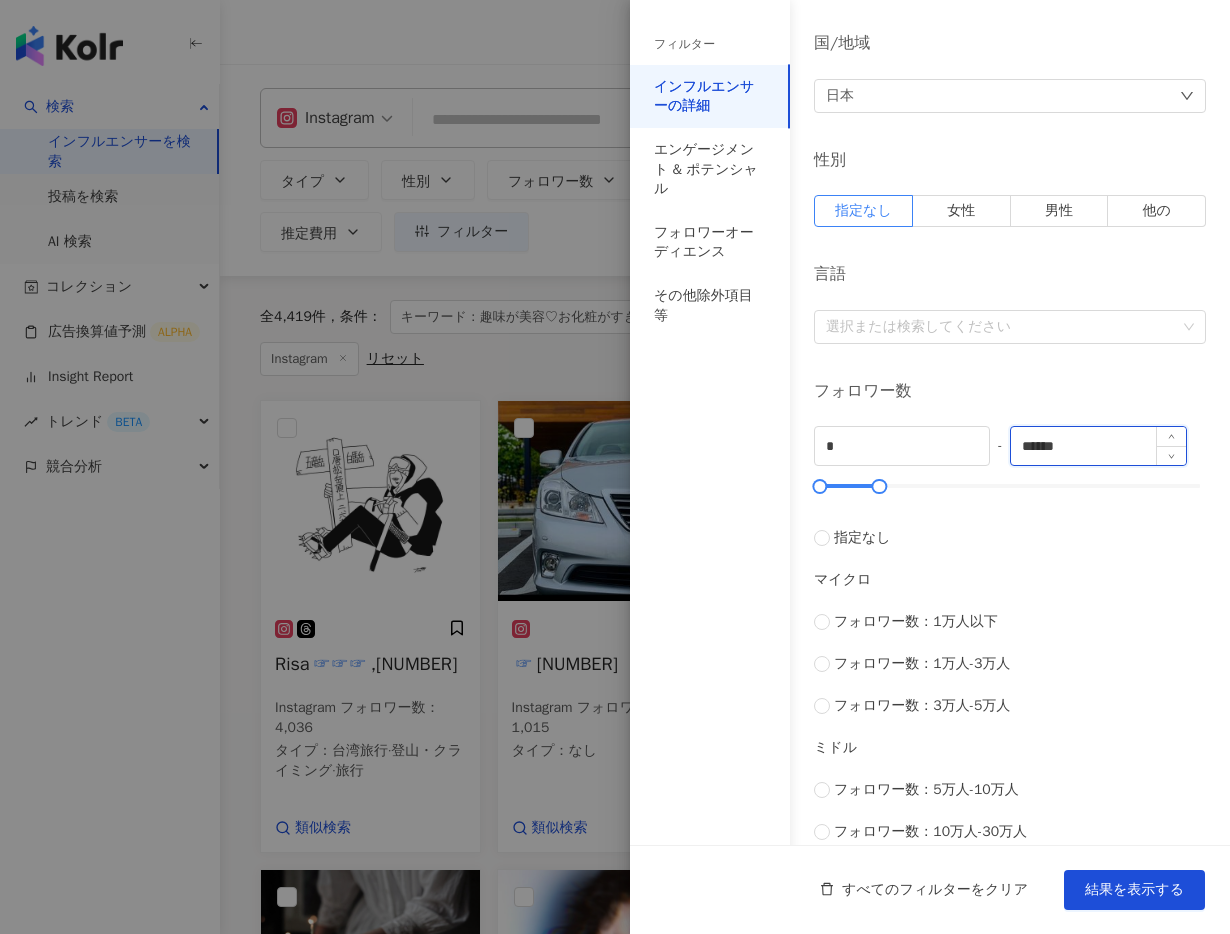 click on "******" at bounding box center [1098, 446] 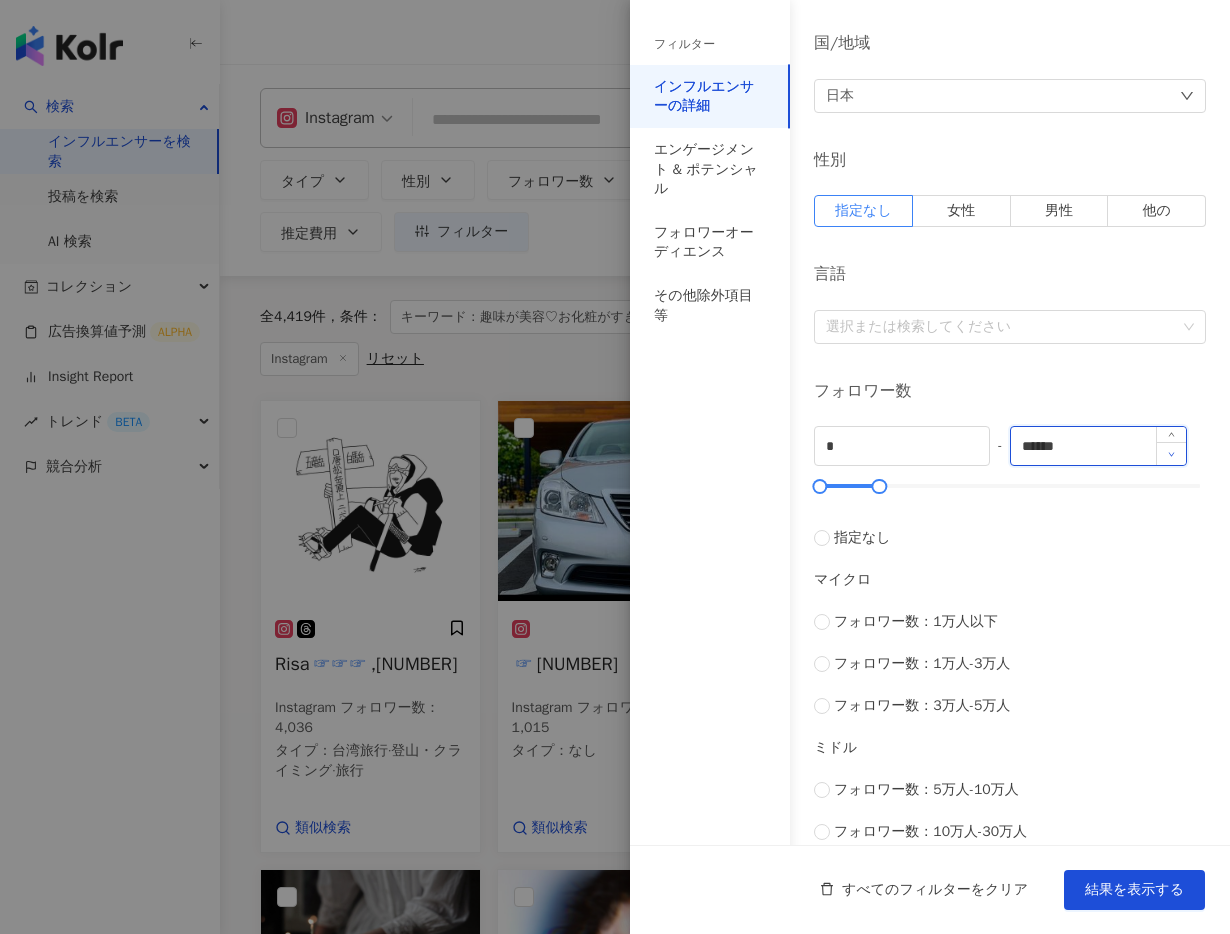 click at bounding box center [1171, 453] 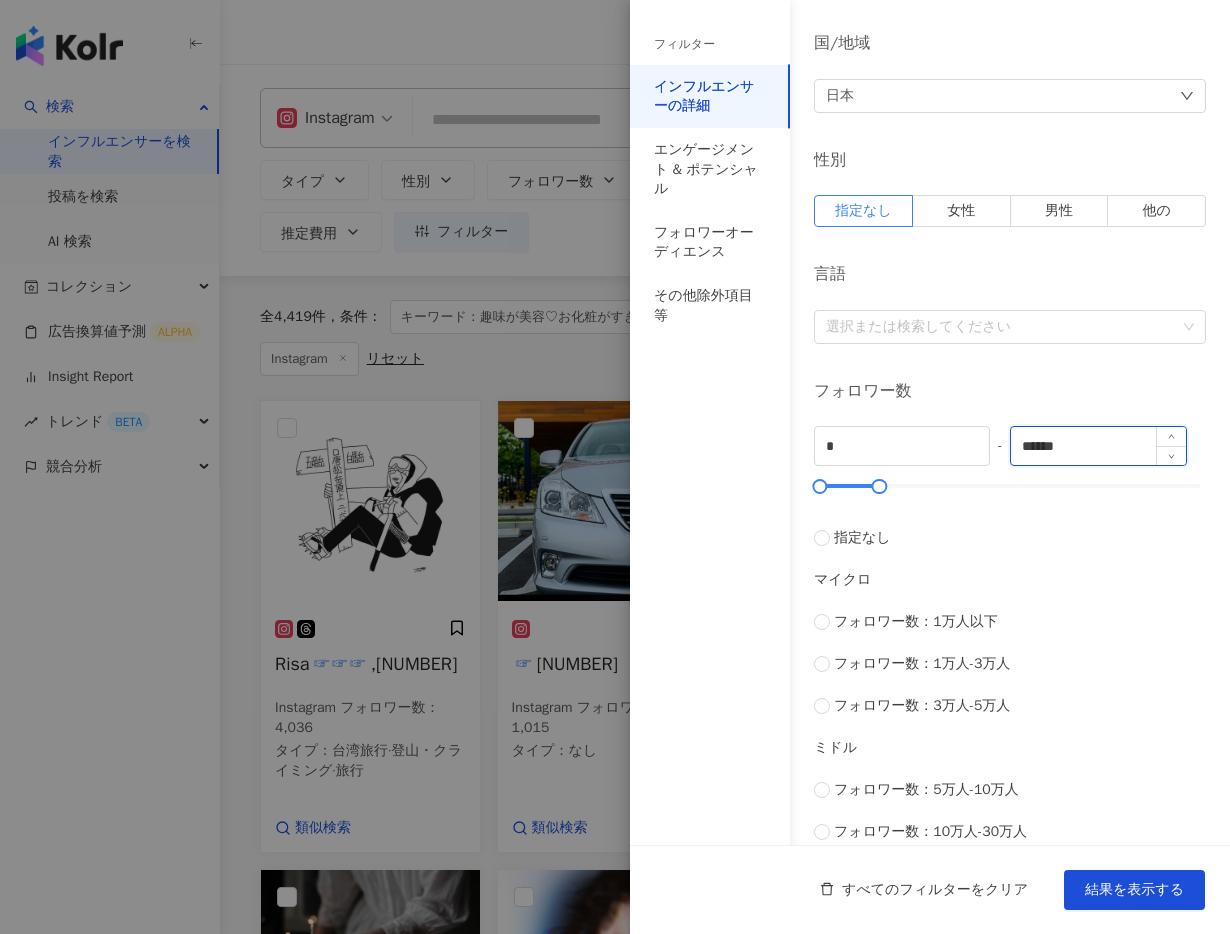 click on "******" at bounding box center [1098, 446] 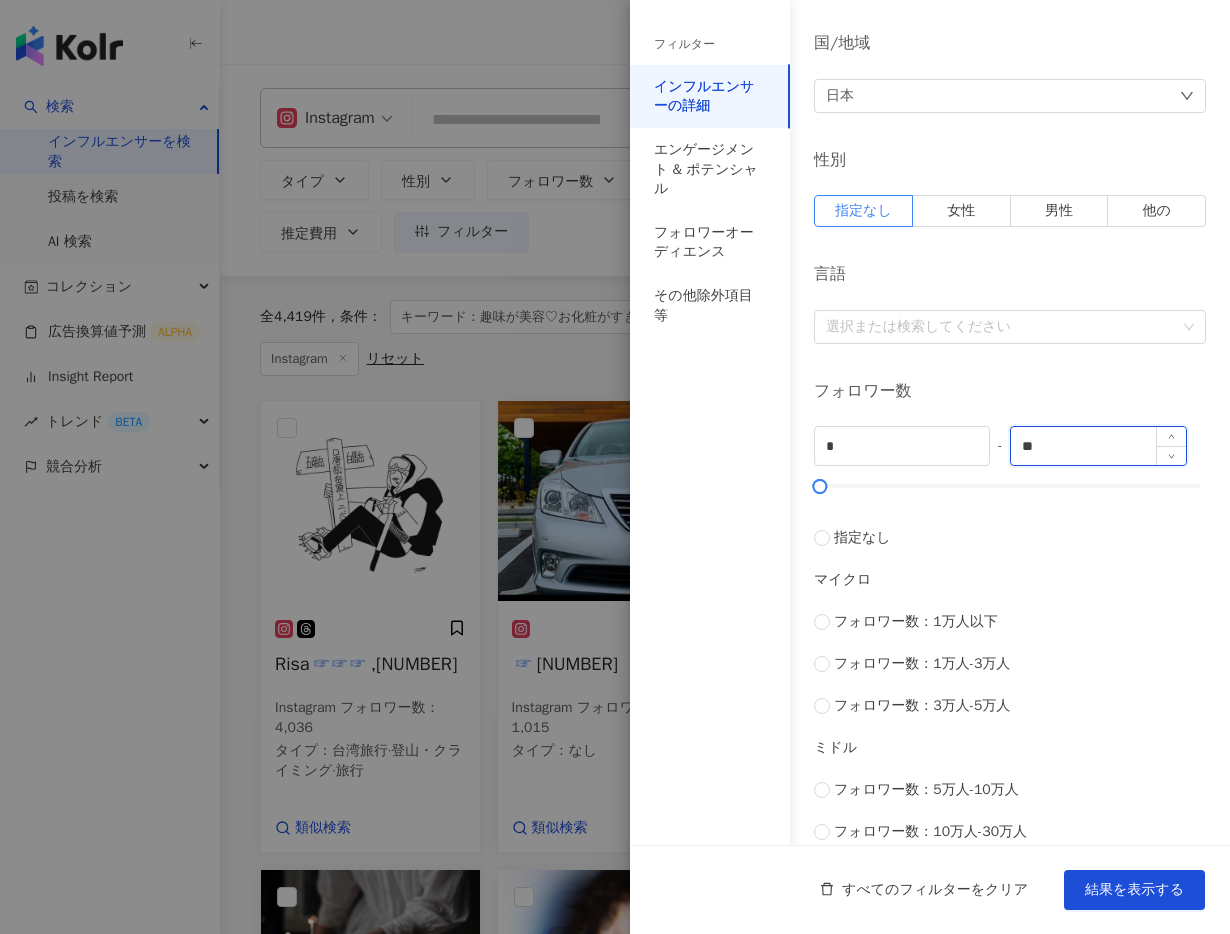 type on "*" 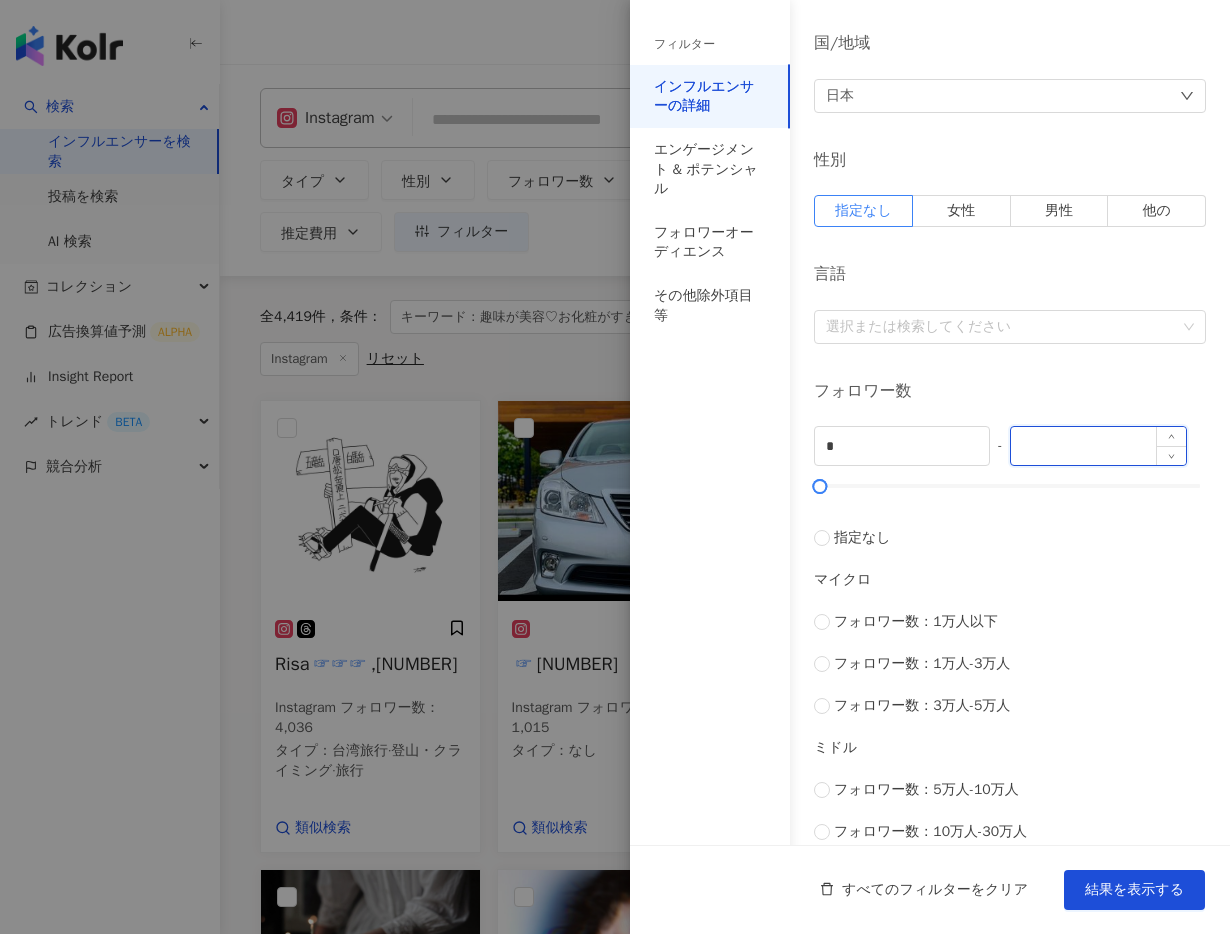 click at bounding box center [1098, 446] 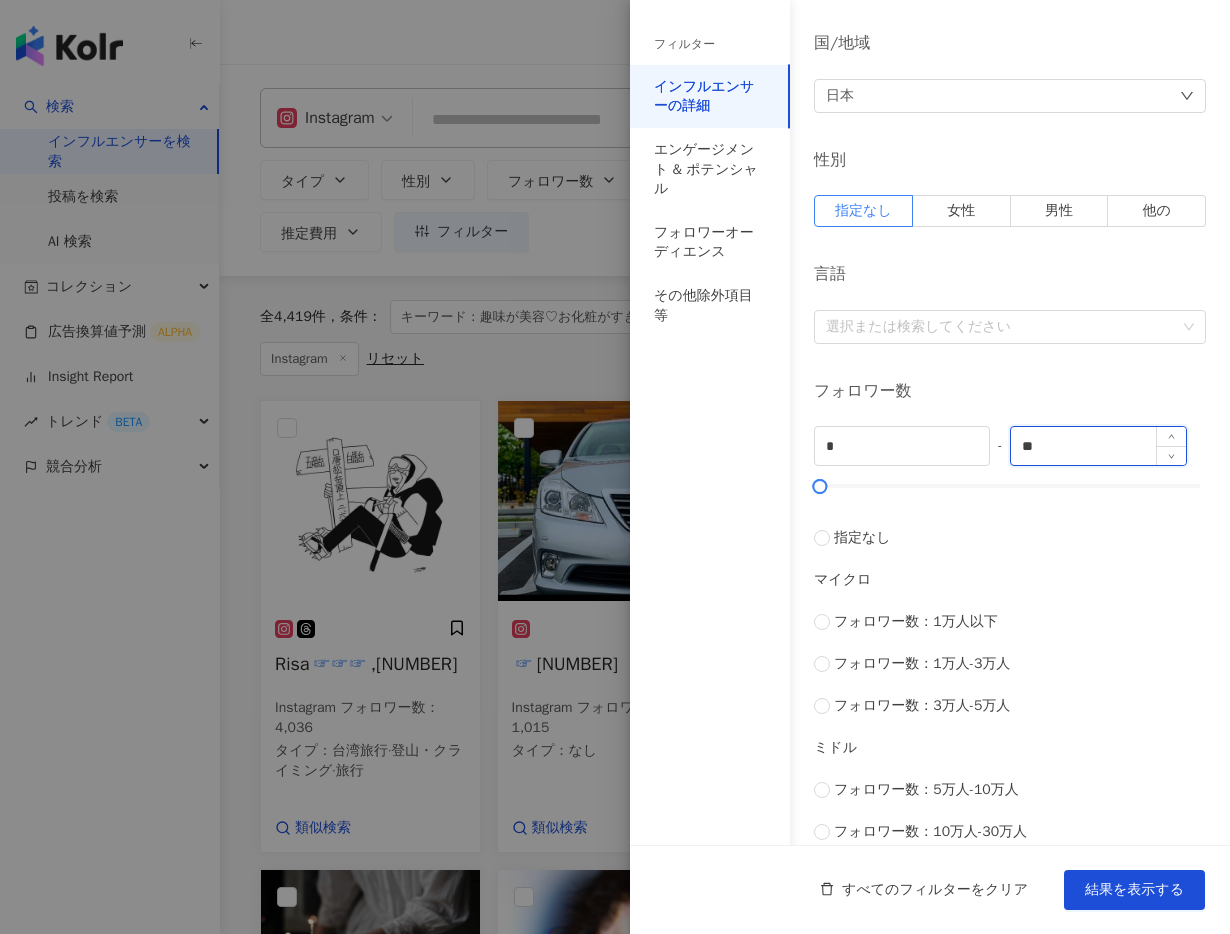 type on "*" 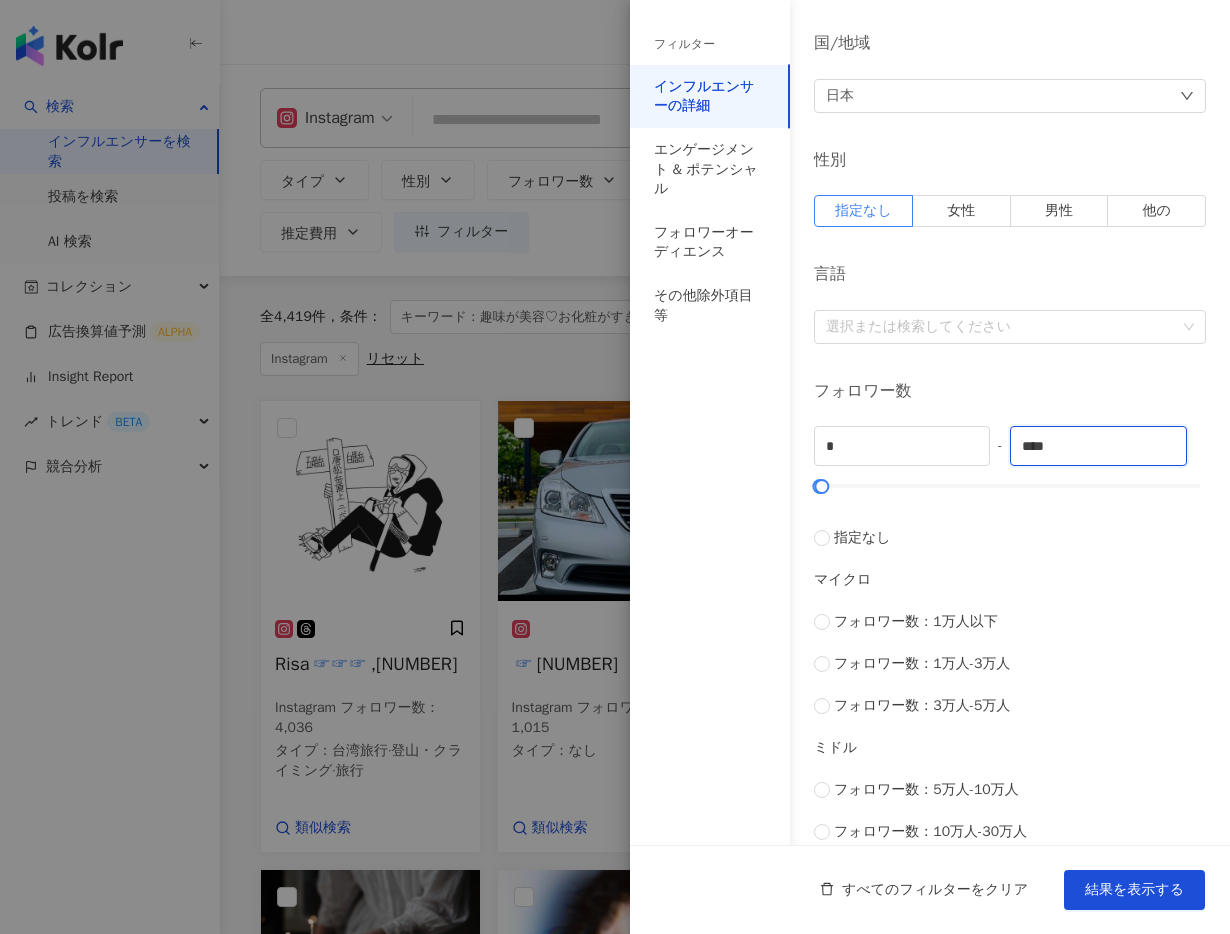 type on "****" 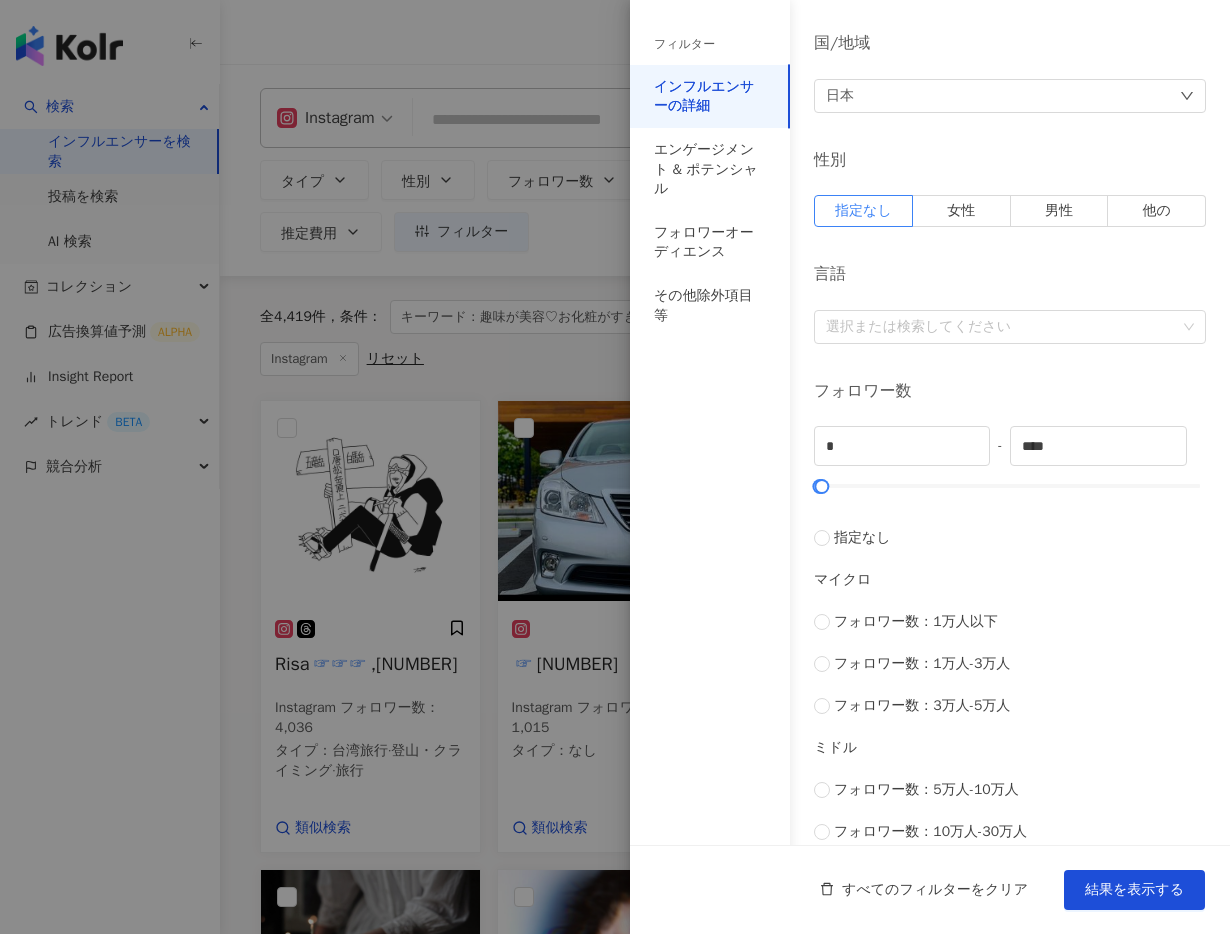 click on "インフルエンサーの詳細 タイプ  ( 検索したいタイプを選択して下さい： ) お選びください 国/地域 日本 性別 指定なし 女性 男性 他の 言語     選択または検索してください フォロワー数 *  -  **** 指定なし マイクロ フォロワー数：1万人以下 フォロワー数：1万人-3万人 フォロワー数：3万人-5万人 ミドル フォロワー数：5万人-10万人 フォロワー数：10万人-30万人 フォロワー数：30万人-50万人 トップ フォロワー数：50万人-100万人 フォロワー数：100万人以上 推定費用 無制限 制限額 ¥ *  -  ¥ ******* 通貨 : 日本円 JPY" at bounding box center (930, 539) 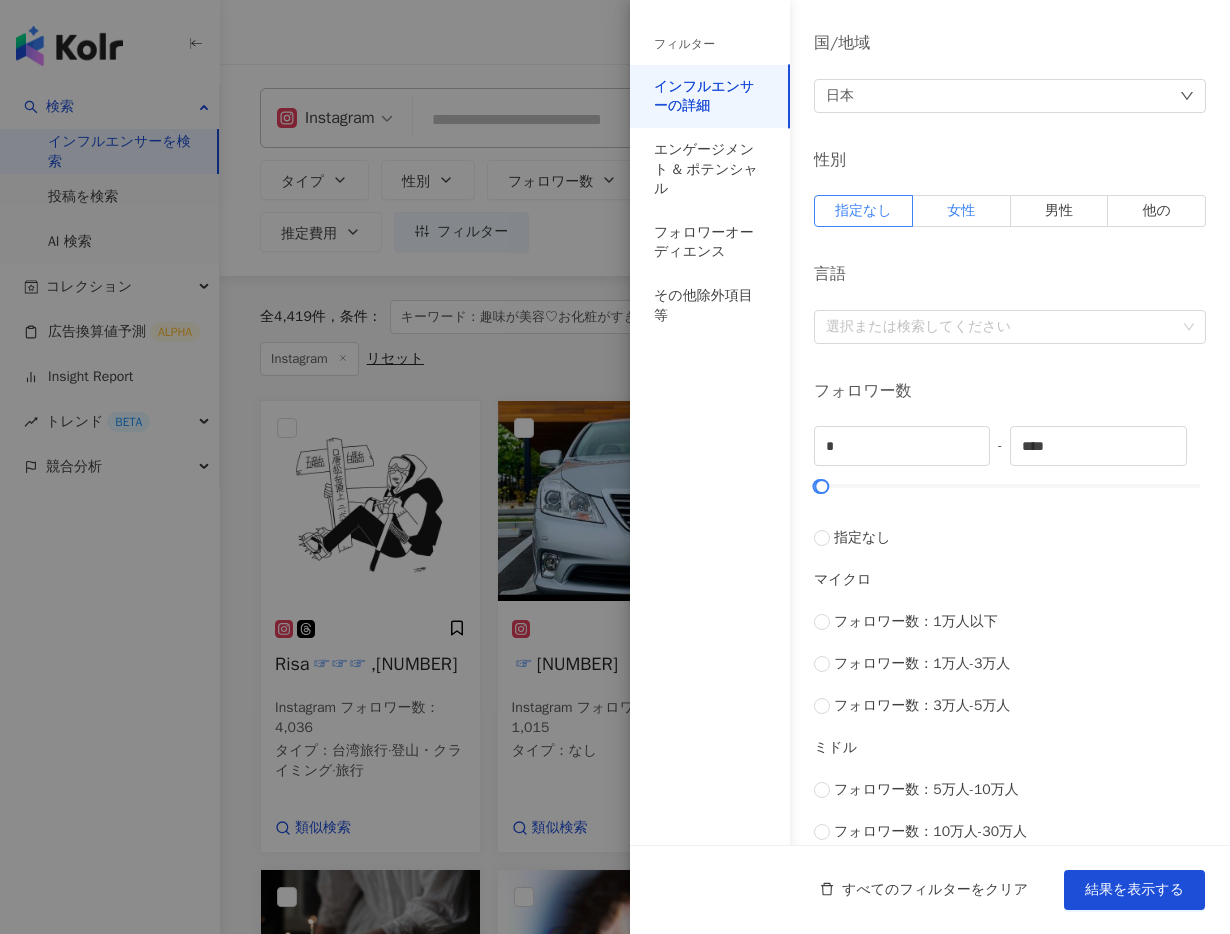 click on "女性" at bounding box center (961, 210) 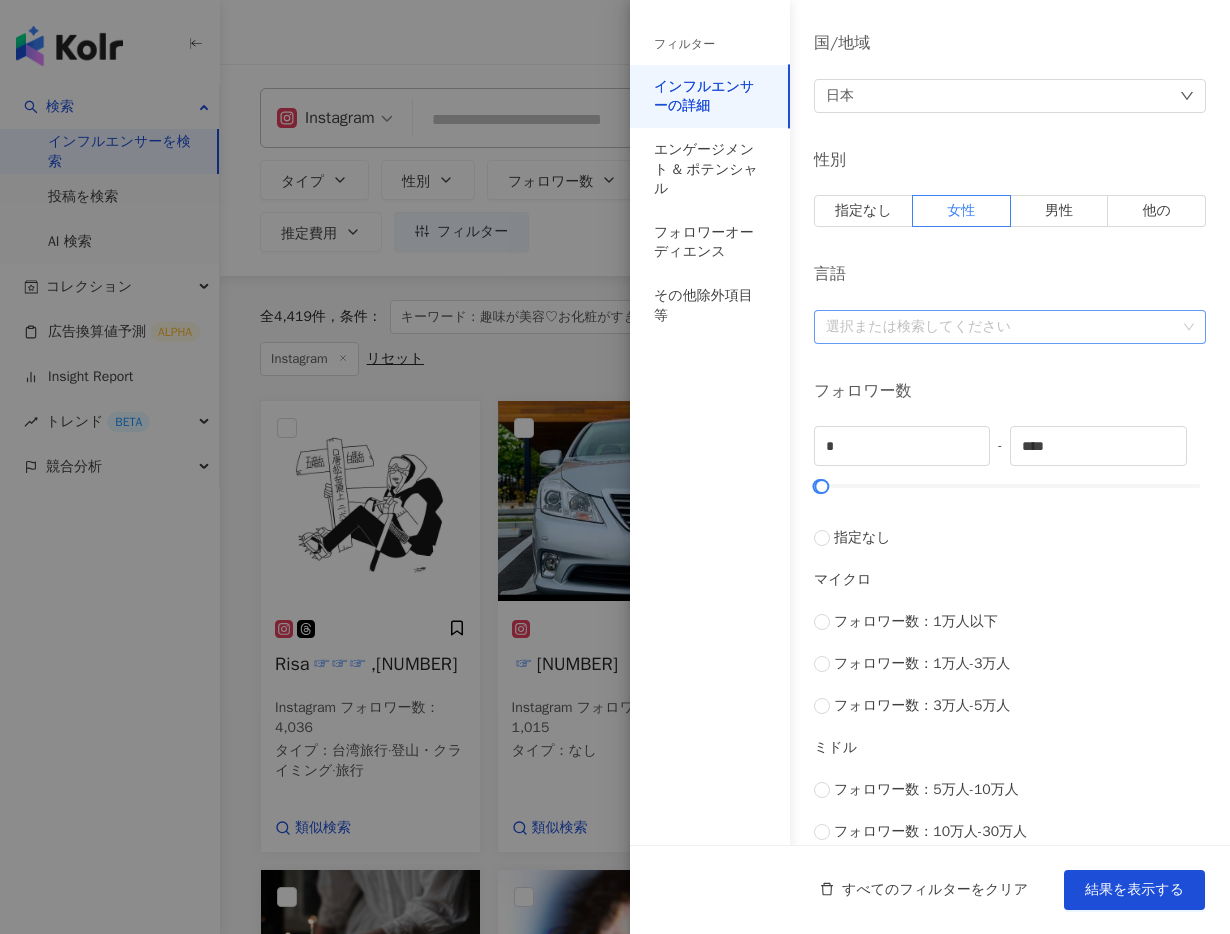 click at bounding box center (999, 326) 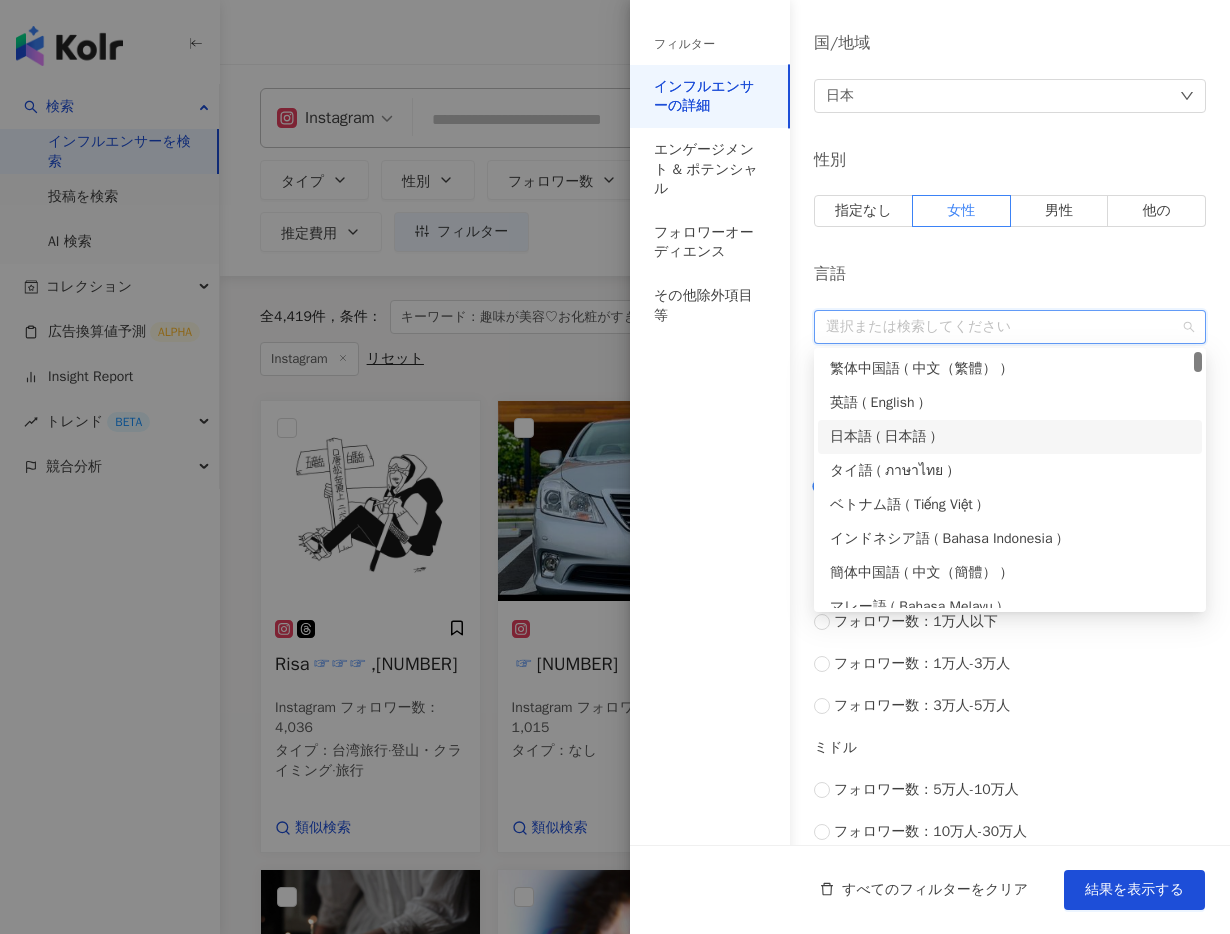 click on "日本語 ( 日本語 )" at bounding box center [1010, 437] 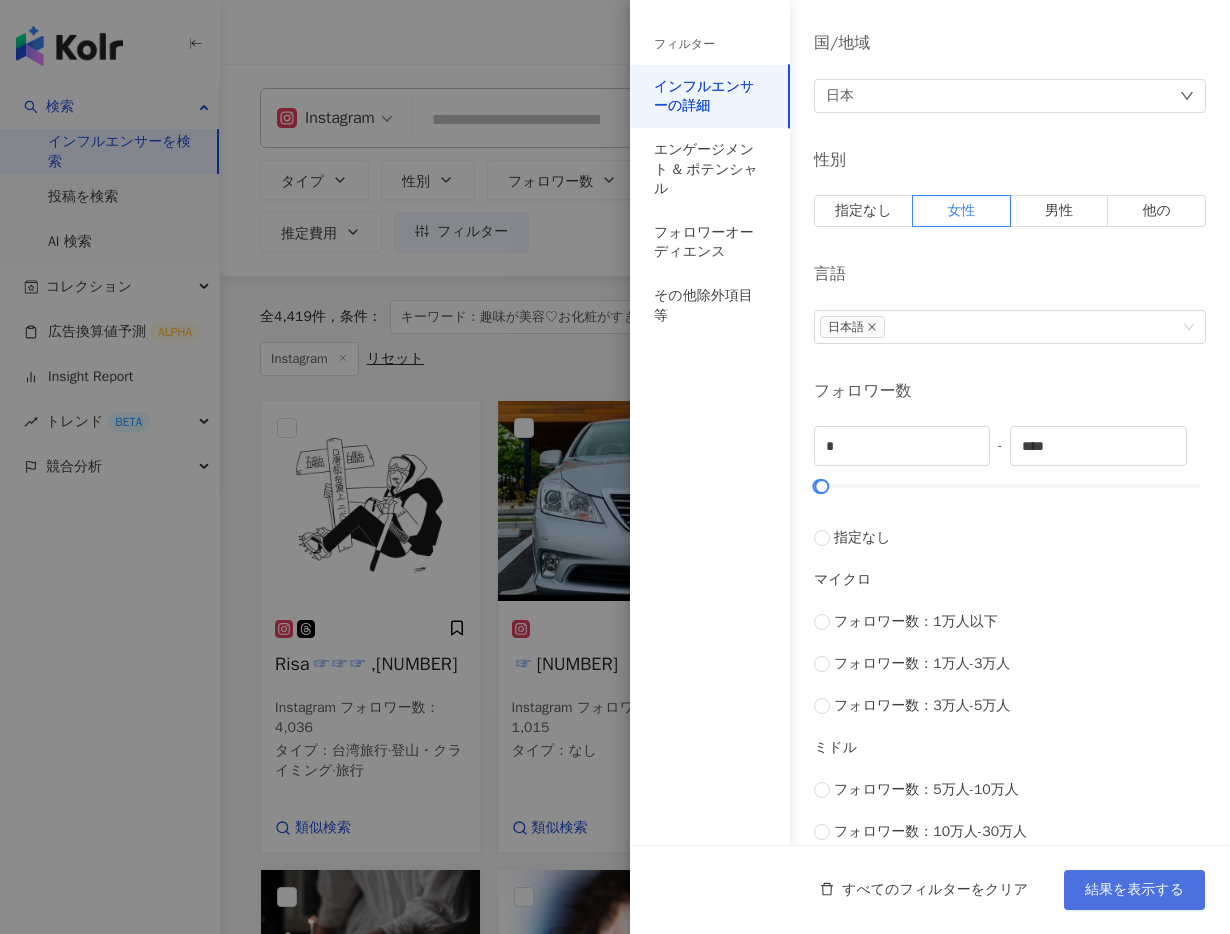 click on "結果を表示する" at bounding box center [1134, 890] 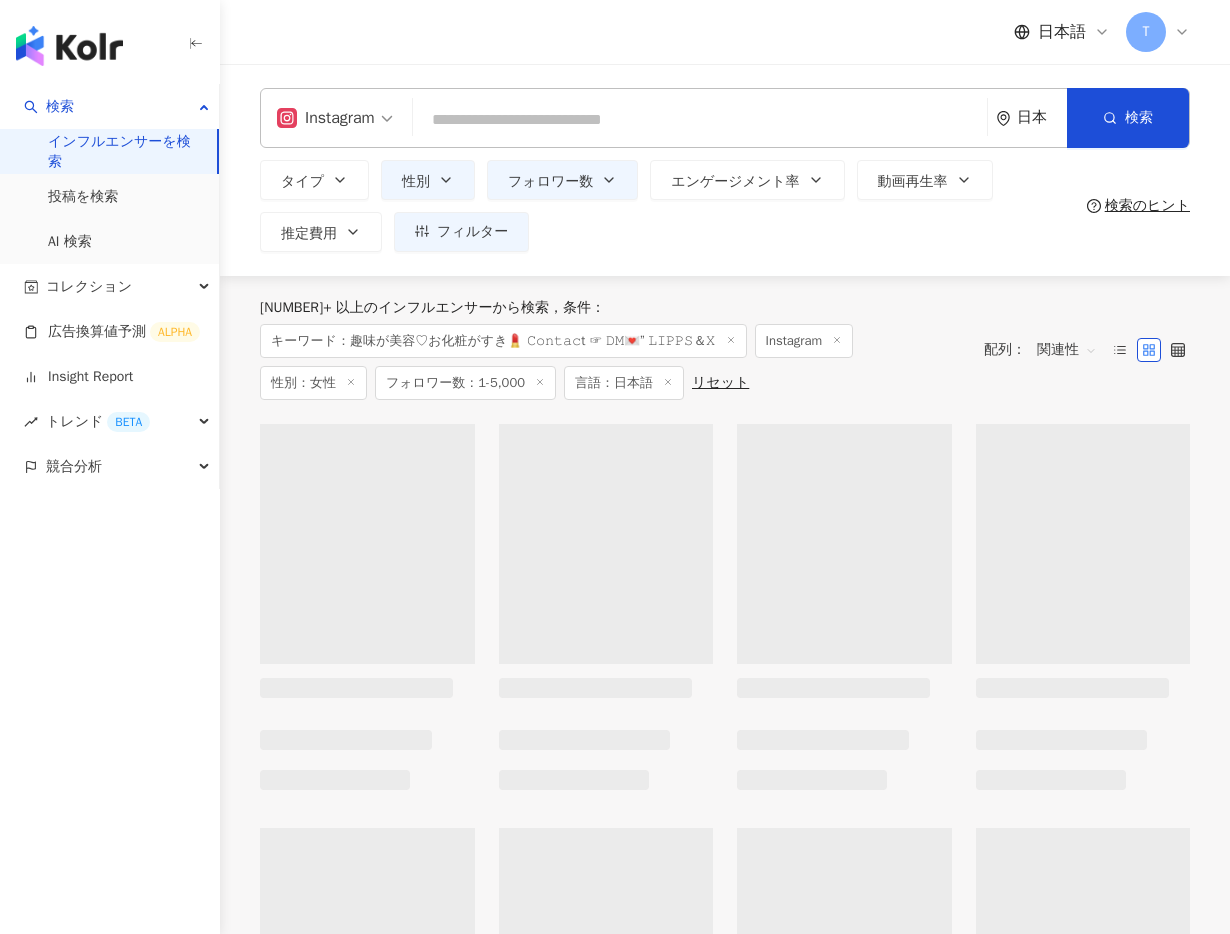 click at bounding box center [700, 120] 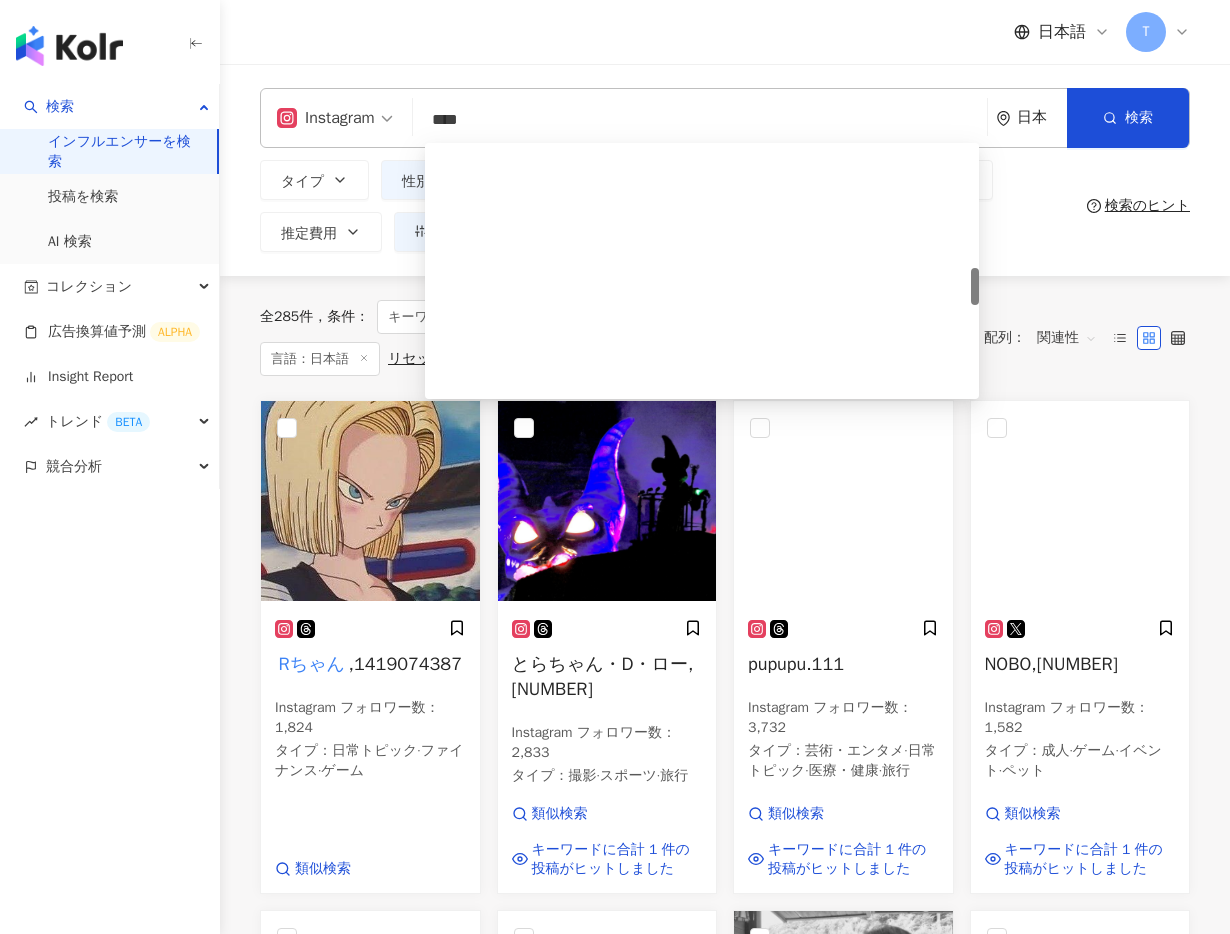 scroll, scrollTop: 857, scrollLeft: 0, axis: vertical 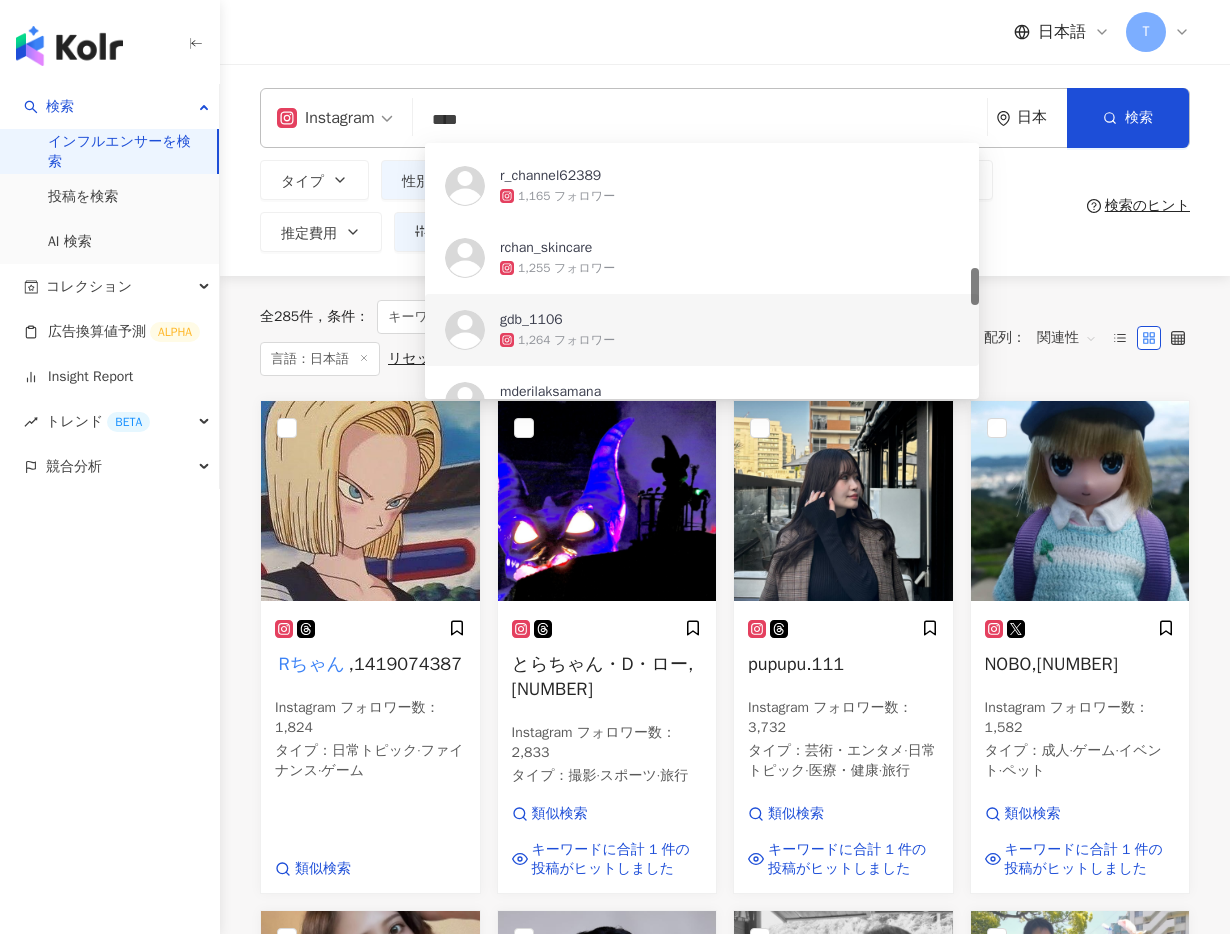 type on "****" 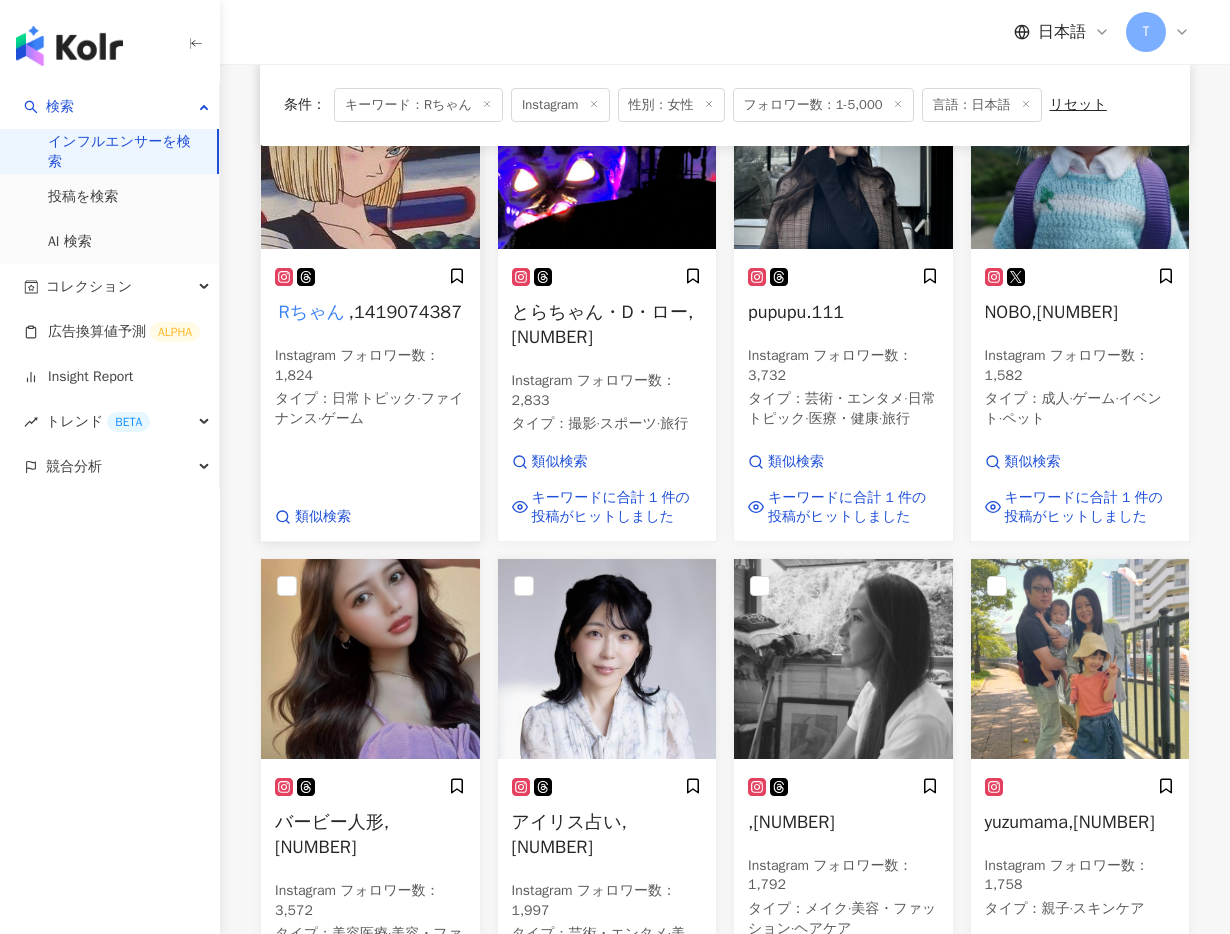 scroll, scrollTop: 0, scrollLeft: 0, axis: both 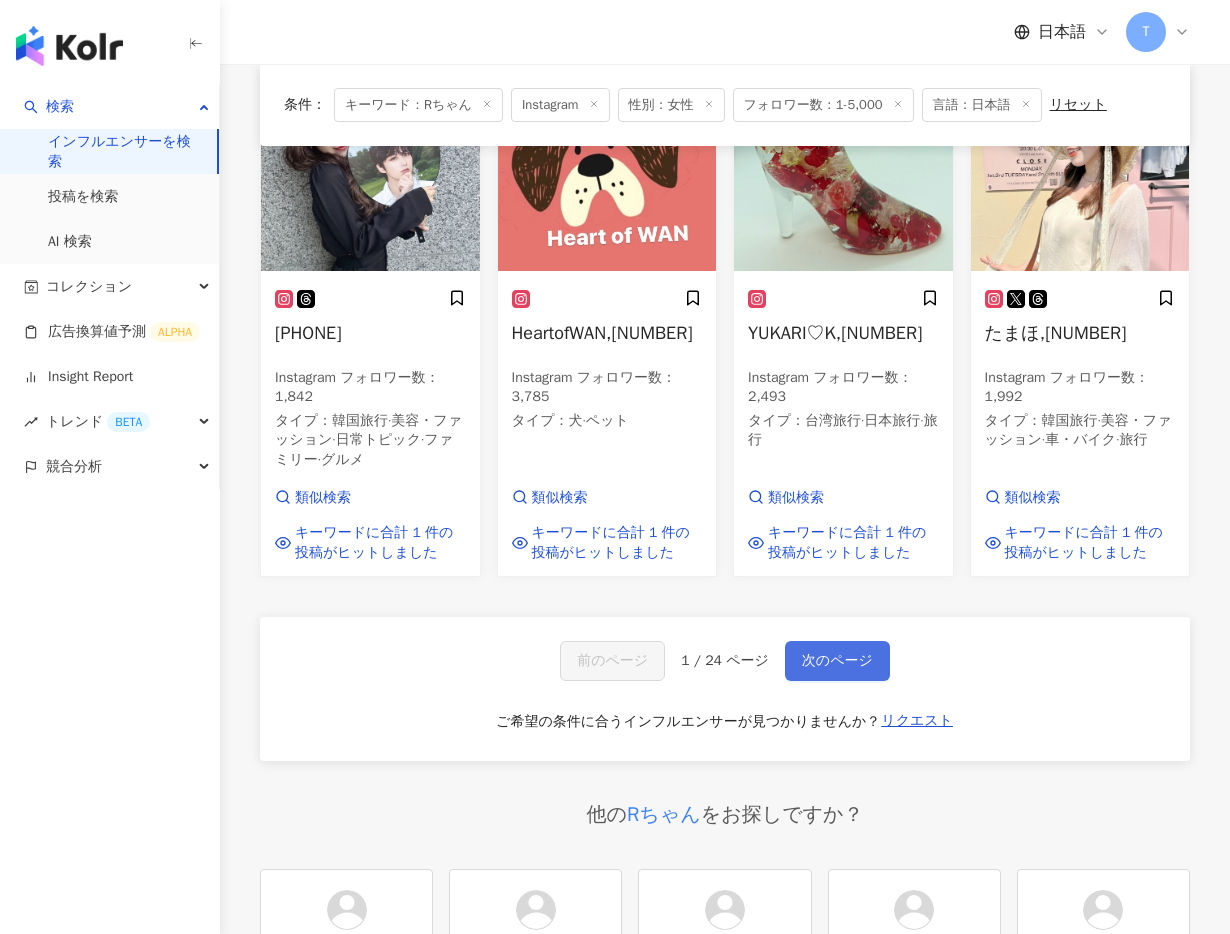 click on "次のページ" at bounding box center (837, 661) 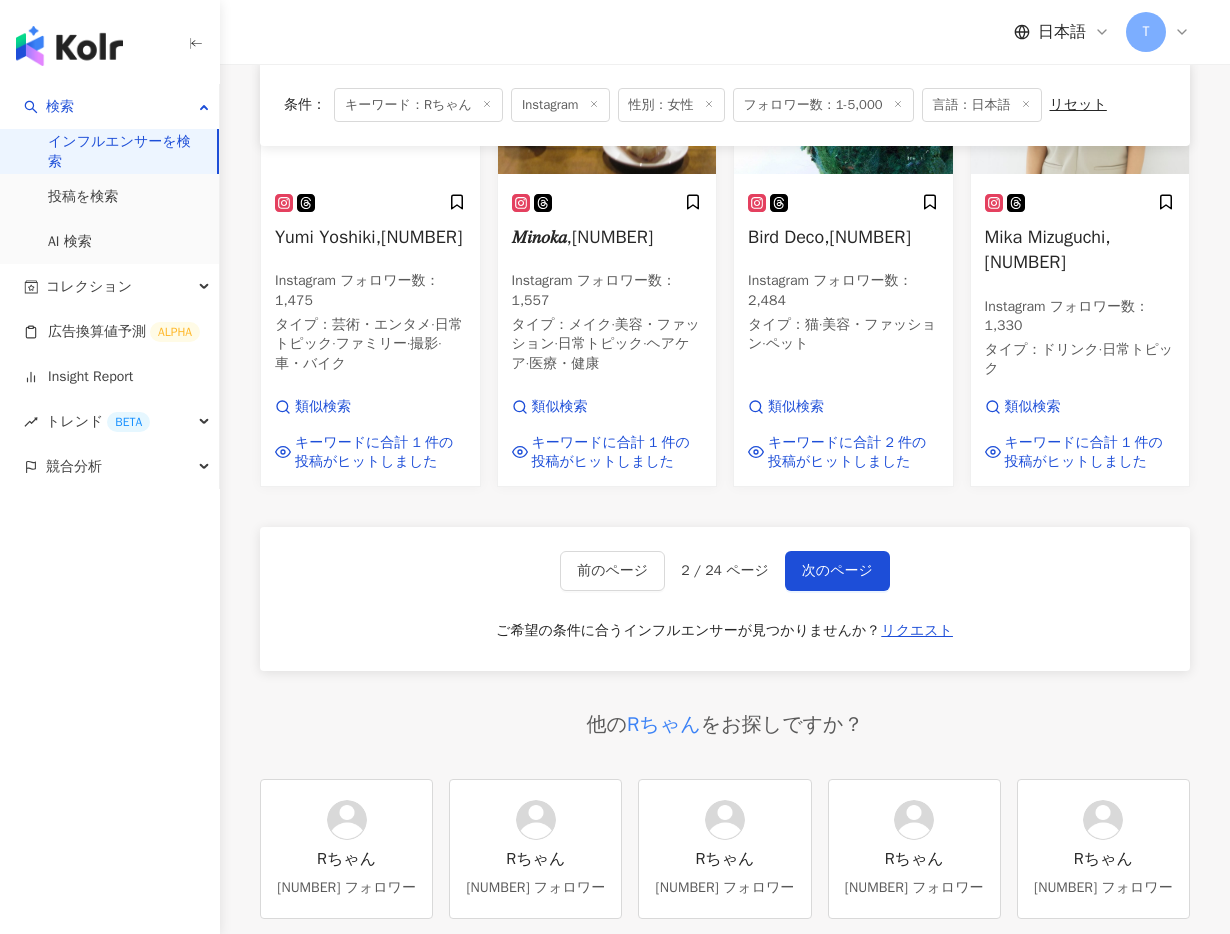 scroll, scrollTop: 1445, scrollLeft: 0, axis: vertical 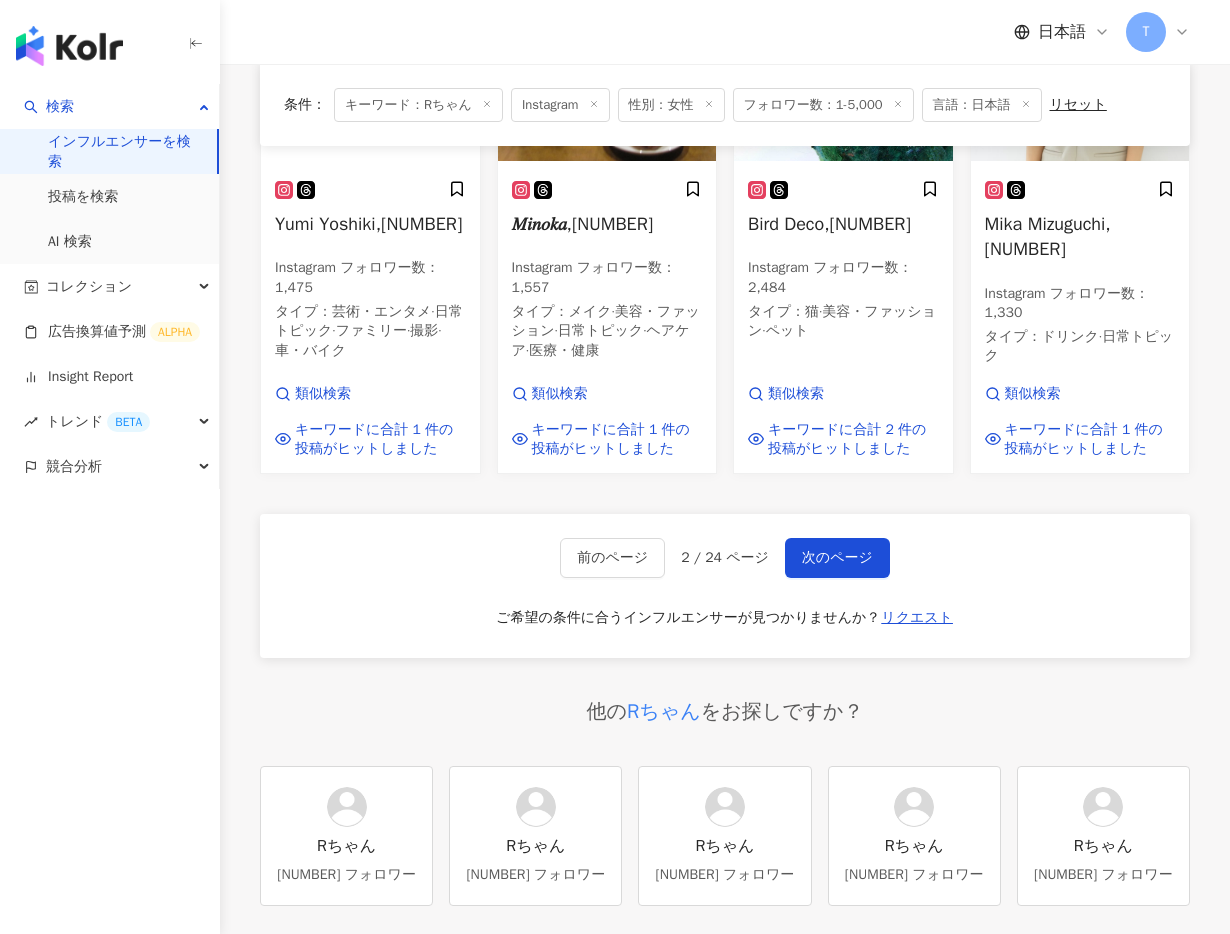 click on "前のページ 2 / 24 ページ 次のページ ご希望の条件に合うインフルエンサーが見つかりませんか？ リクエスト" at bounding box center (725, 586) 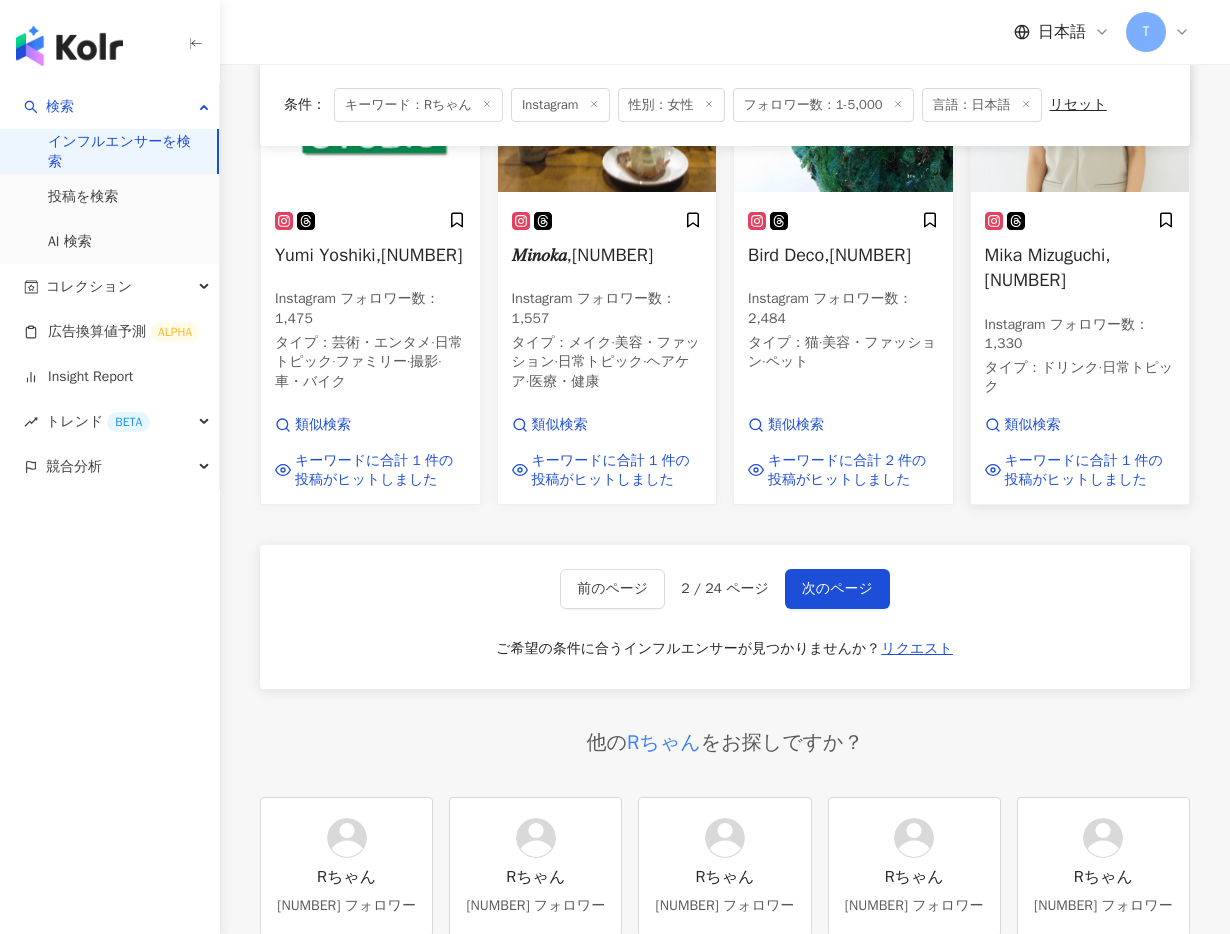scroll, scrollTop: 1330, scrollLeft: 0, axis: vertical 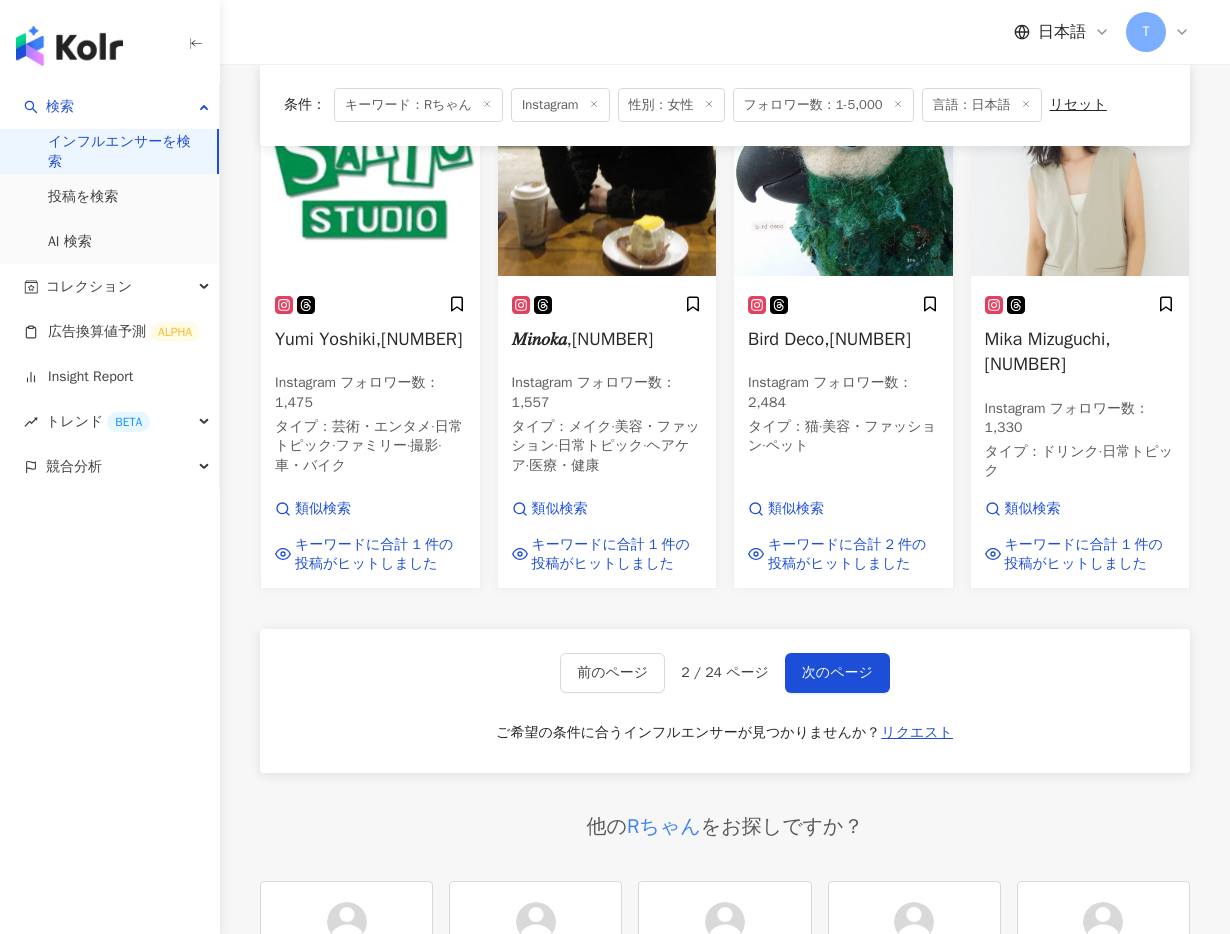 click on "フォロワー数：1-5,000" at bounding box center [823, 105] 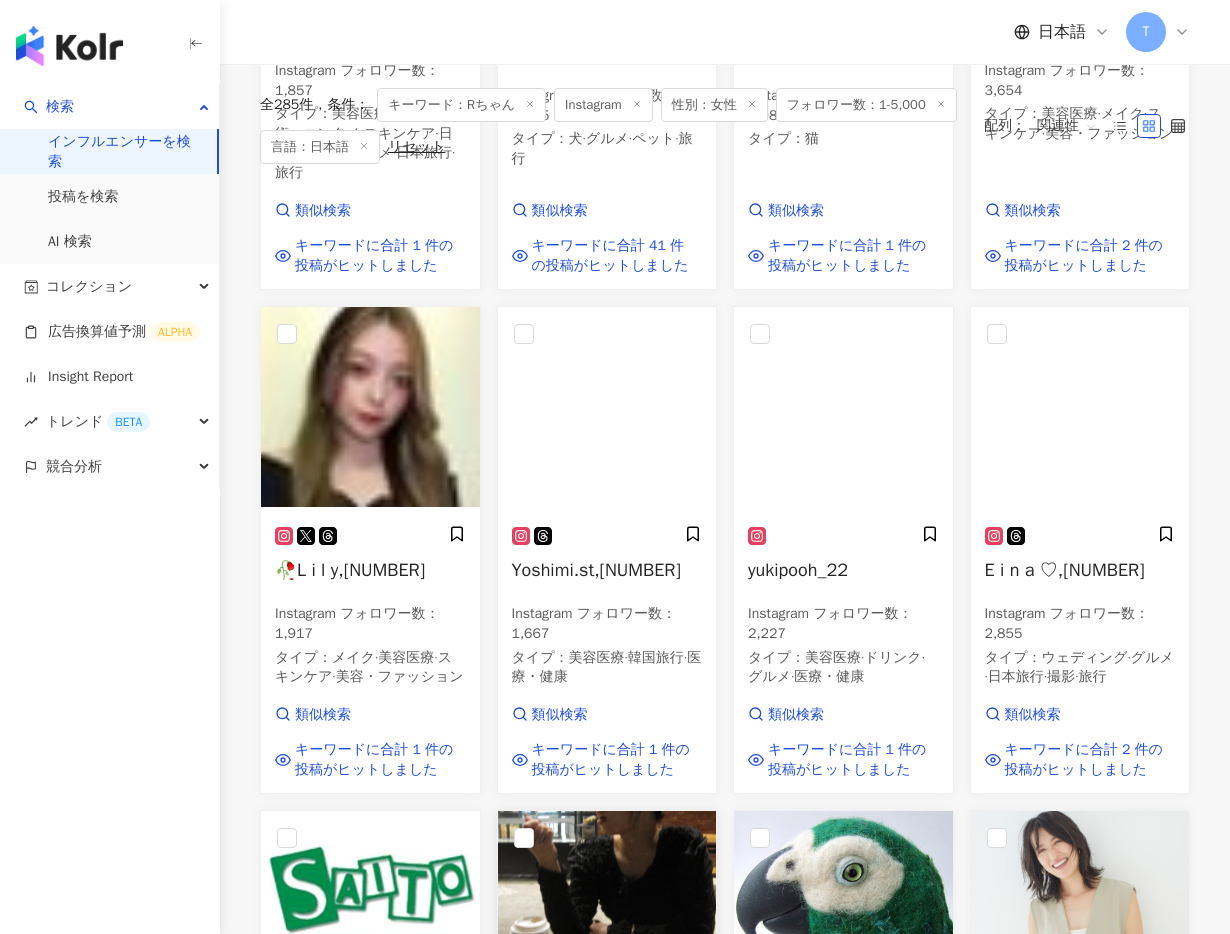scroll, scrollTop: 0, scrollLeft: 0, axis: both 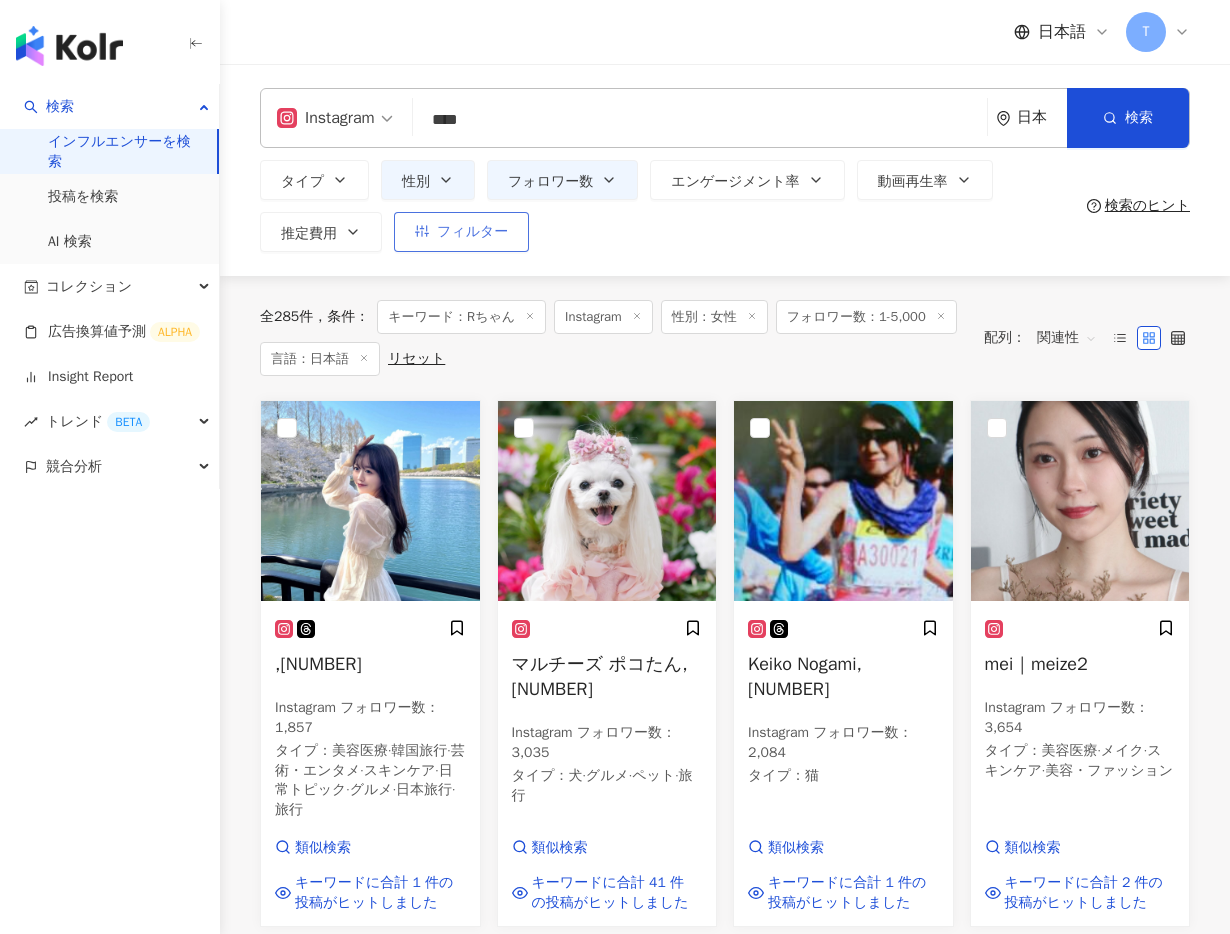 click on "フィルター" at bounding box center (461, 232) 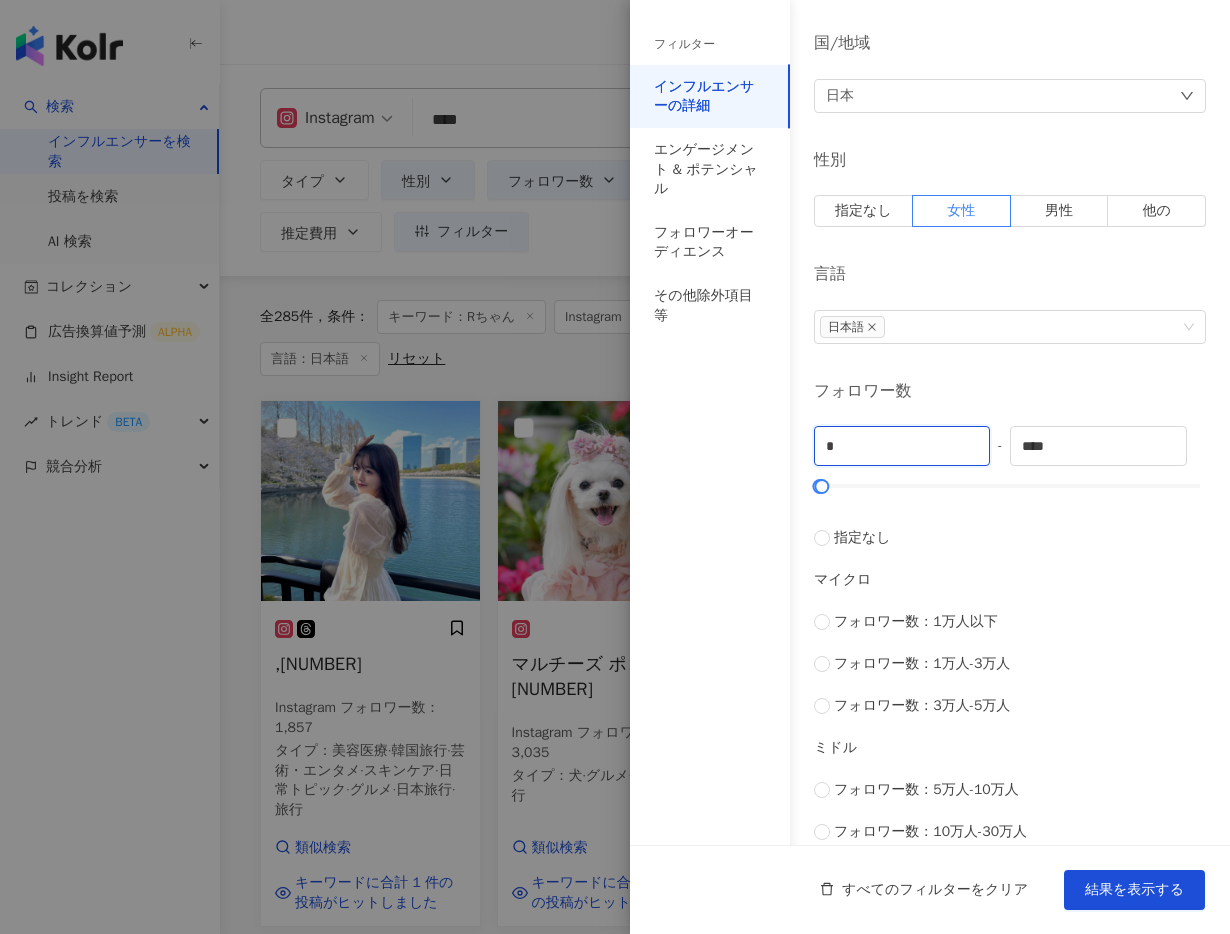 drag, startPoint x: 854, startPoint y: 455, endPoint x: 778, endPoint y: 455, distance: 76 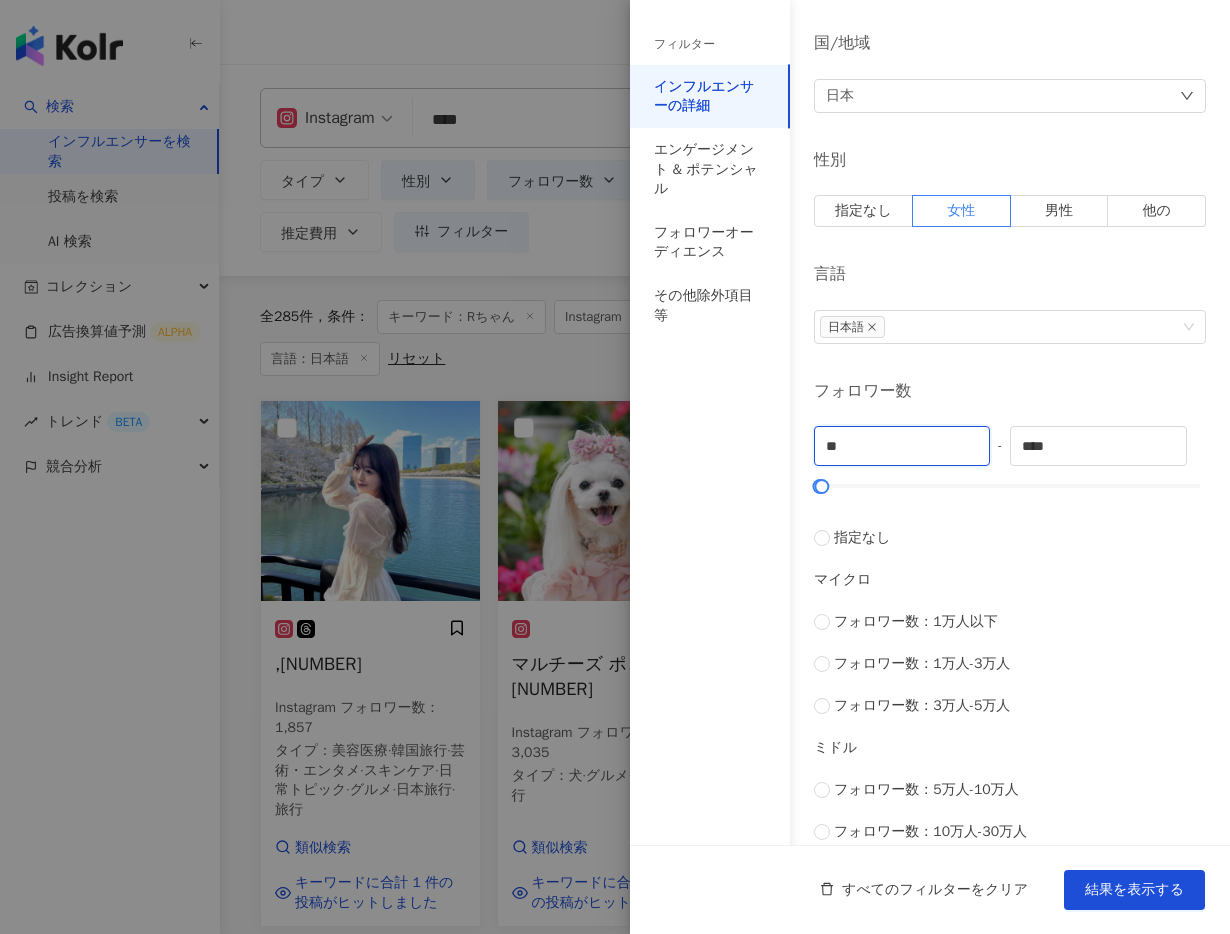 type on "*" 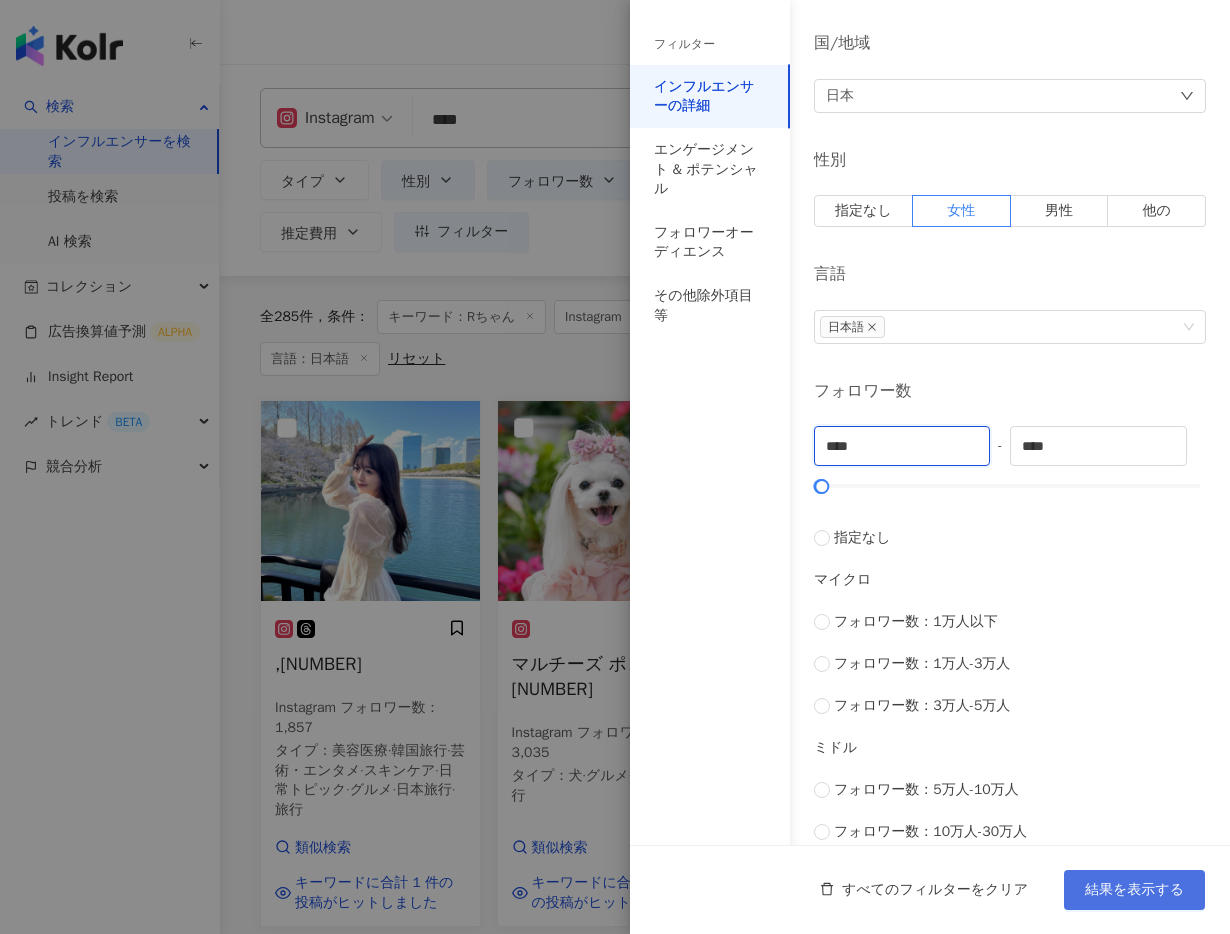 type on "****" 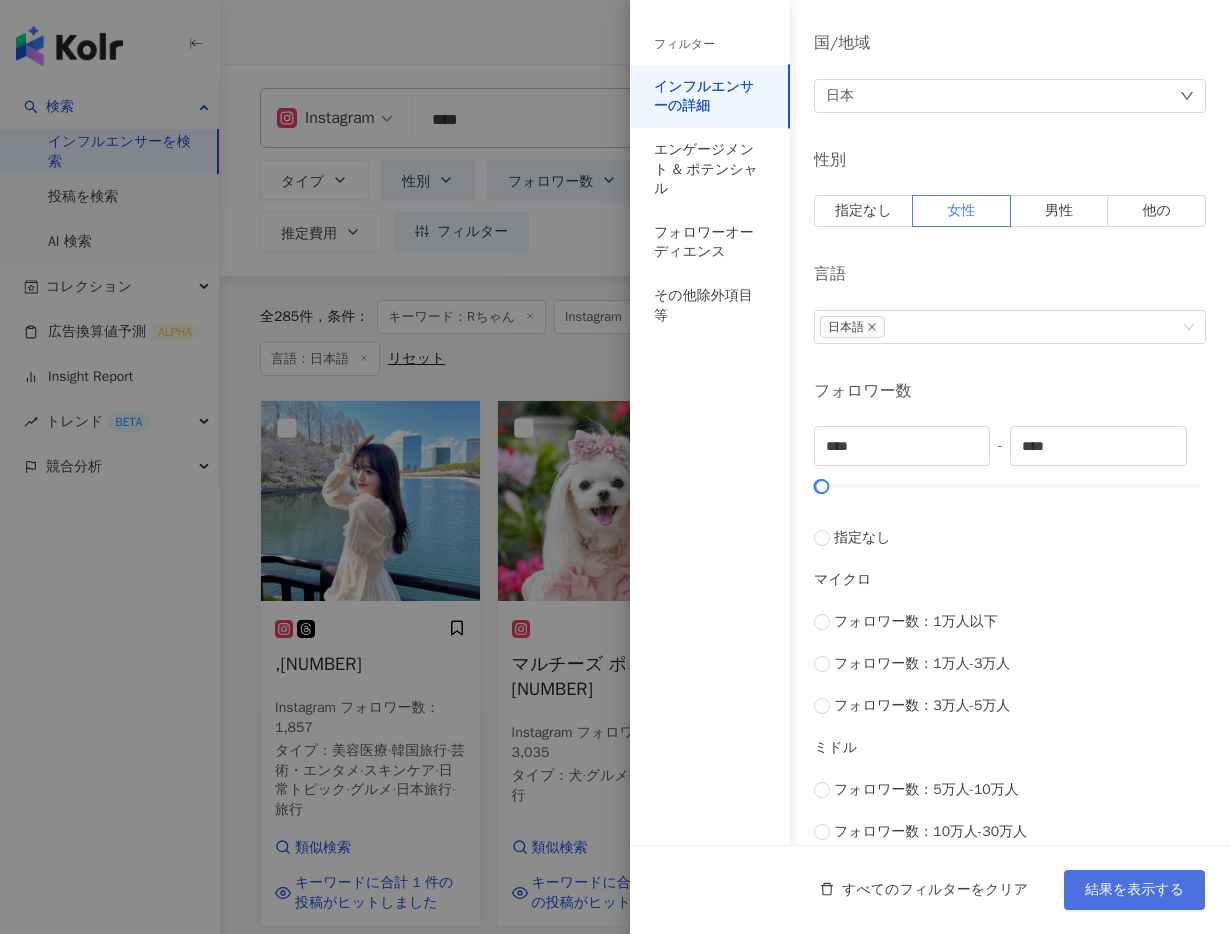 click on "結果を表示する" at bounding box center (1134, 890) 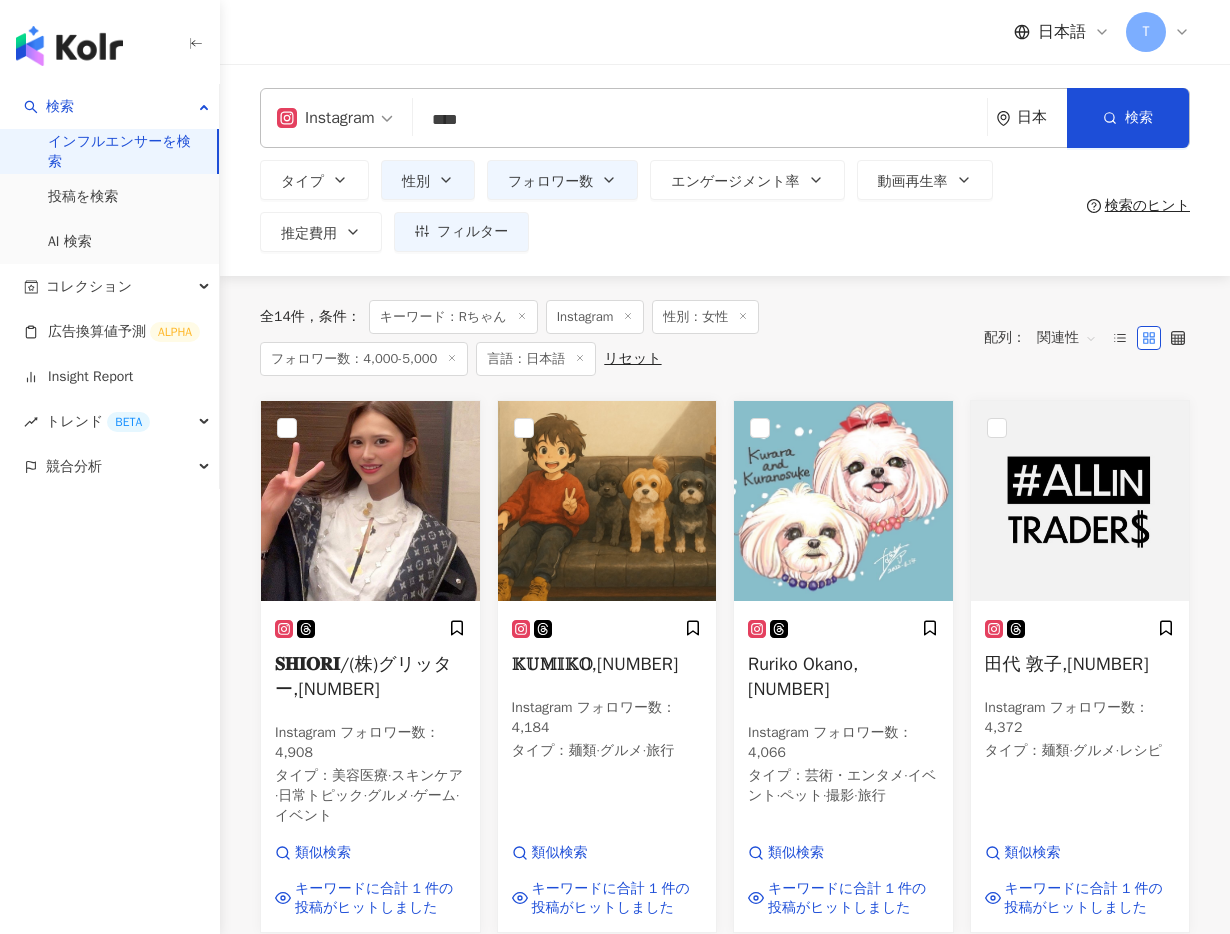 click on "関連性" at bounding box center (1067, 338) 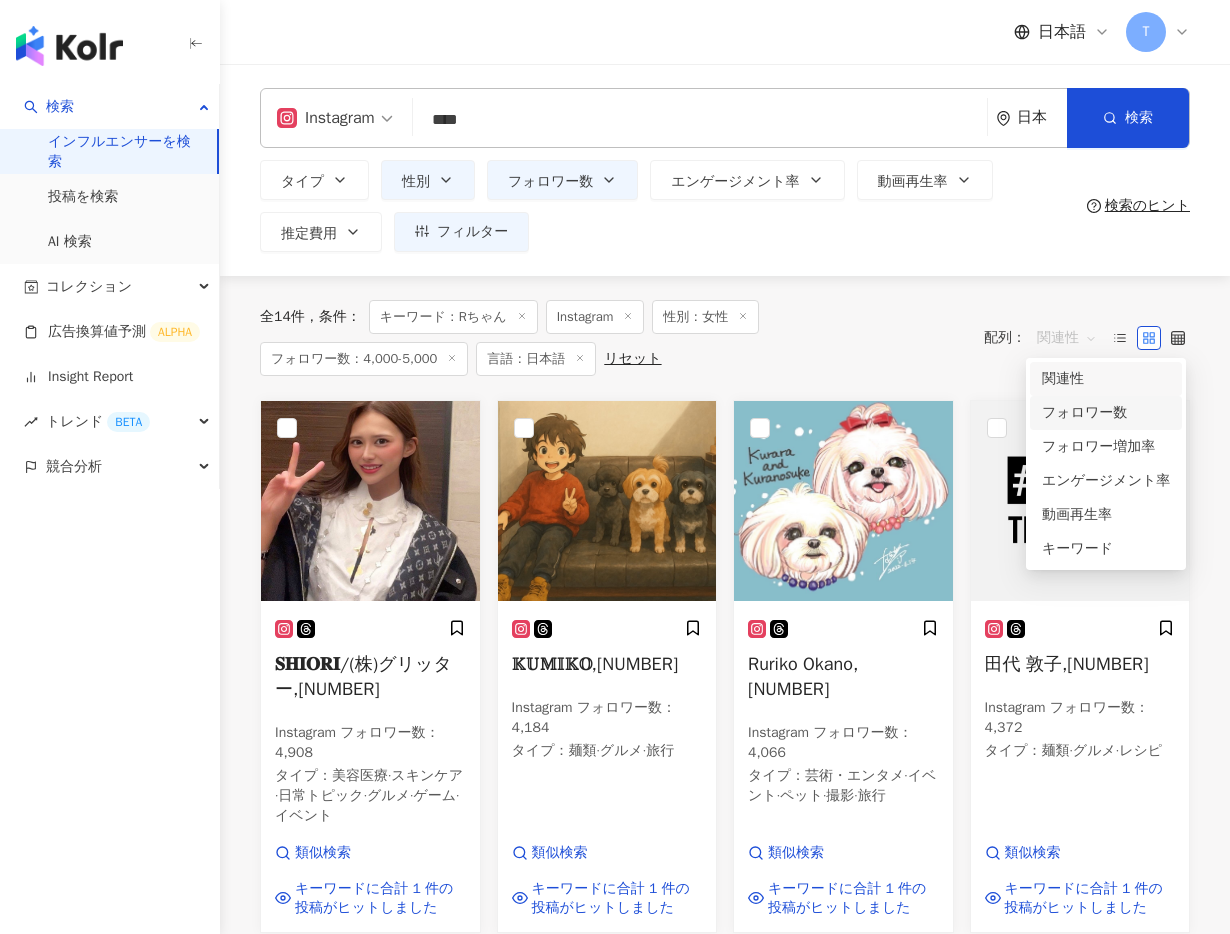 click on "フォロワー数" at bounding box center [1106, 413] 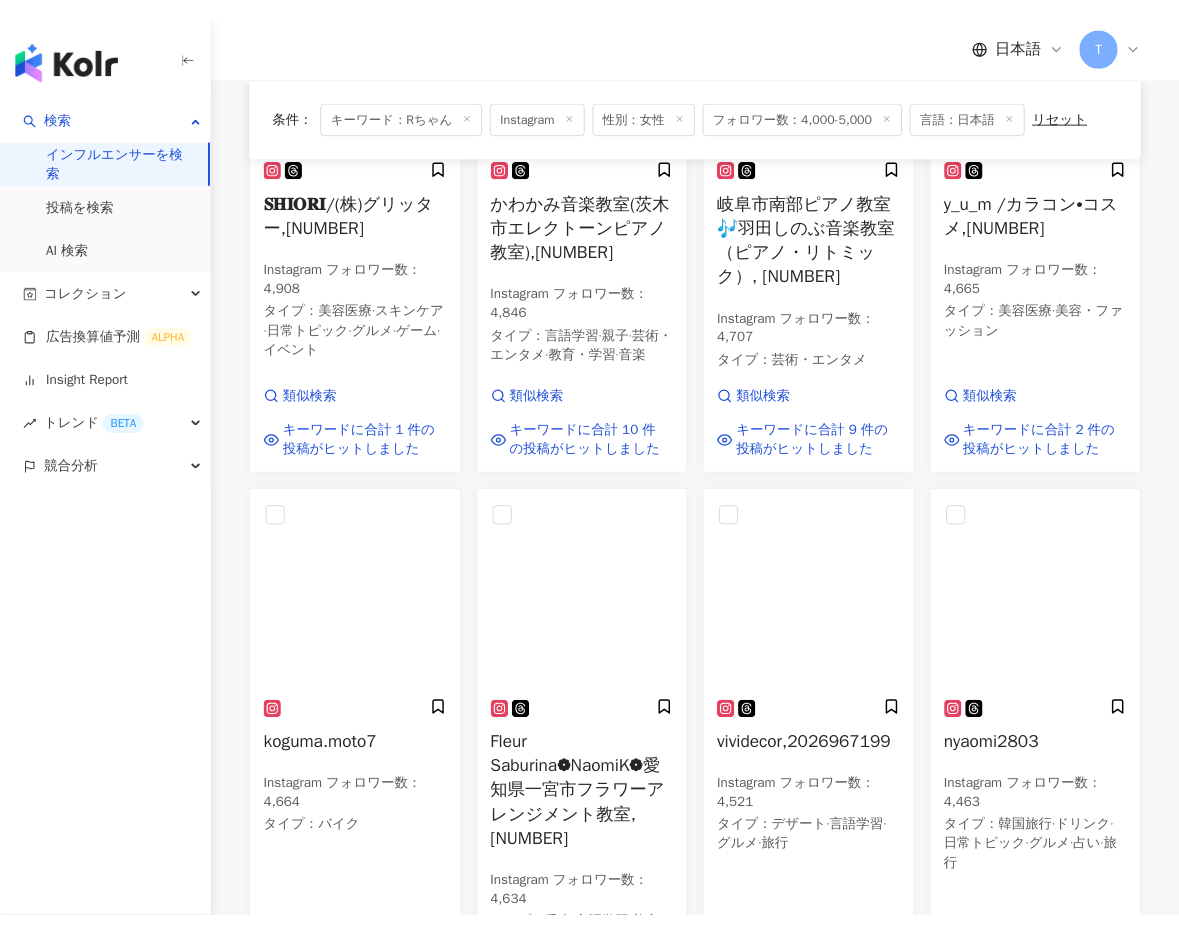 scroll, scrollTop: 0, scrollLeft: 0, axis: both 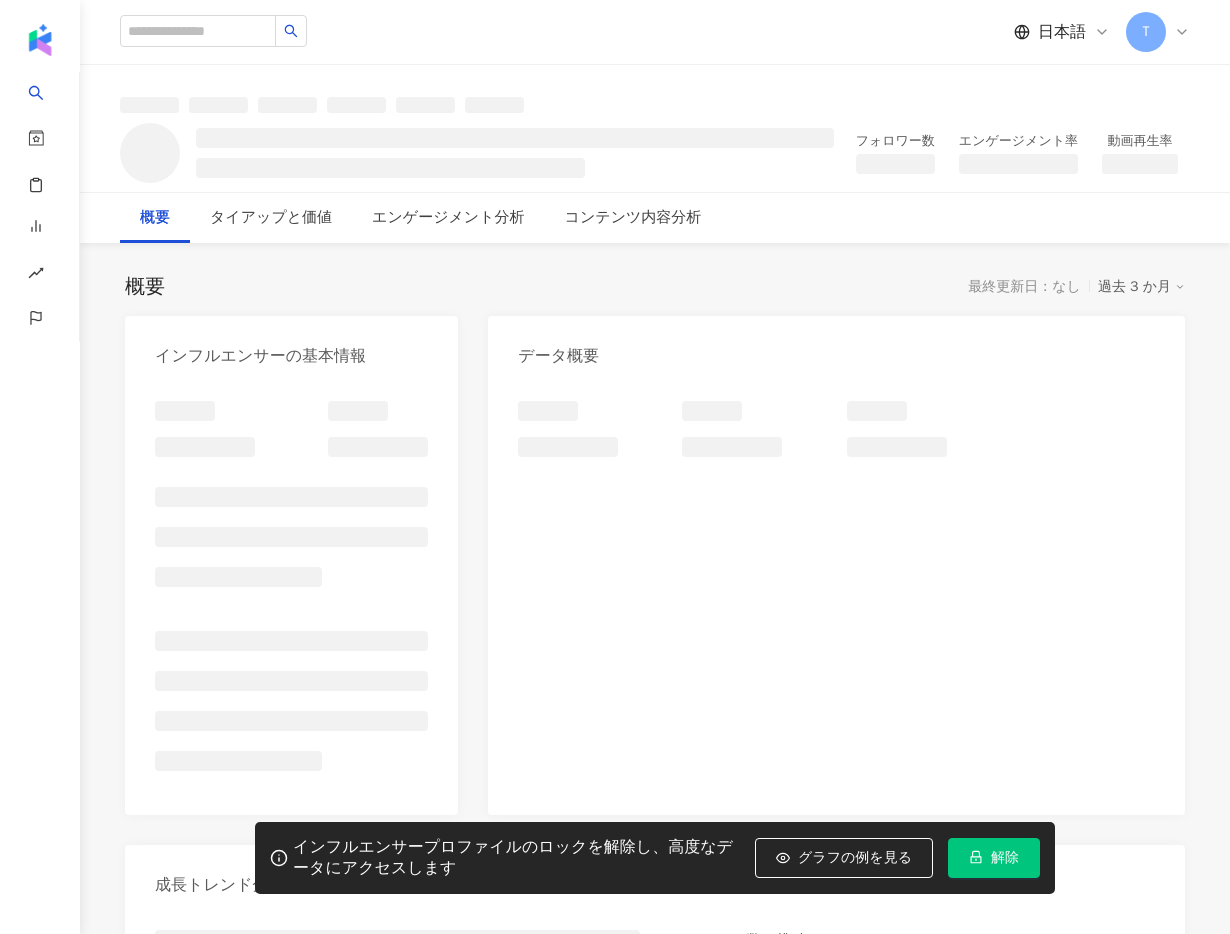 click on "解除" at bounding box center [1005, 858] 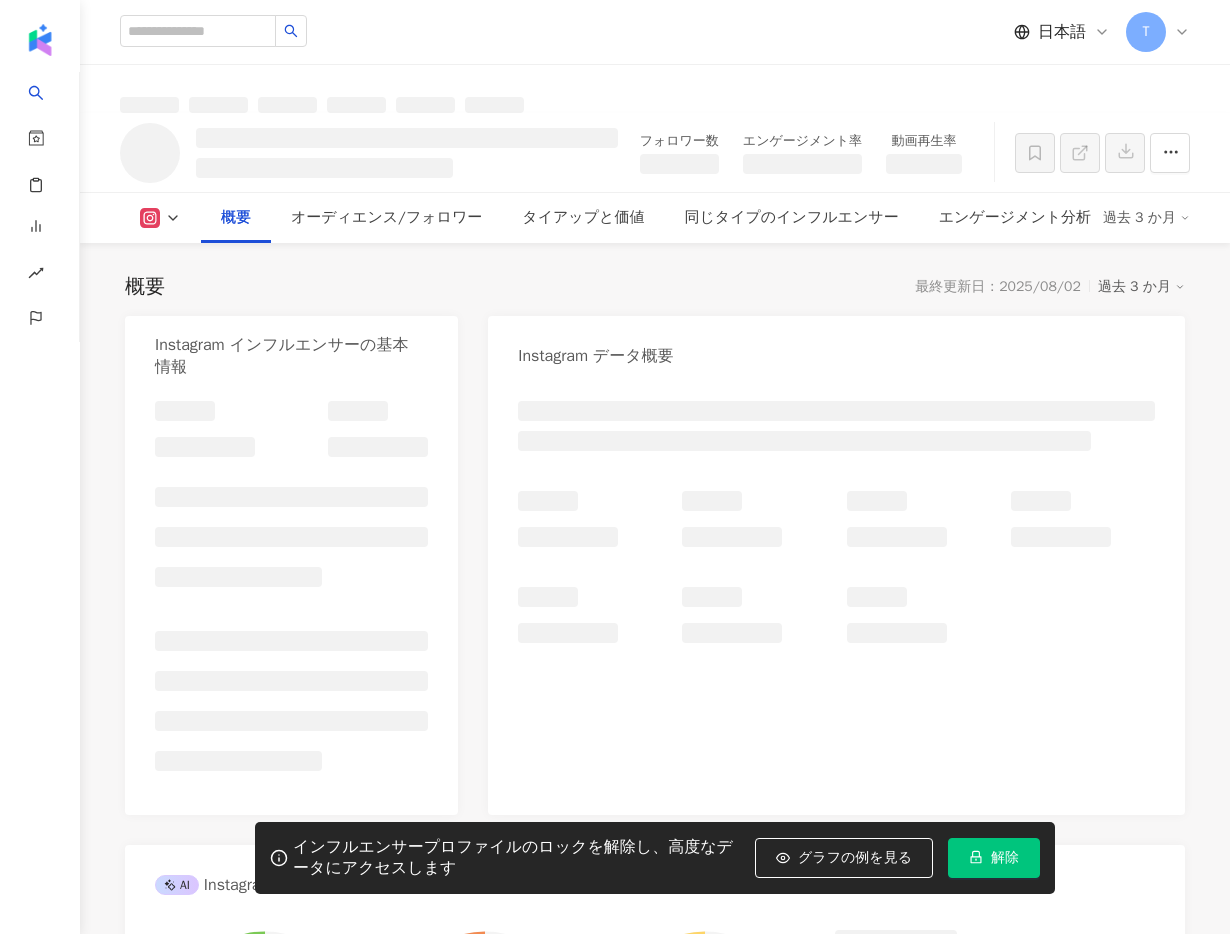 scroll, scrollTop: 457, scrollLeft: 0, axis: vertical 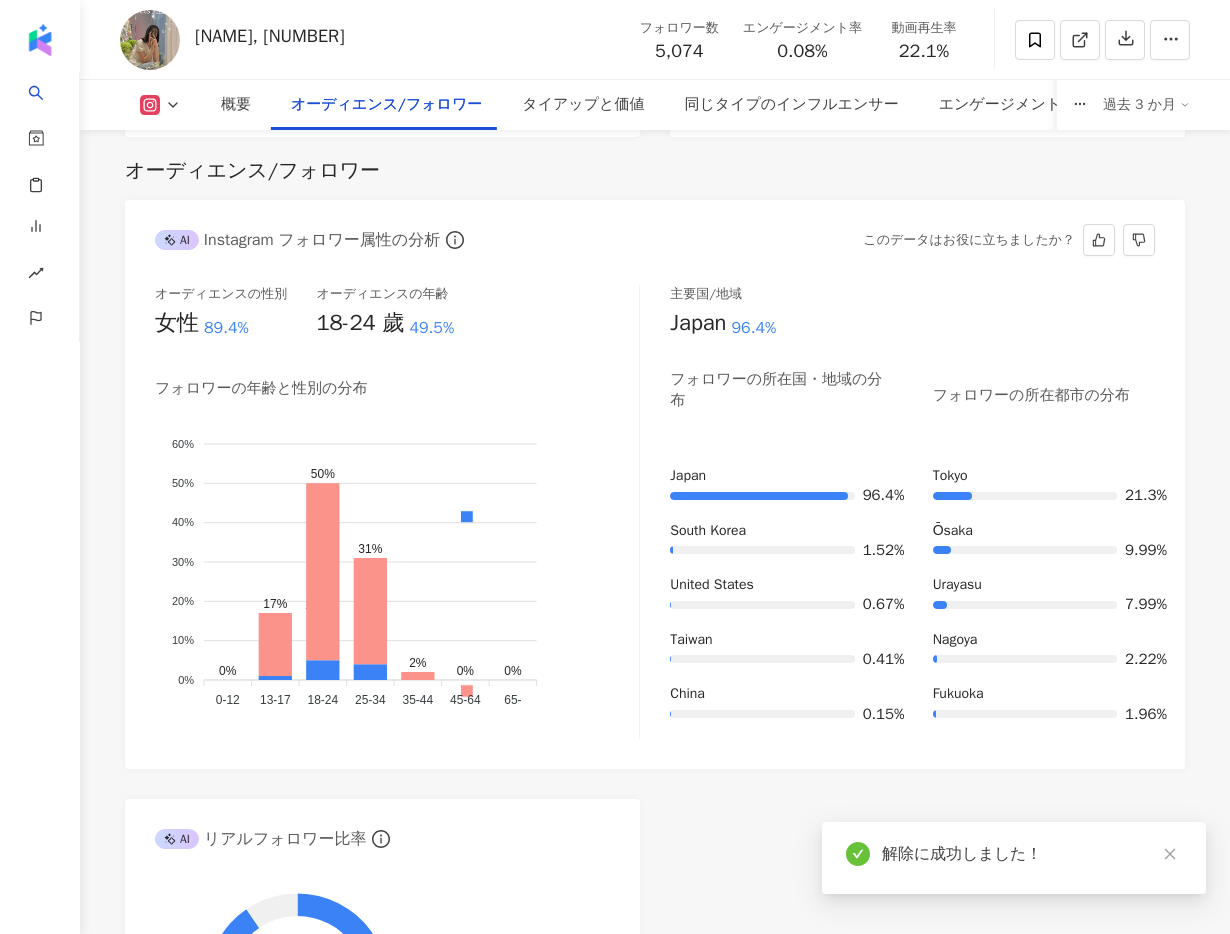 click on "オーディエンスの性別   女性 89.4% オーディエンスの年齢   18-24 歲 49.5% フォロワーの年齢と性別の分布 男 女性 60% 60% 50% 50% 40% 40% 30% 30% 20% 20% 10% 10% 0% 0% 0% 17% 50% 31% 2% 0% 0% 0-12 0-12 13-17 13-17 18-24 18-24 25-34 25-34 35-44 35-44 45-64 45-64 65- 65- 主要国/地域   Japan 96.4% フォロワーの所在国・地域の分布 フォロワーの所在都市の分布 Japan 96.4% South Korea 1.52% United States 0.67% Taiwan 0.41% China 0.15% Tokyo 21.3% Ōsaka 9.99% Urayasu 7.99% Nagoya 2.22% Fukuoka 1.96%" at bounding box center (655, 517) 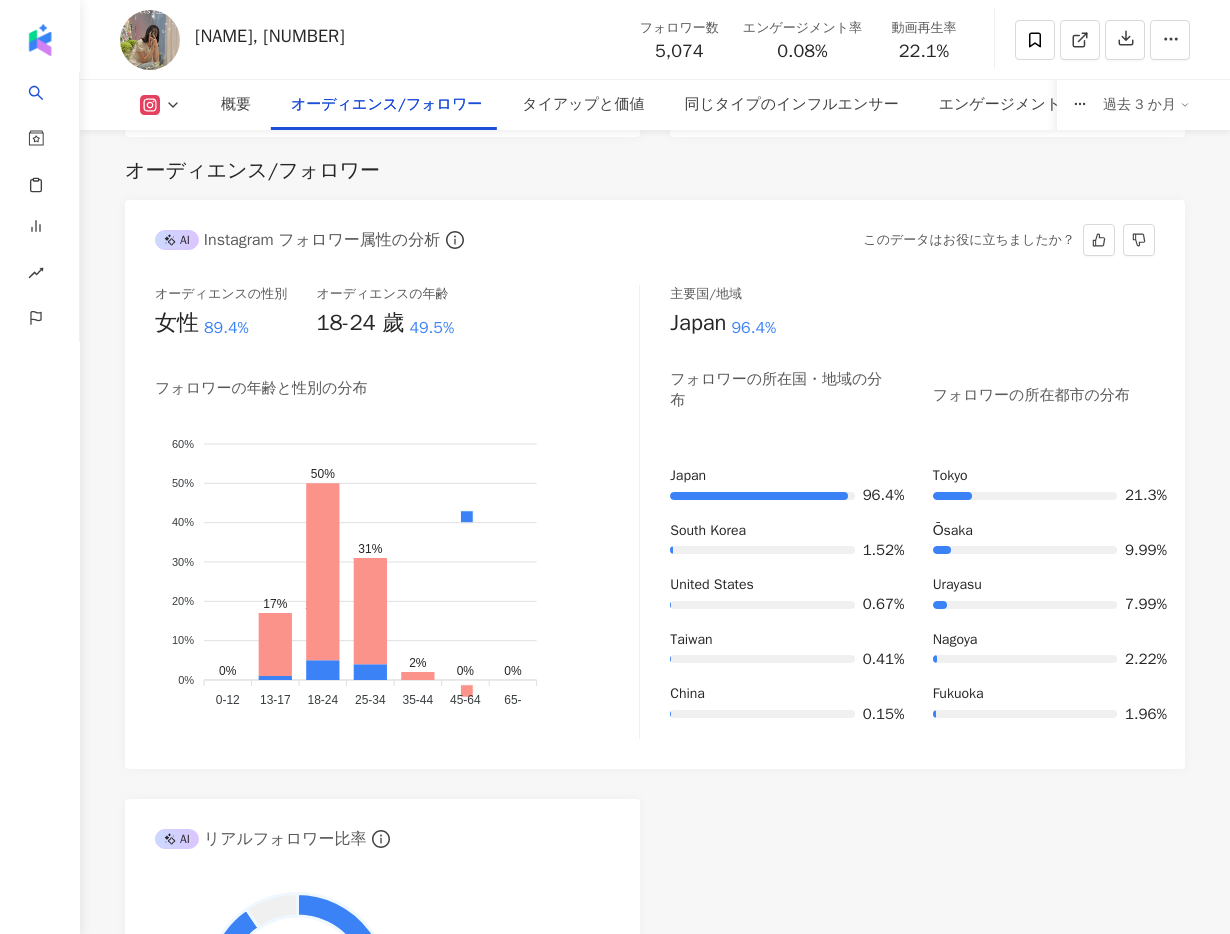 click on "女性" at bounding box center [177, 323] 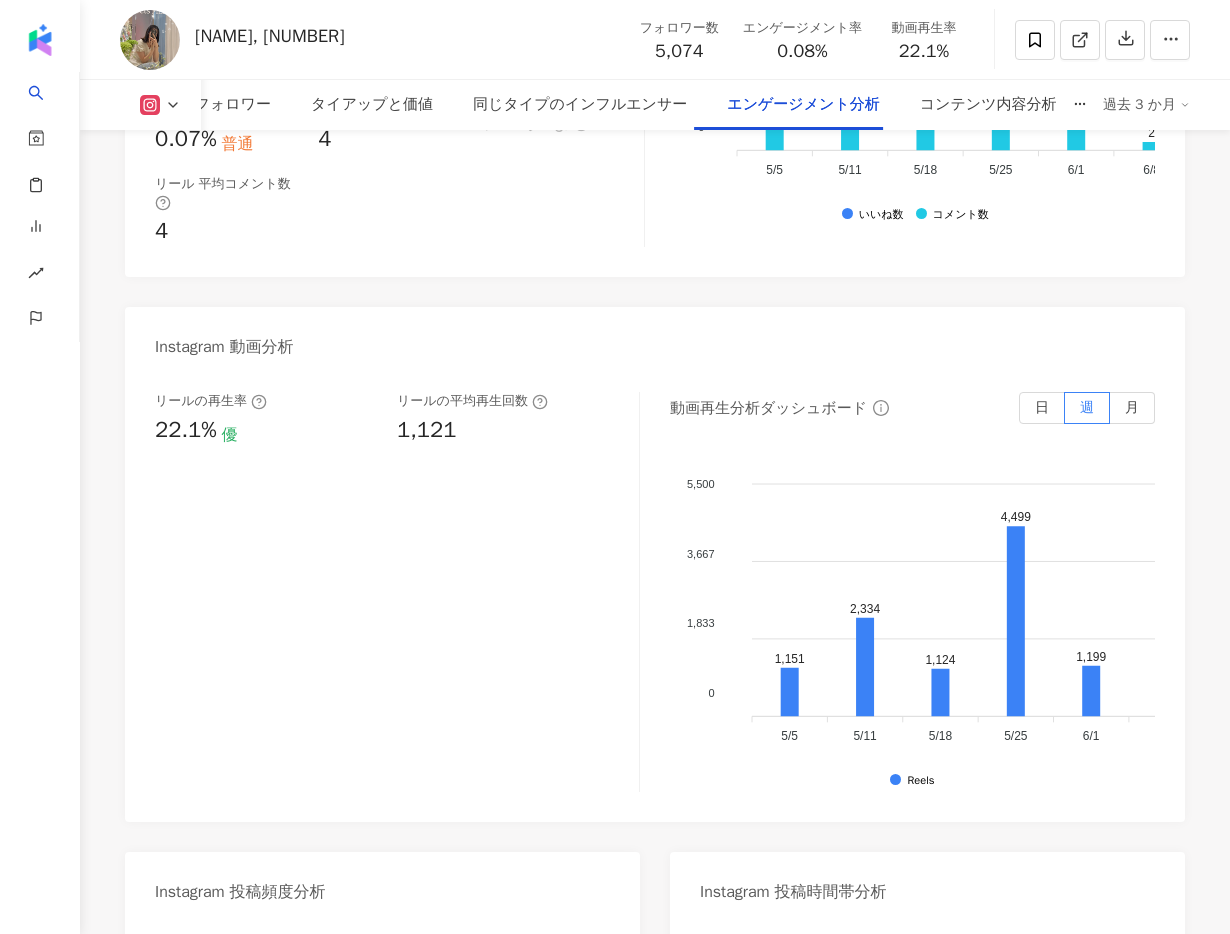 scroll, scrollTop: 4420, scrollLeft: 0, axis: vertical 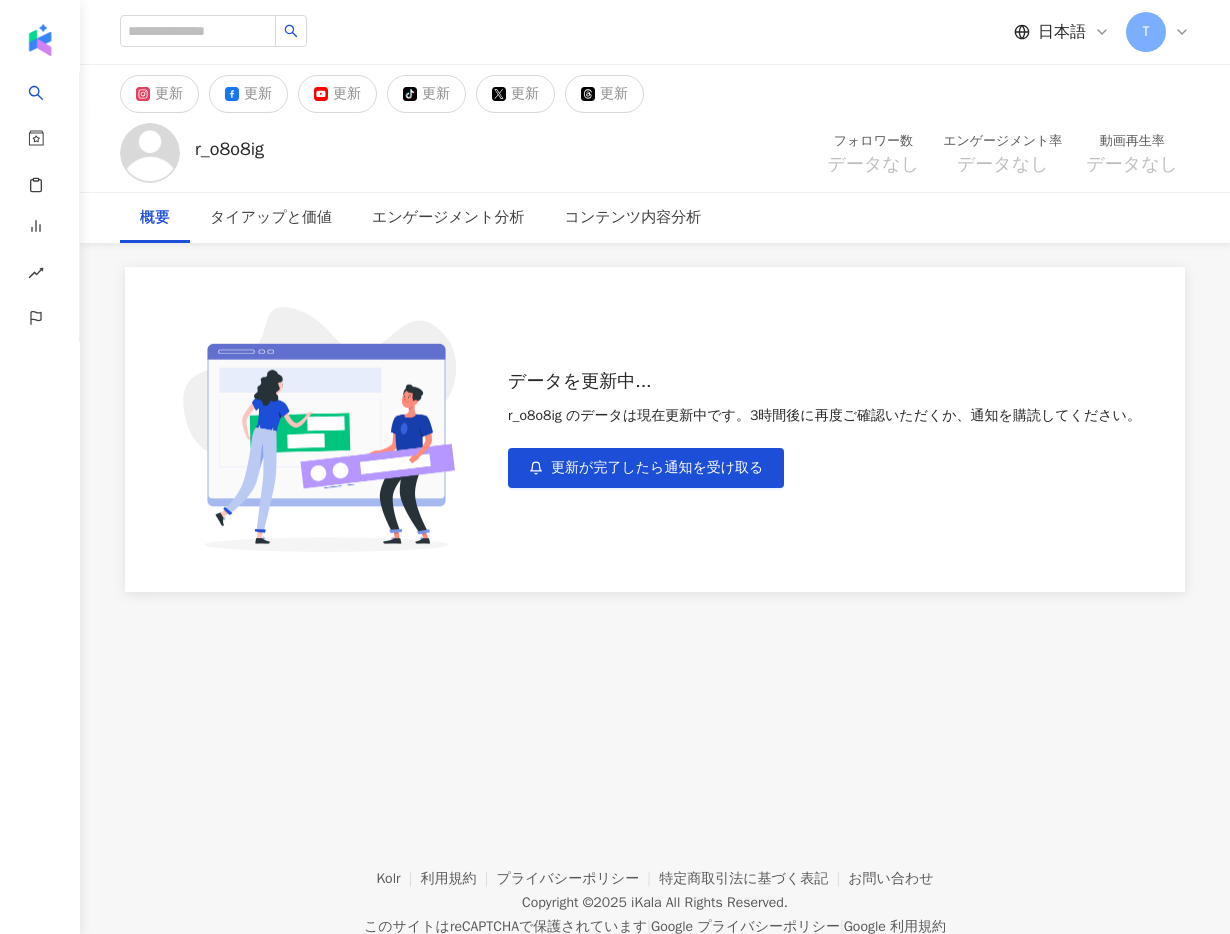 click at bounding box center (213, 32) 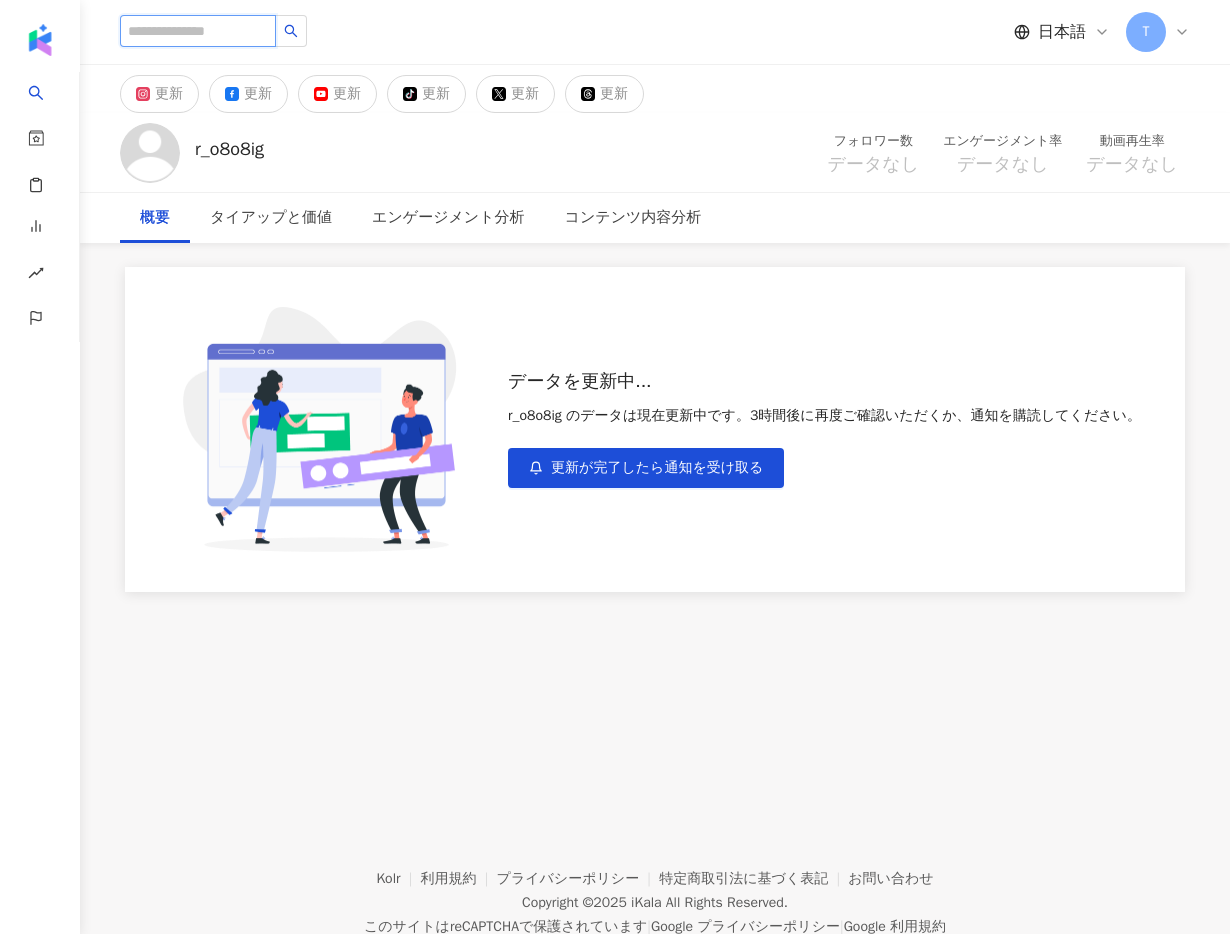 click at bounding box center (198, 31) 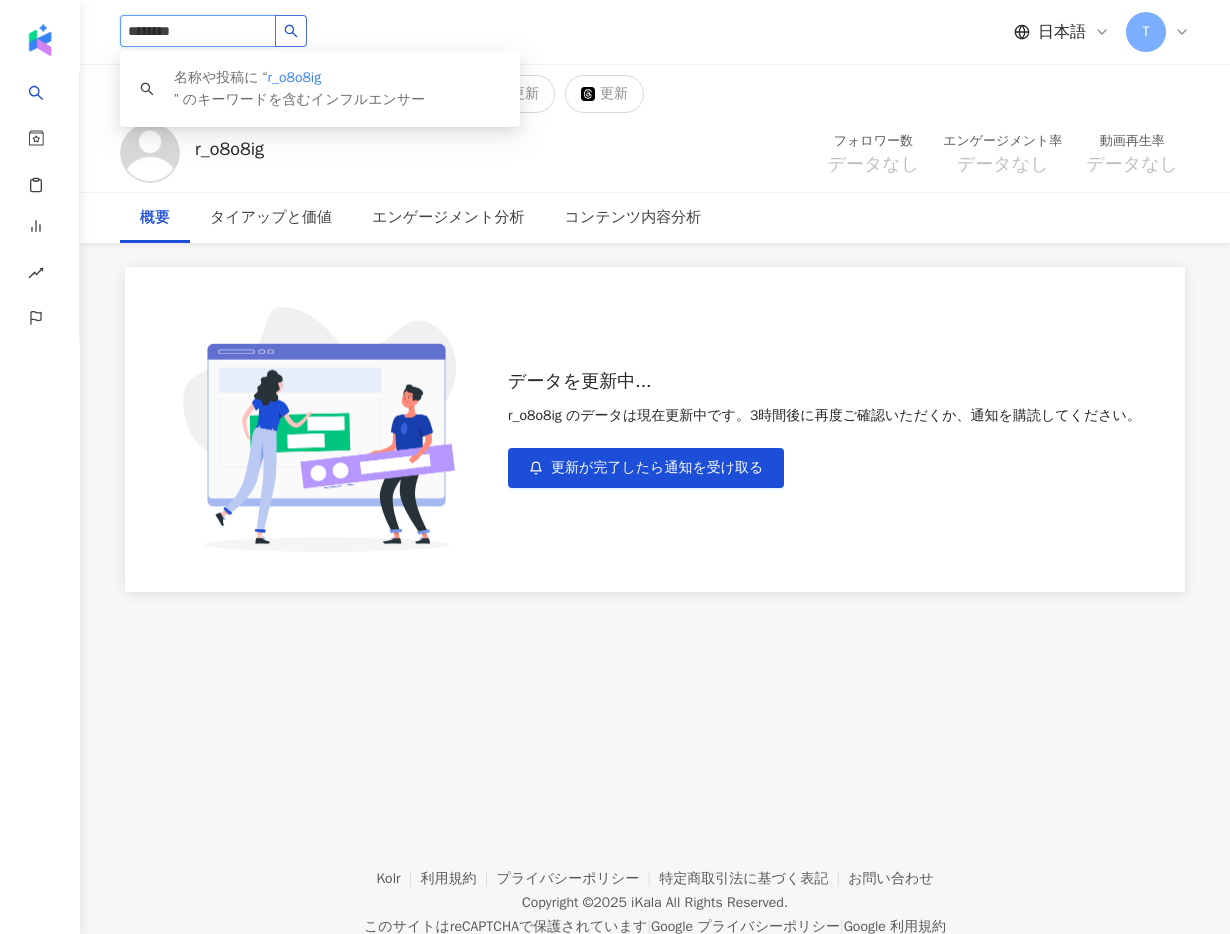 click 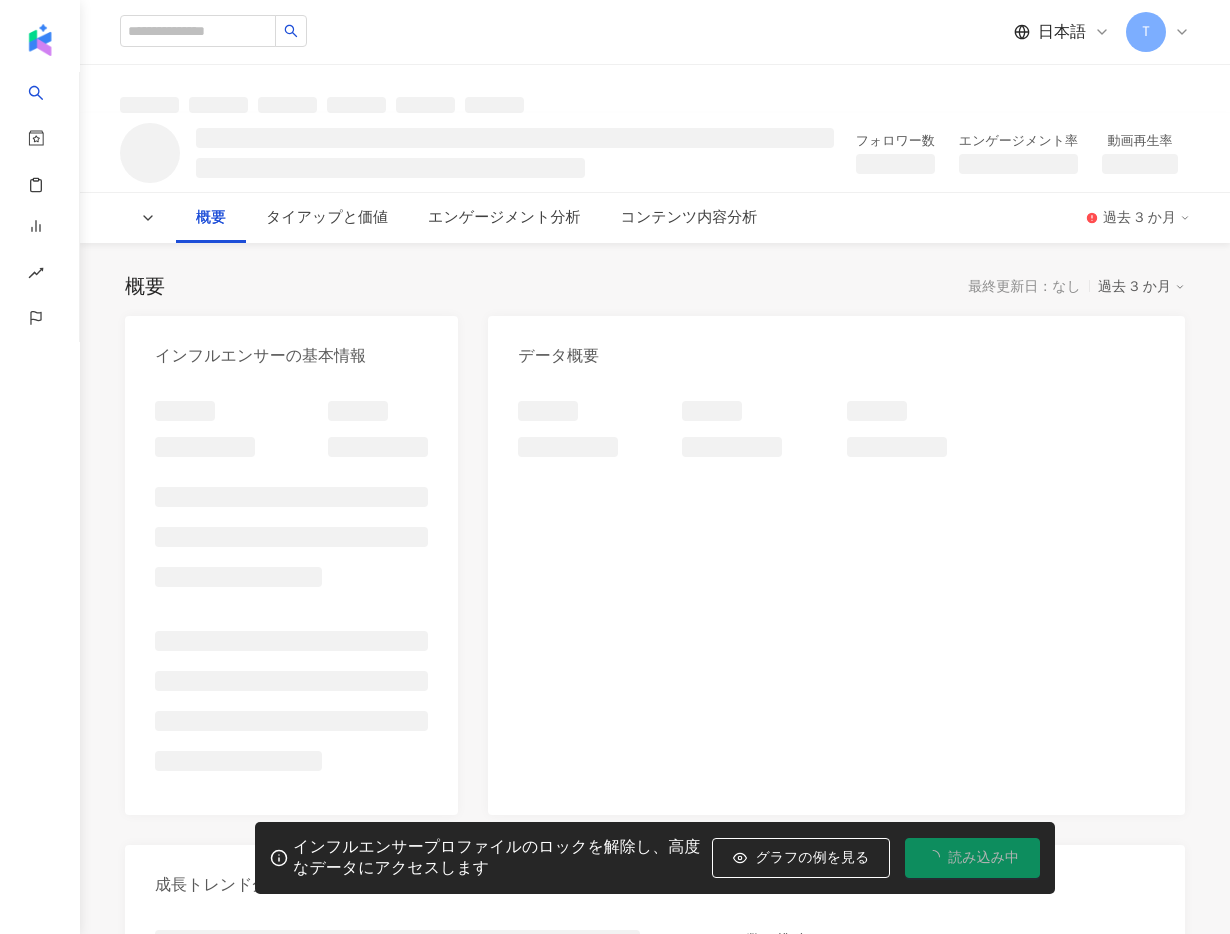 scroll, scrollTop: 0, scrollLeft: 0, axis: both 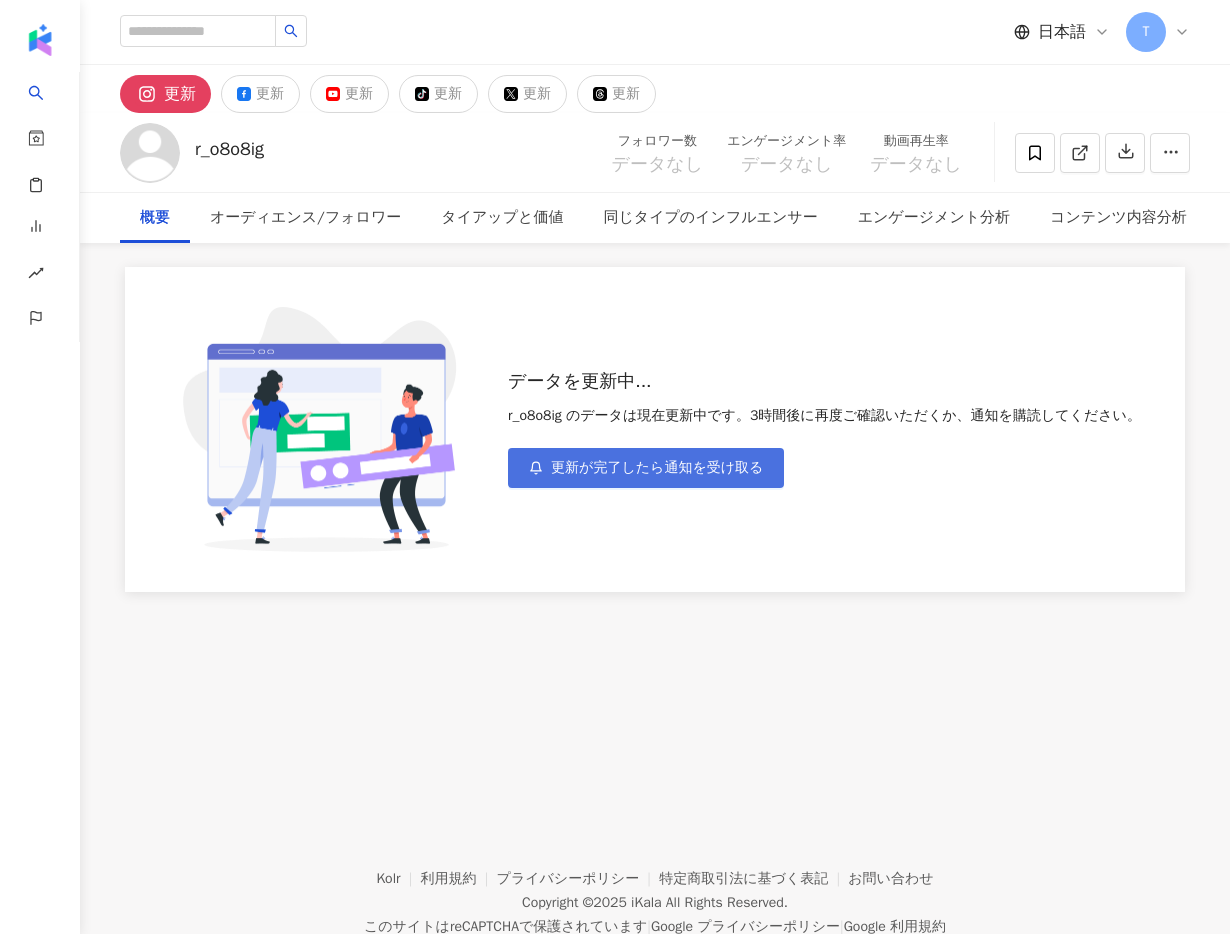 click on "更新が完了したら通知を受け取る" at bounding box center [657, 468] 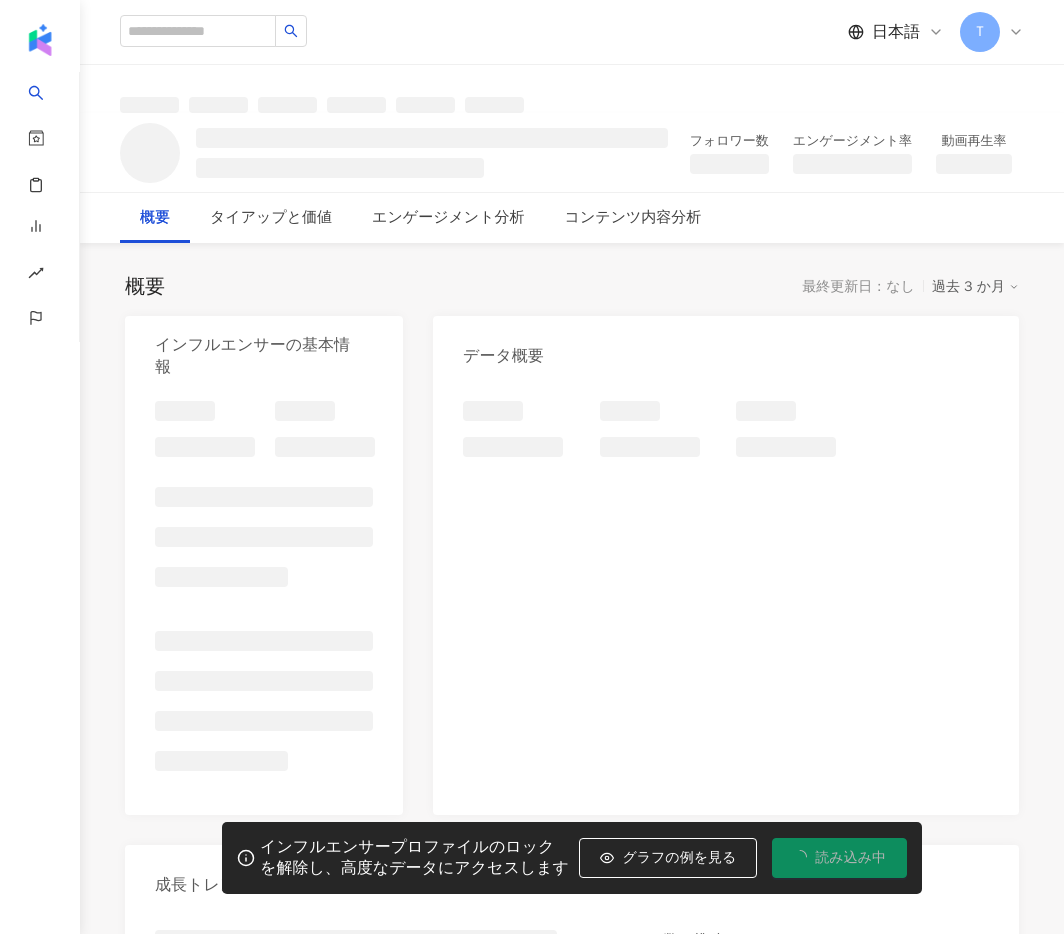 scroll, scrollTop: 0, scrollLeft: 0, axis: both 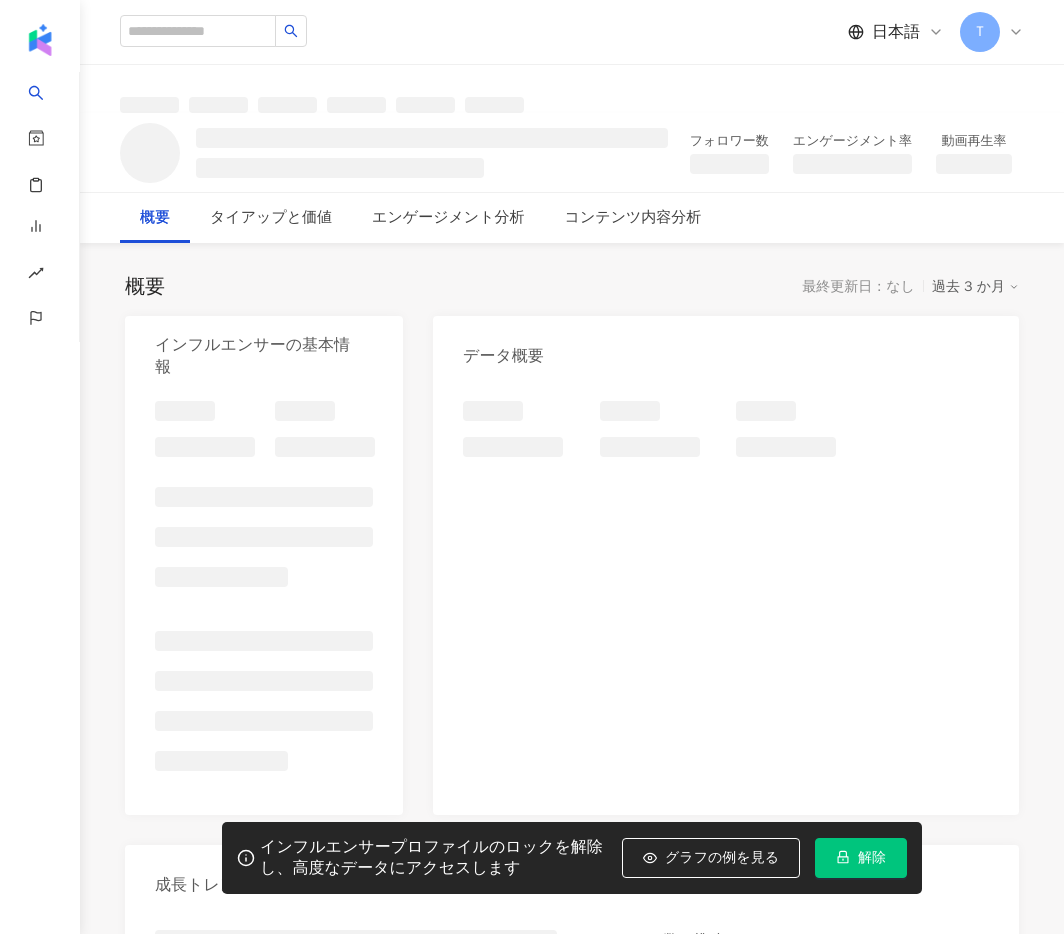 click on "解除" at bounding box center [861, 858] 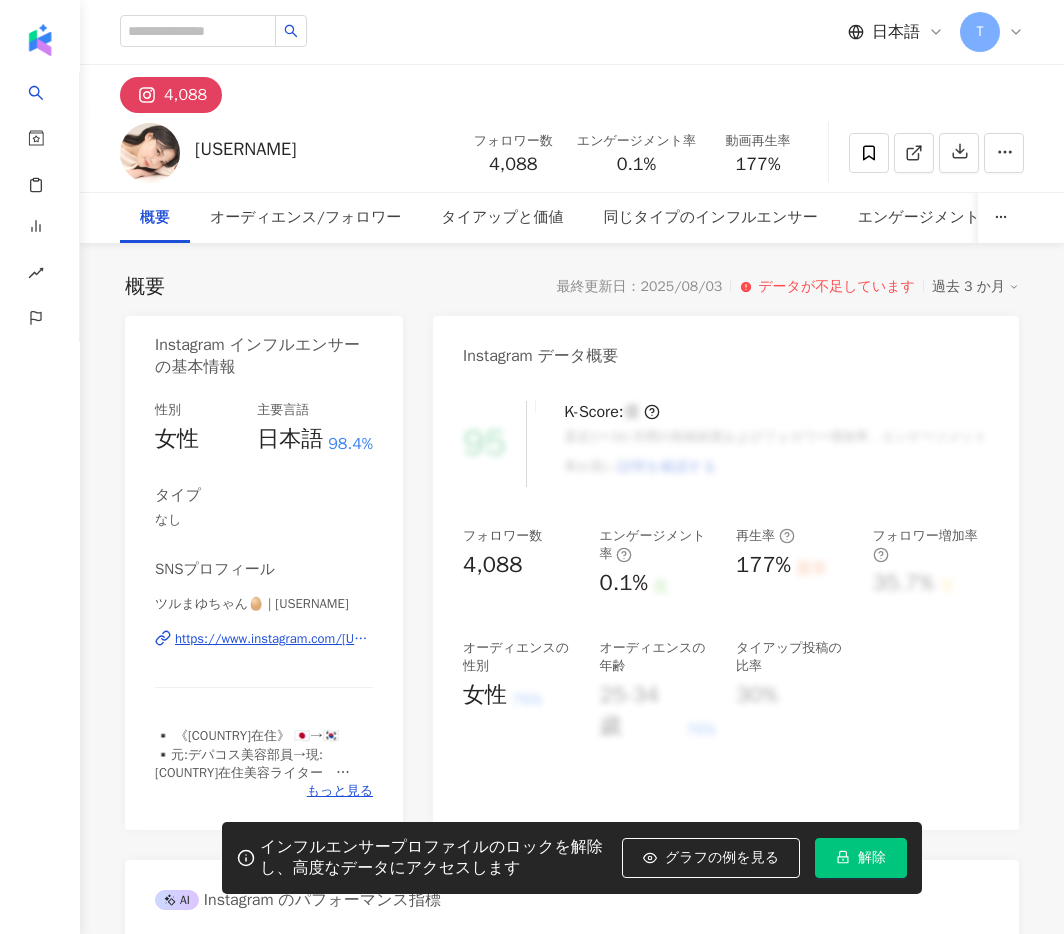 scroll, scrollTop: 123, scrollLeft: 0, axis: vertical 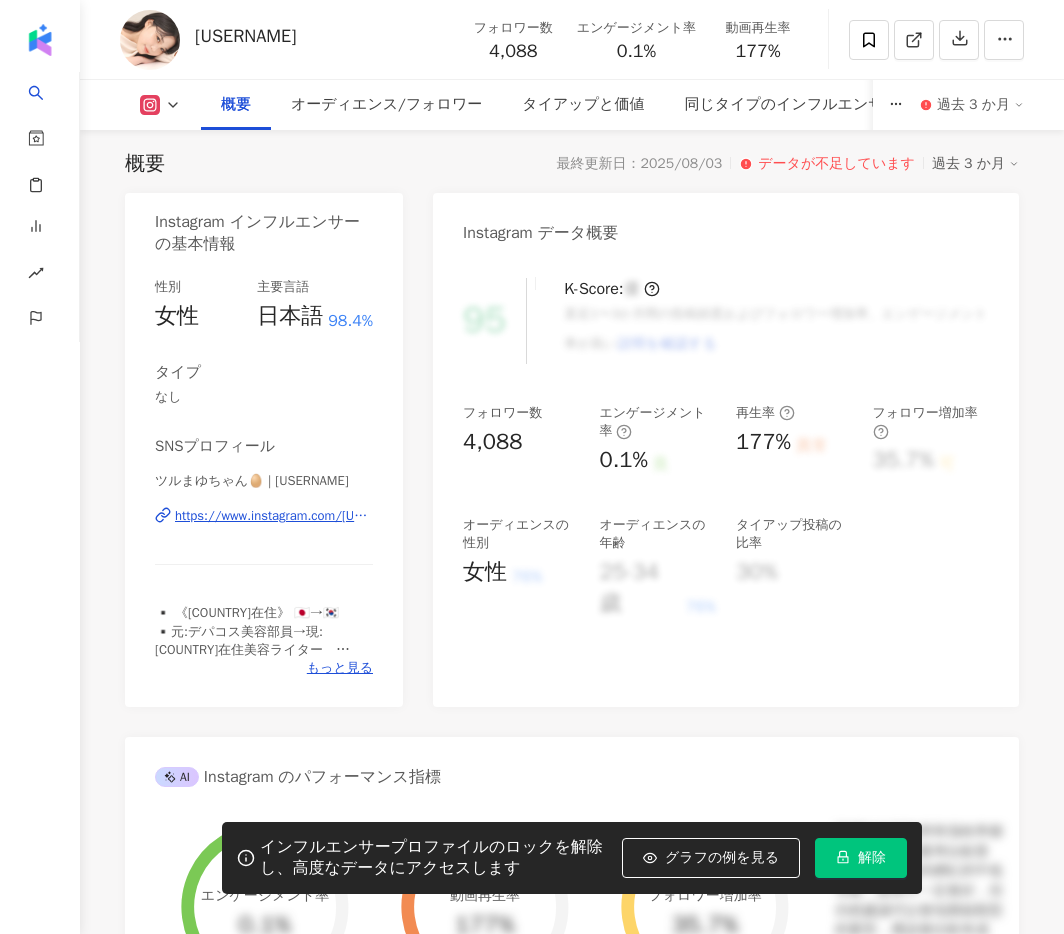 click on "このインフルエンサーのデータが不足している理由は以下の通りです。ロック解除を続けますか？ ・3ヶ月間投稿がない
・SNSのリンクが無効
・プライベートアカウントに設定されている
・18歳以上のみ視聴可能に設定されている 取消 ロック解除を続ける" at bounding box center [532, 467] 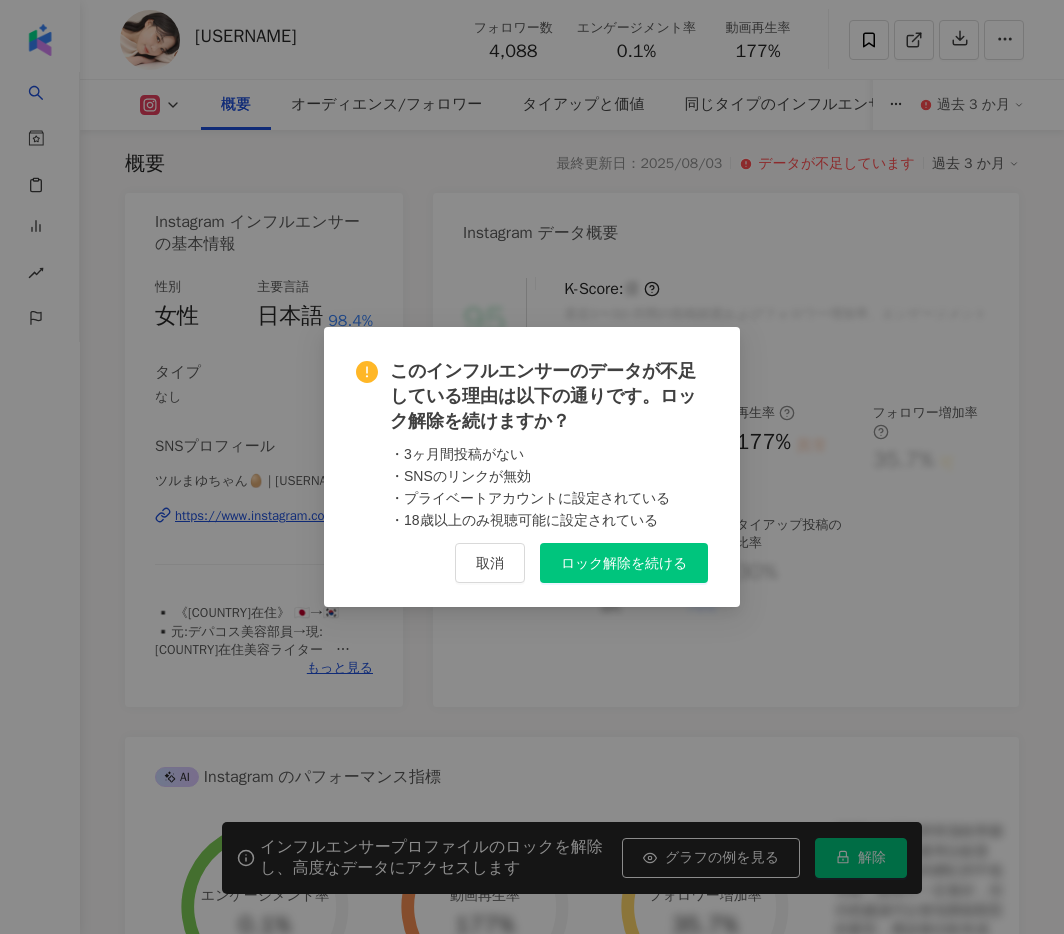 click on "このインフルエンサーのデータが不足している理由は以下の通りです。ロック解除を続けますか？ ・3ヶ月間投稿がない
・SNSのリンクが無効
・プライベートアカウントに設定されている
・18歳以上のみ視聴可能に設定されている 取消 ロック解除を続ける" at bounding box center (532, 467) 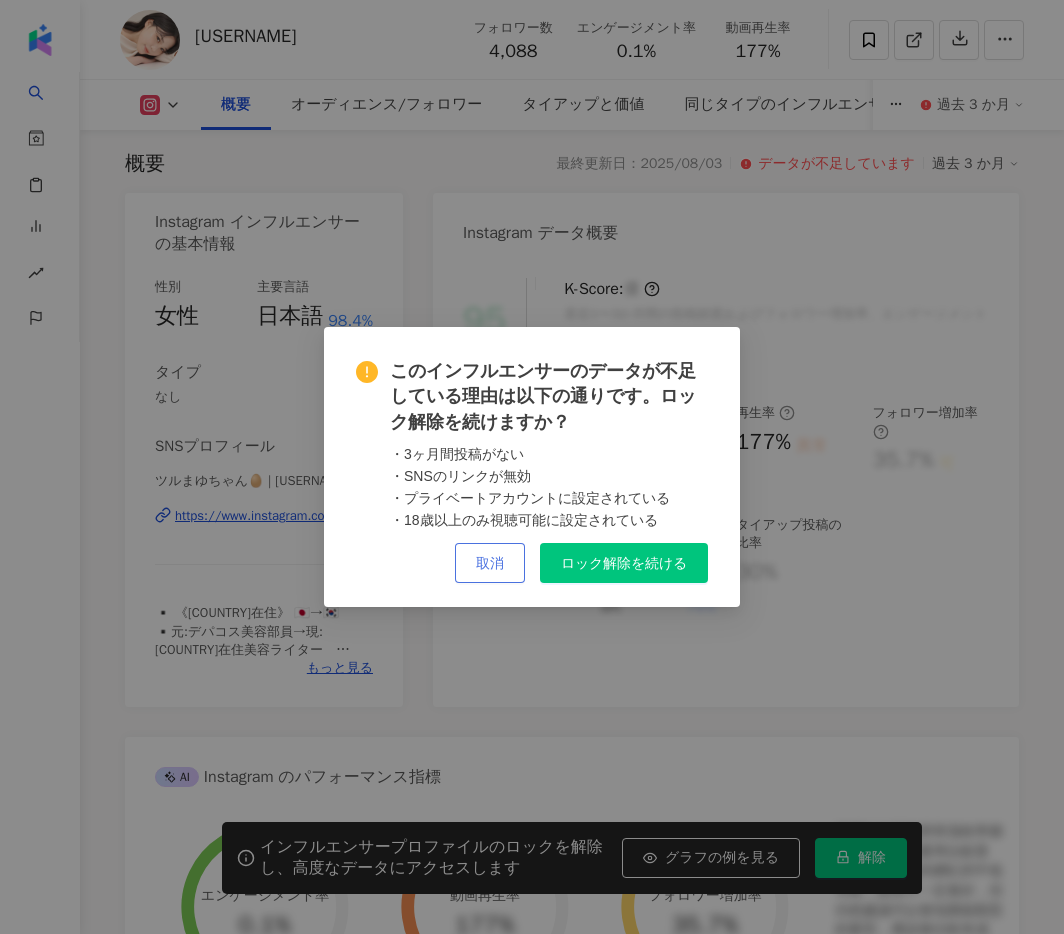 click on "取消" at bounding box center [490, 563] 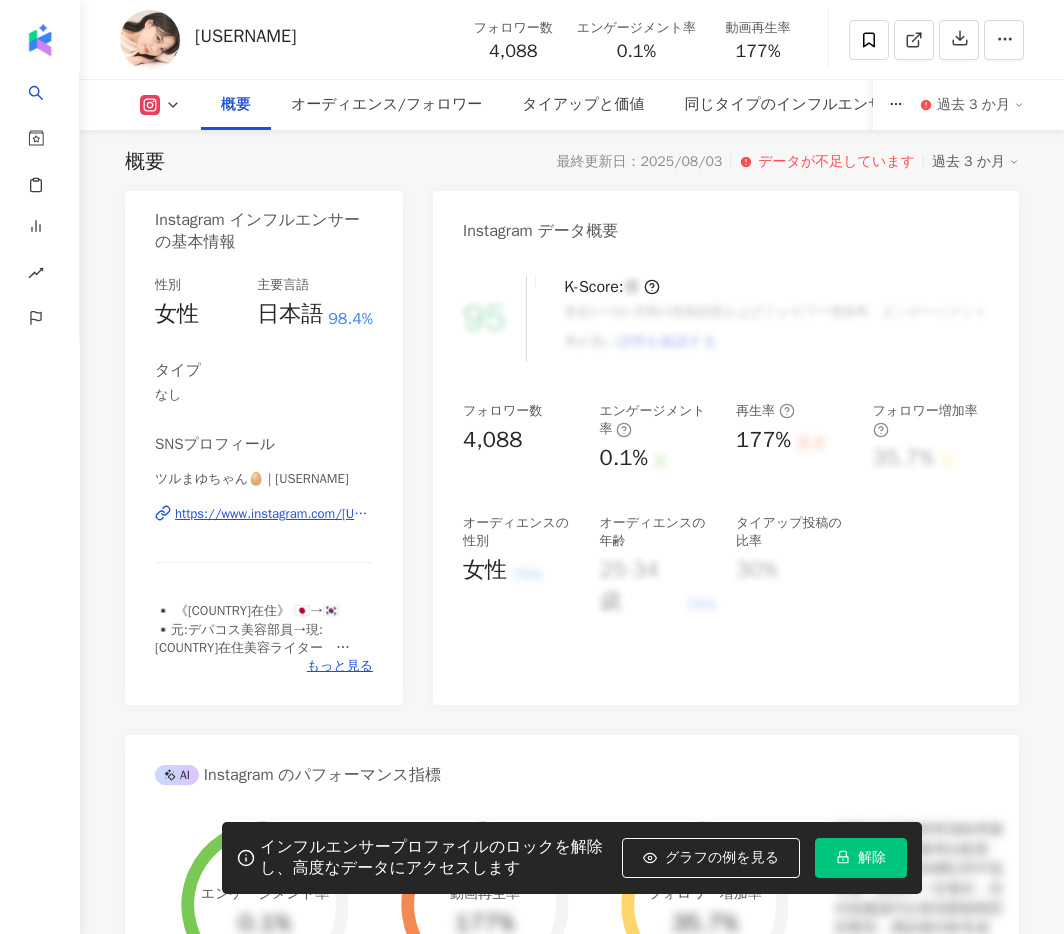 scroll, scrollTop: 0, scrollLeft: 0, axis: both 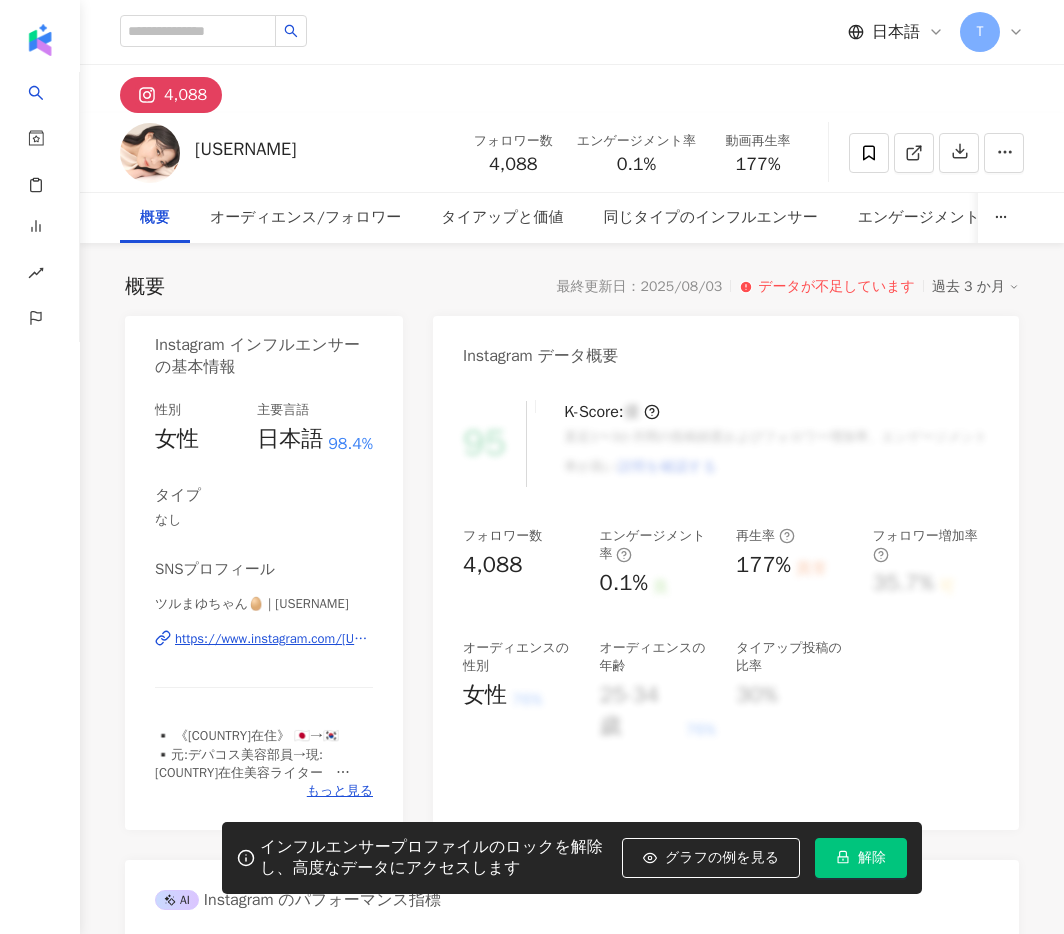 click on "解除" at bounding box center (861, 858) 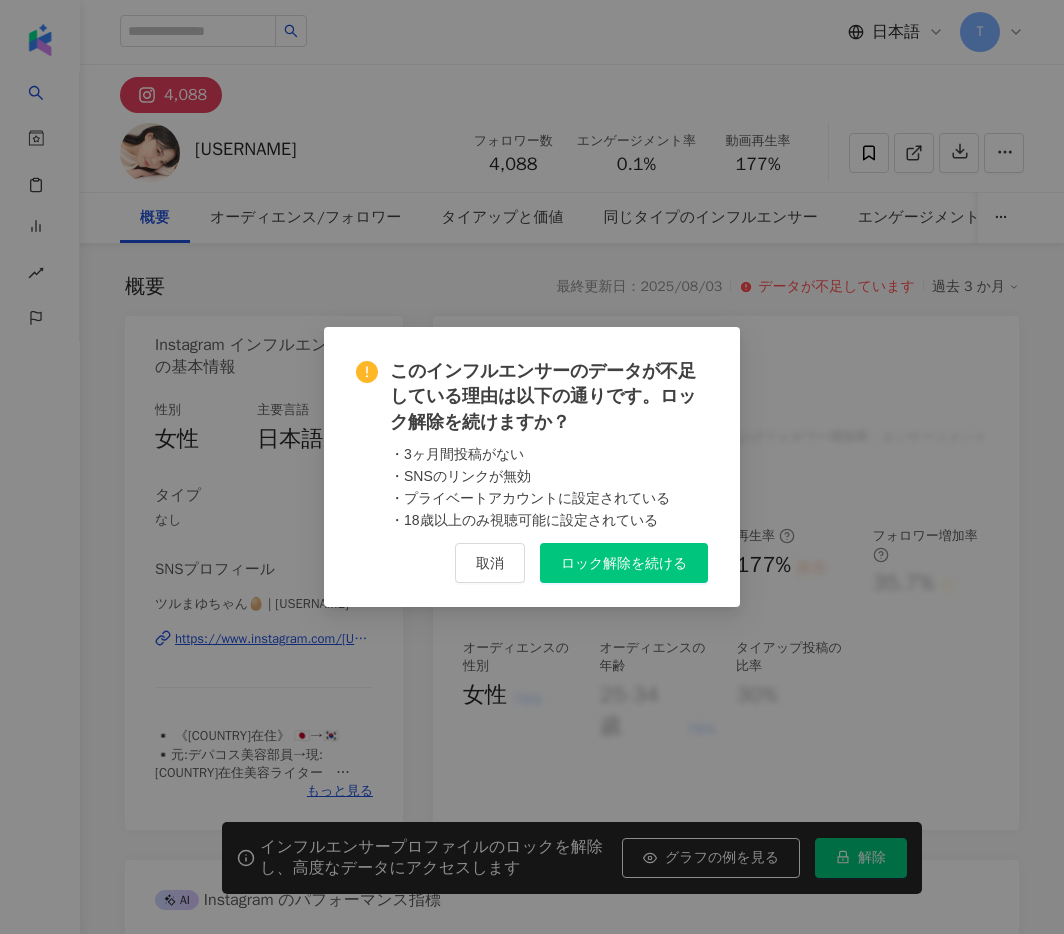click on "ロック解除を続ける" at bounding box center (624, 563) 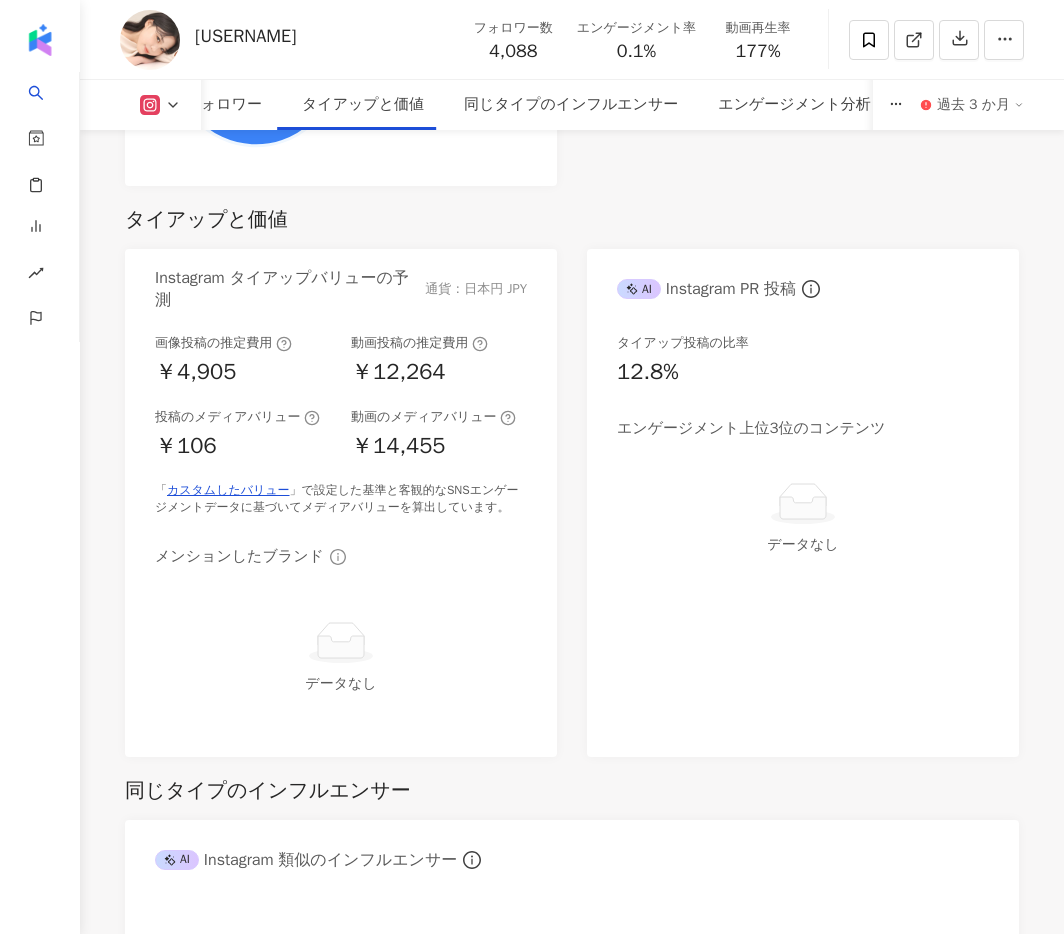 scroll, scrollTop: 2074, scrollLeft: 0, axis: vertical 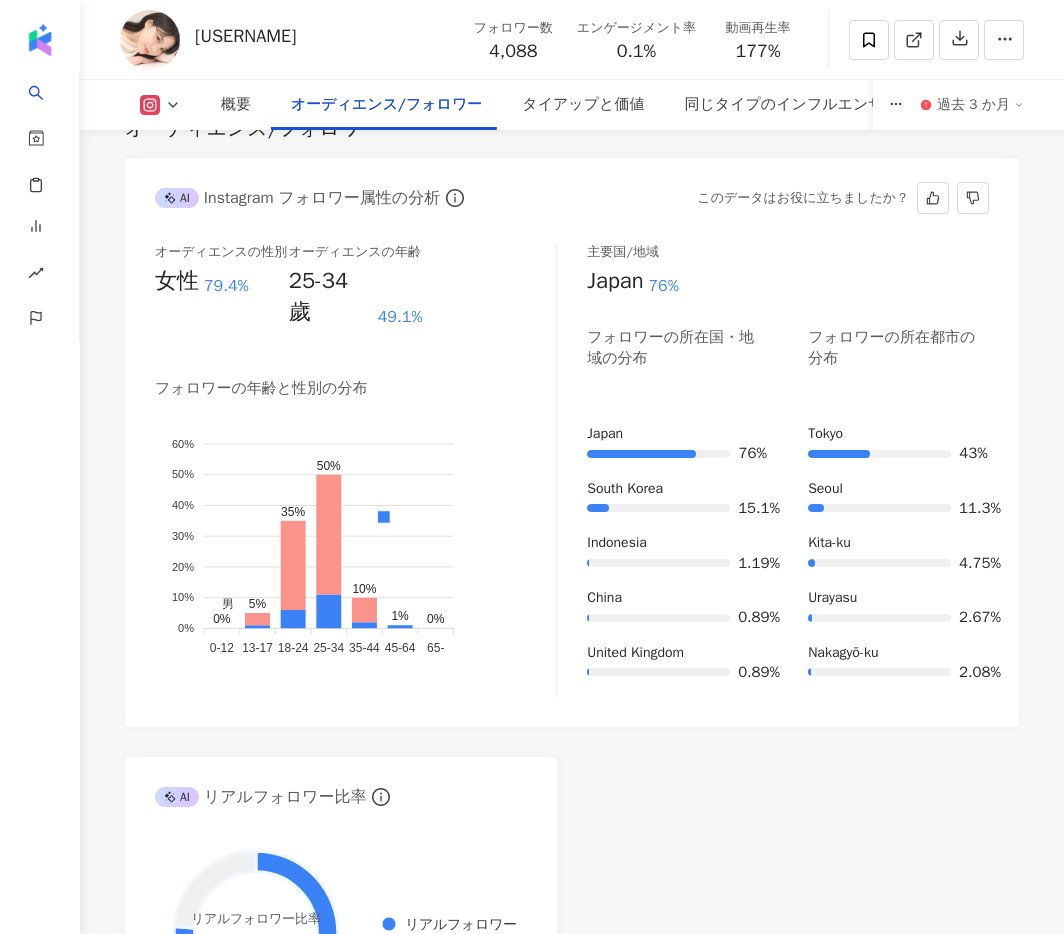 click on "オーディエンスの性別   女性 79.4% オーディエンスの年齢   25-34 歲 49.1% フォロワーの年齢と性別の分布 男 女性 60% 60% 50% 50% 40% 40% 30% 30% 20% 20% 10% 10% 0% 0% 0% 5% 35% 50% 10% 1% 0% 0-12 0-12 13-17 13-17 18-24 18-24 25-34 25-34 35-44 35-44 45-64 45-64 65- 65- 主要国/地域   Japan 76% フォロワーの所在国・地域の分布 フォロワーの所在都市の分布 Japan 76% South Korea 15.1% Indonesia 1.19% China 0.89% United Kingdom 0.89% Tokyo 43% Seoul 11.3% Kita-ku 4.75% Urayasu 2.67% Nakagyō-ku 2.08%" at bounding box center [572, 475] 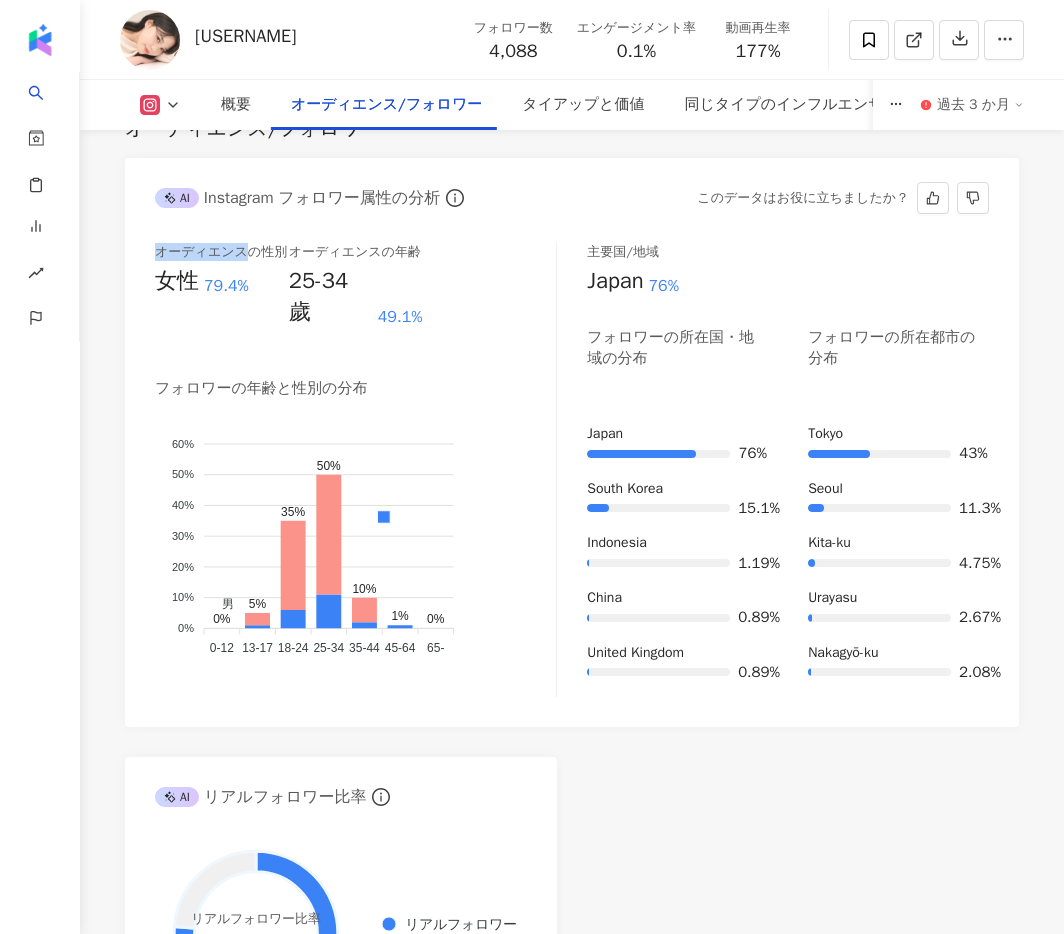 click on "オーディエンスの性別   女性 79.4% オーディエンスの年齢   25-34 歲 49.1% フォロワーの年齢と性別の分布 男 女性 60% 60% 50% 50% 40% 40% 30% 30% 20% 20% 10% 10% 0% 0% 0% 5% 35% 50% 10% 1% 0% 0-12 0-12 13-17 13-17 18-24 18-24 25-34 25-34 35-44 35-44 45-64 45-64 65- 65- 主要国/地域   Japan 76% フォロワーの所在国・地域の分布 フォロワーの所在都市の分布 Japan 76% South Korea 15.1% Indonesia 1.19% China 0.89% United Kingdom 0.89% Tokyo 43% Seoul 11.3% Kita-ku 4.75% Urayasu 2.67% Nakagyō-ku 2.08%" at bounding box center (572, 475) 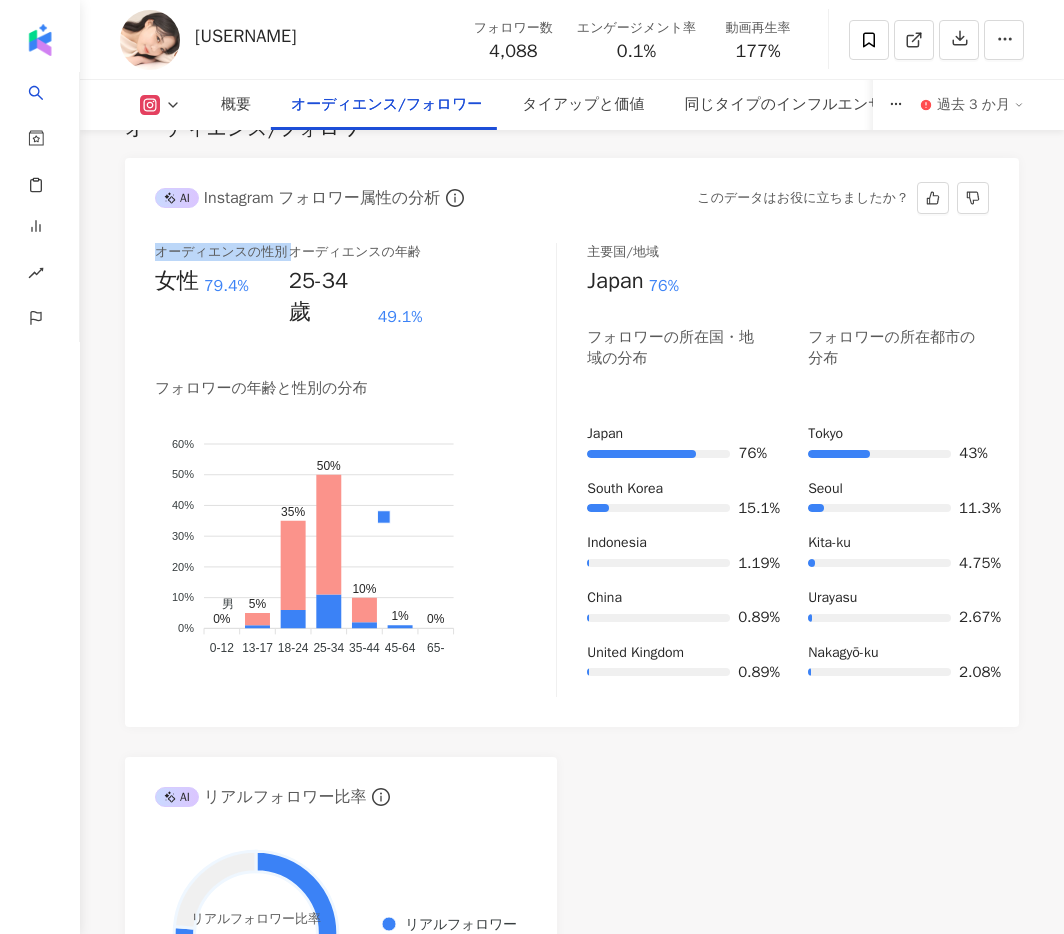 click on "オーディエンスの性別   女性 79.4% オーディエンスの年齢   25-34 歲 49.1% フォロワーの年齢と性別の分布 男 女性 60% 60% 50% 50% 40% 40% 30% 30% 20% 20% 10% 10% 0% 0% 0% 5% 35% 50% 10% 1% 0% 0-12 0-12 13-17 13-17 18-24 18-24 25-34 25-34 35-44 35-44 45-64 45-64 65- 65- 主要国/地域   Japan 76% フォロワーの所在国・地域の分布 フォロワーの所在都市の分布 Japan 76% South Korea 15.1% Indonesia 1.19% China 0.89% United Kingdom 0.89% Tokyo 43% Seoul 11.3% Kita-ku 4.75% Urayasu 2.67% Nakagyō-ku 2.08%" at bounding box center [572, 475] 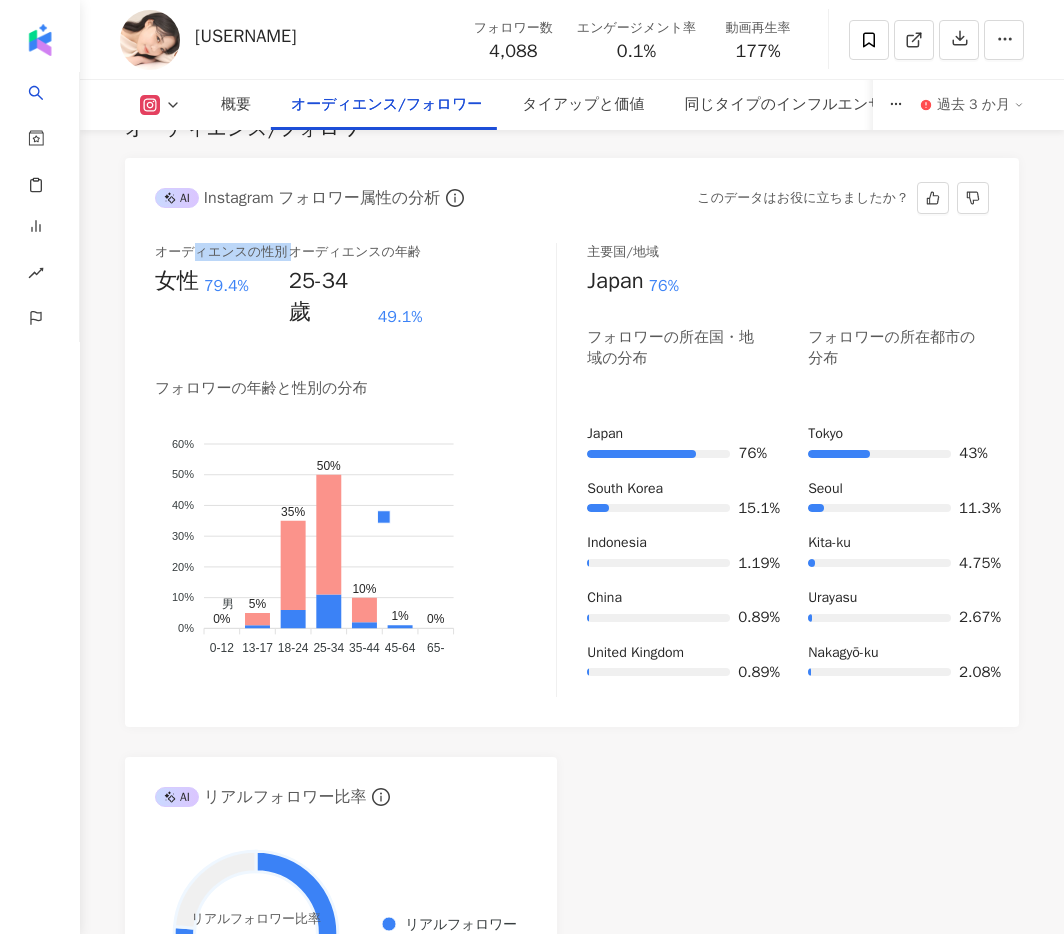 click on "オーディエンスの性別" at bounding box center (221, 252) 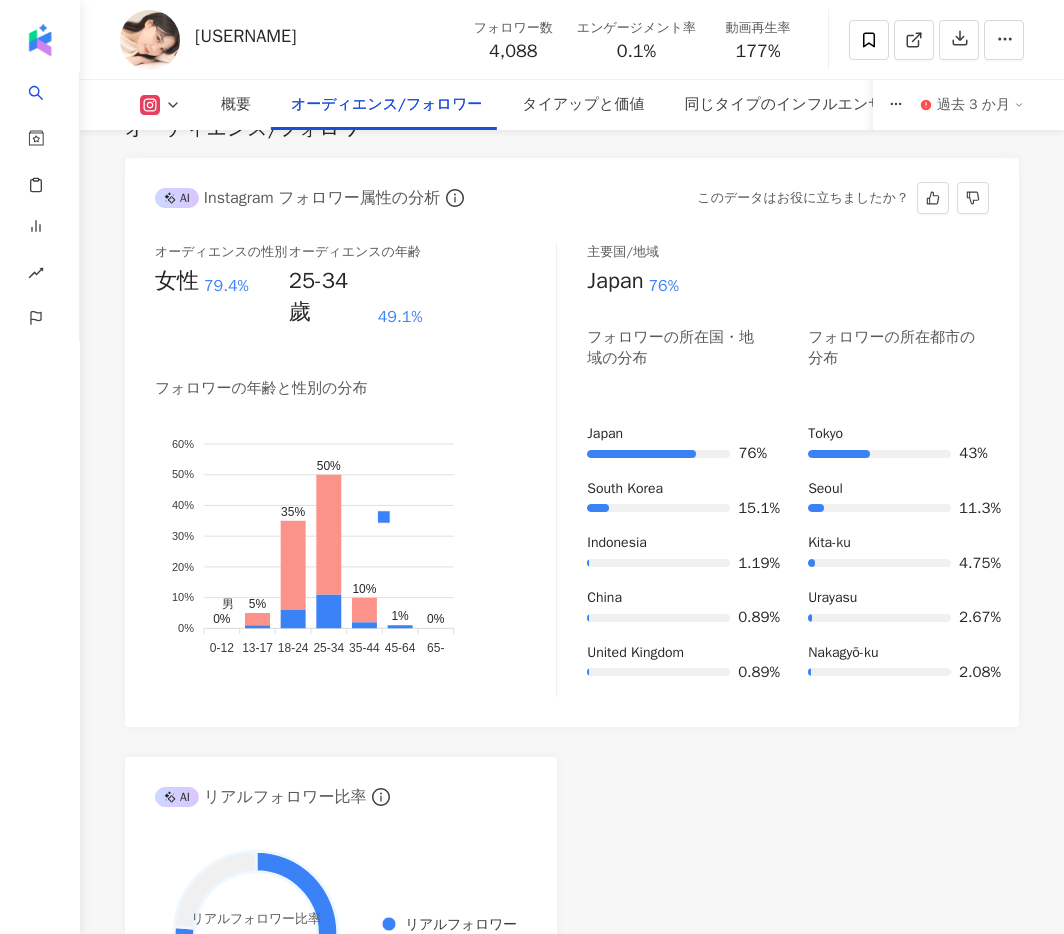 click on "オーディエンスの性別   女性 79.4% オーディエンスの年齢   25-34 歲 49.1% フォロワーの年齢と性別の分布 男 女性 60% 60% 50% 50% 40% 40% 30% 30% 20% 20% 10% 10% 0% 0% 0% 5% 35% 50% 10% 1% 0% 0-12 0-12 13-17 13-17 18-24 18-24 25-34 25-34 35-44 35-44 45-64 45-64 65- 65- 主要国/地域   Japan 76% フォロワーの所在国・地域の分布 フォロワーの所在都市の分布 Japan 76% South Korea 15.1% Indonesia 1.19% China 0.89% United Kingdom 0.89% Tokyo 43% Seoul 11.3% Kita-ku 4.75% Urayasu 2.67% Nakagyō-ku 2.08%" at bounding box center (572, 475) 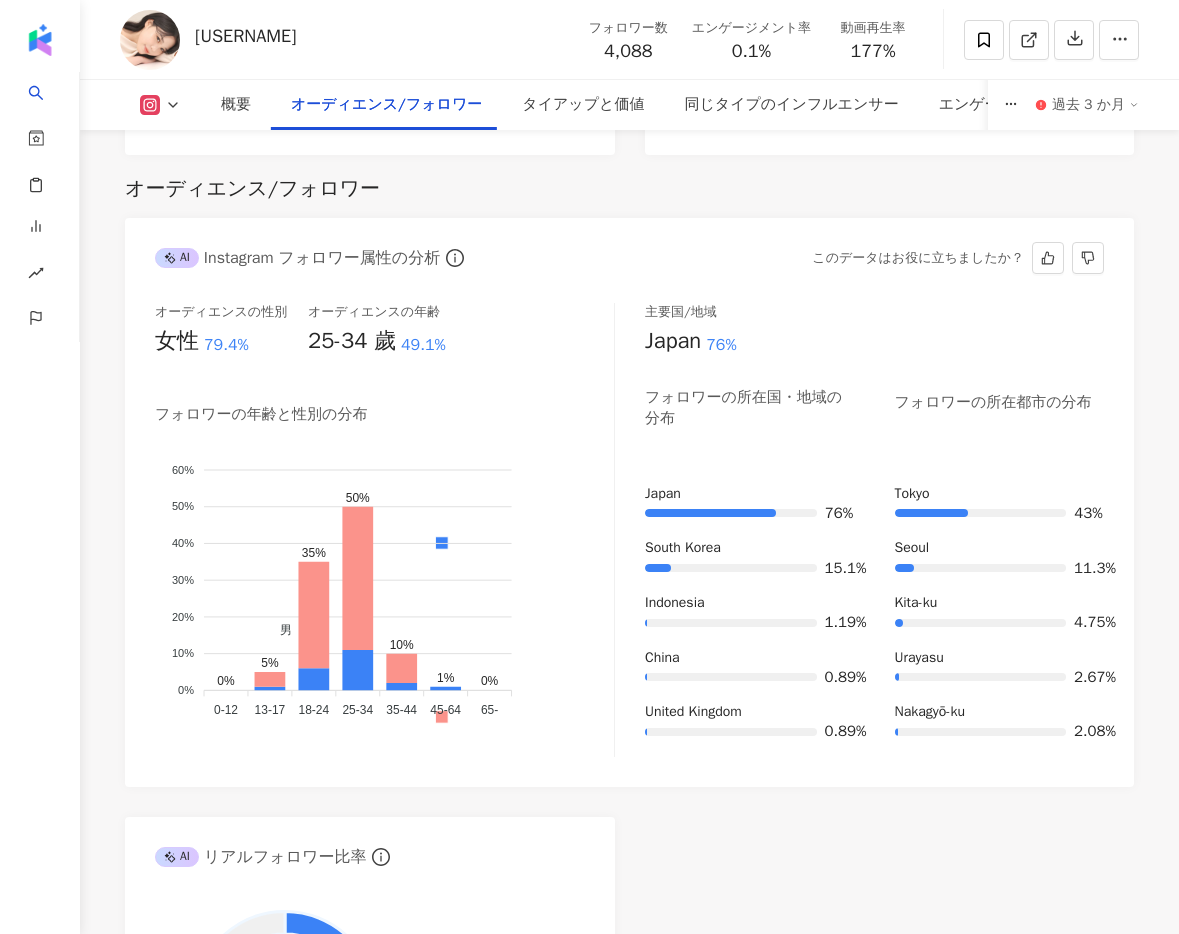 scroll, scrollTop: 1791, scrollLeft: 0, axis: vertical 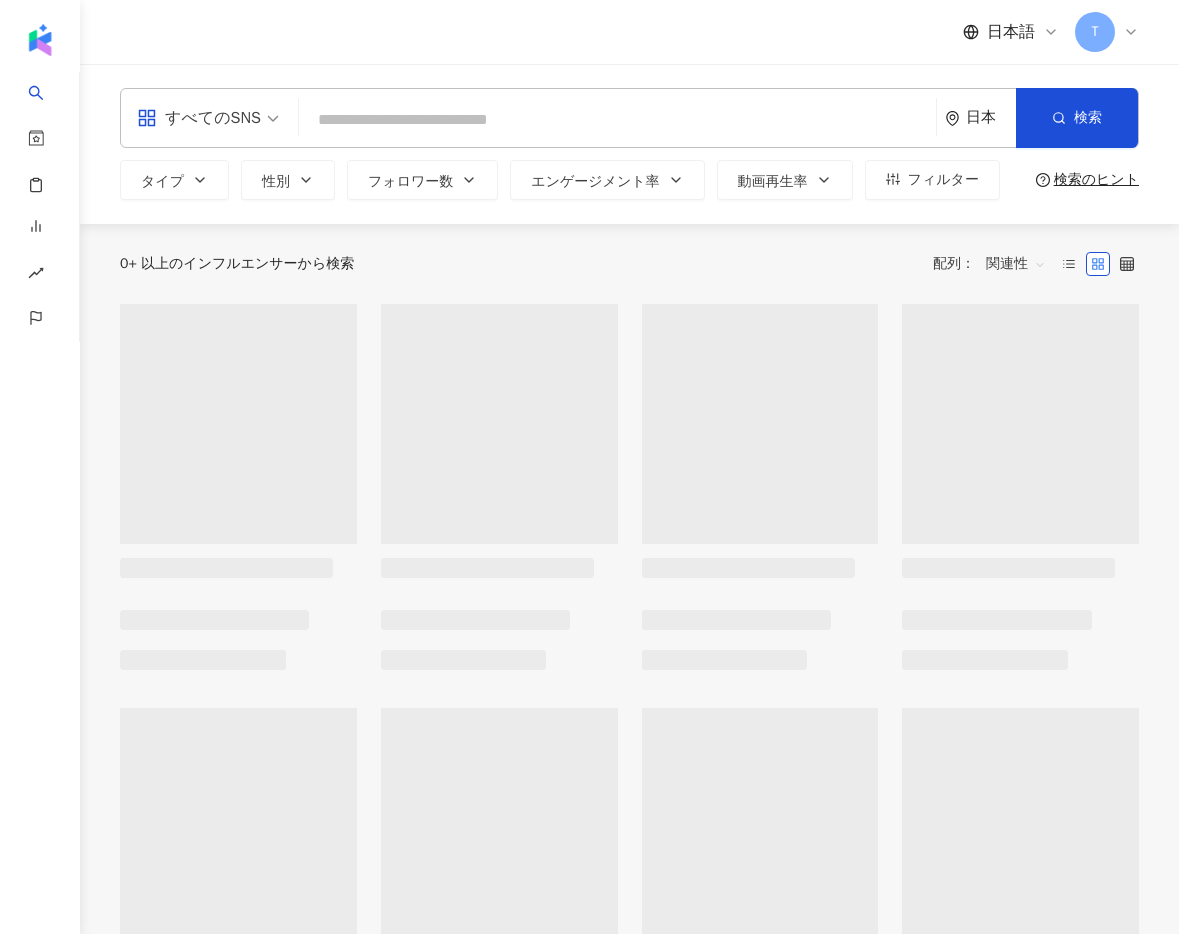 click at bounding box center (617, 120) 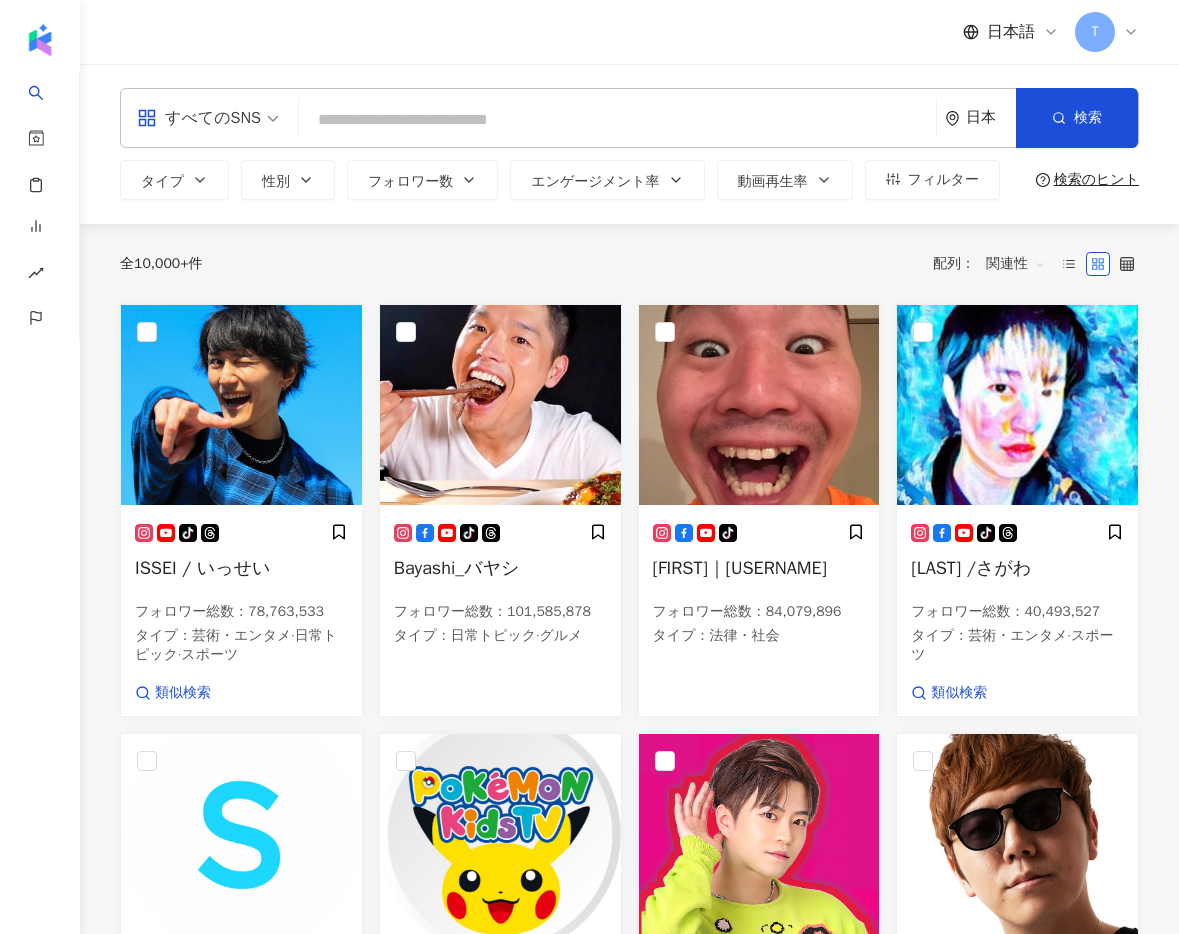 scroll, scrollTop: 0, scrollLeft: 0, axis: both 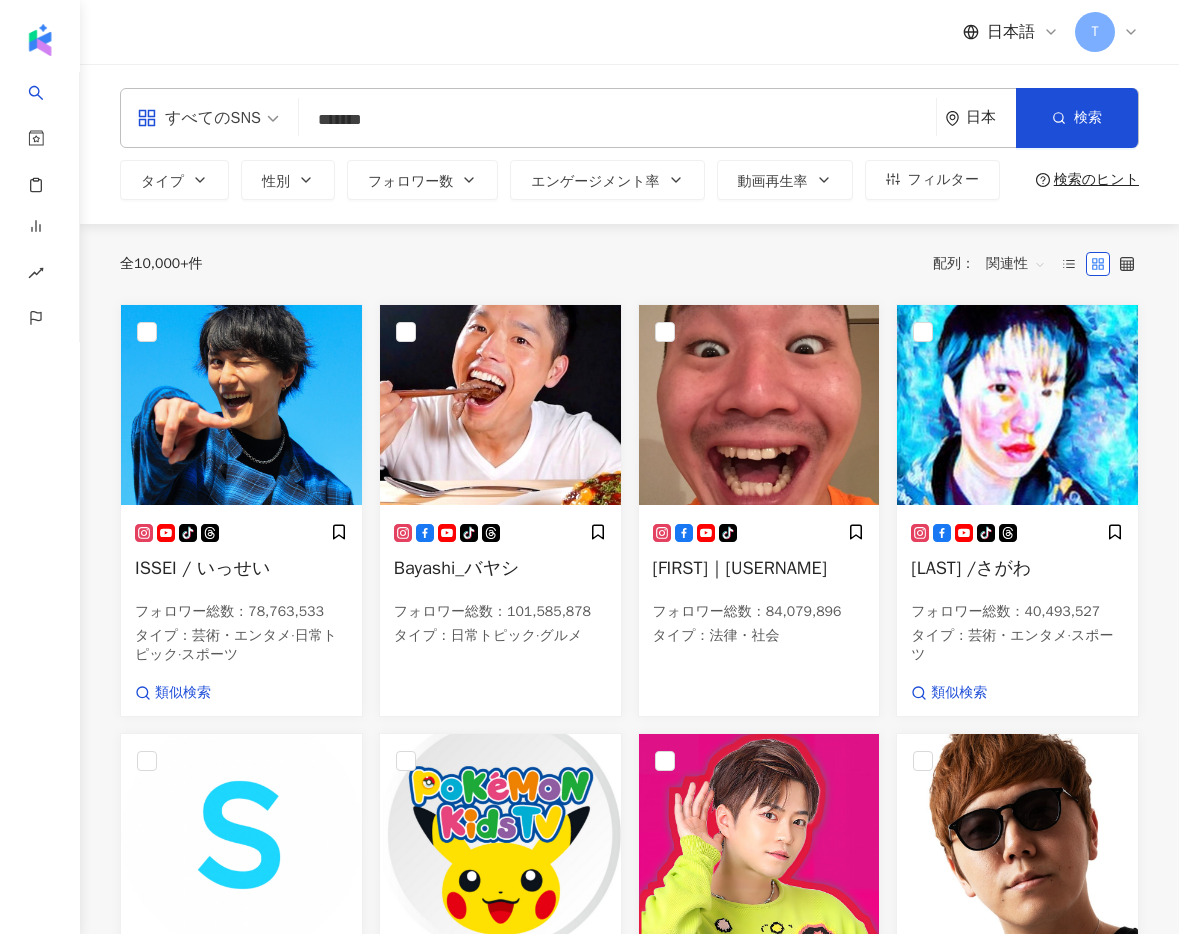 click on "*******" at bounding box center [617, 120] 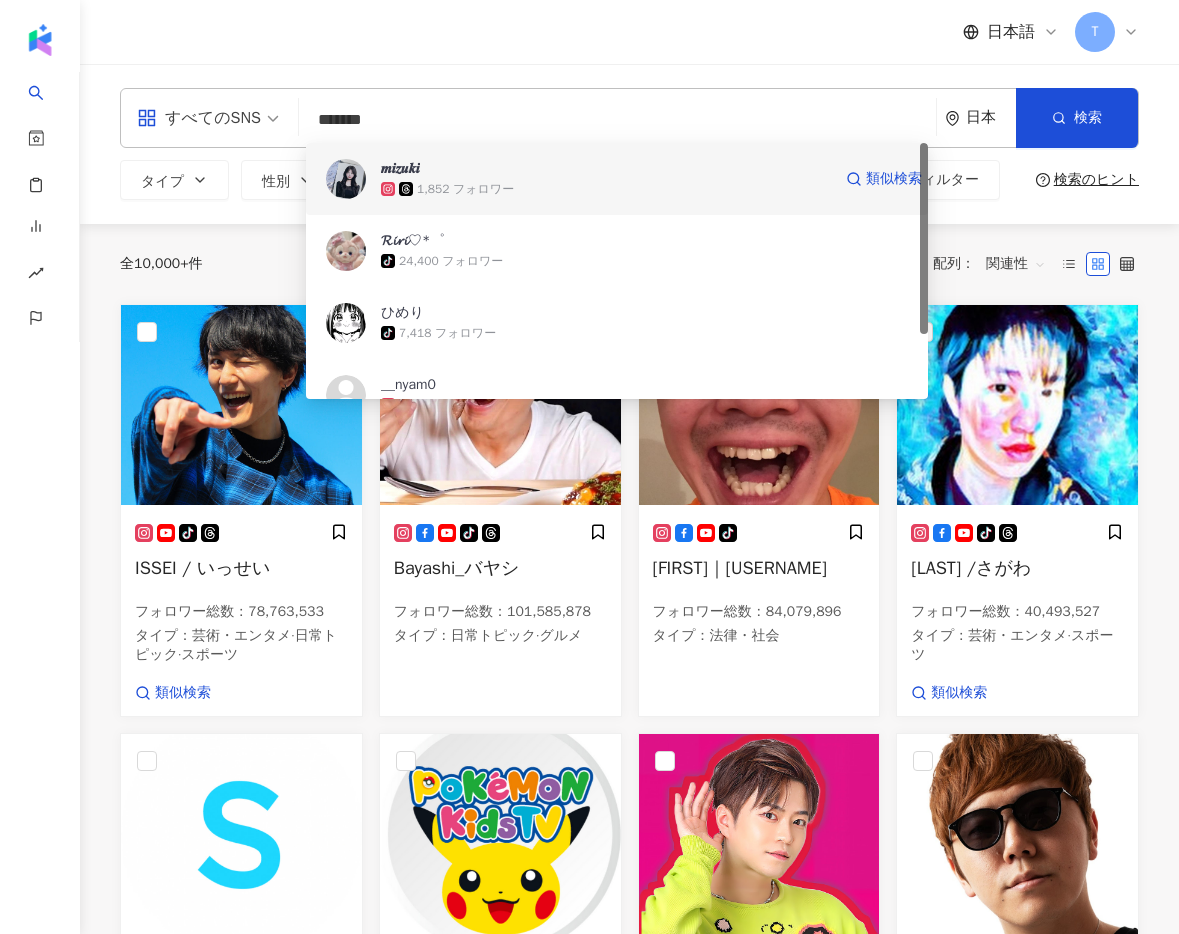 click on "𝒎𝒊𝒛𝒖𝒌𝒊" at bounding box center [606, 169] 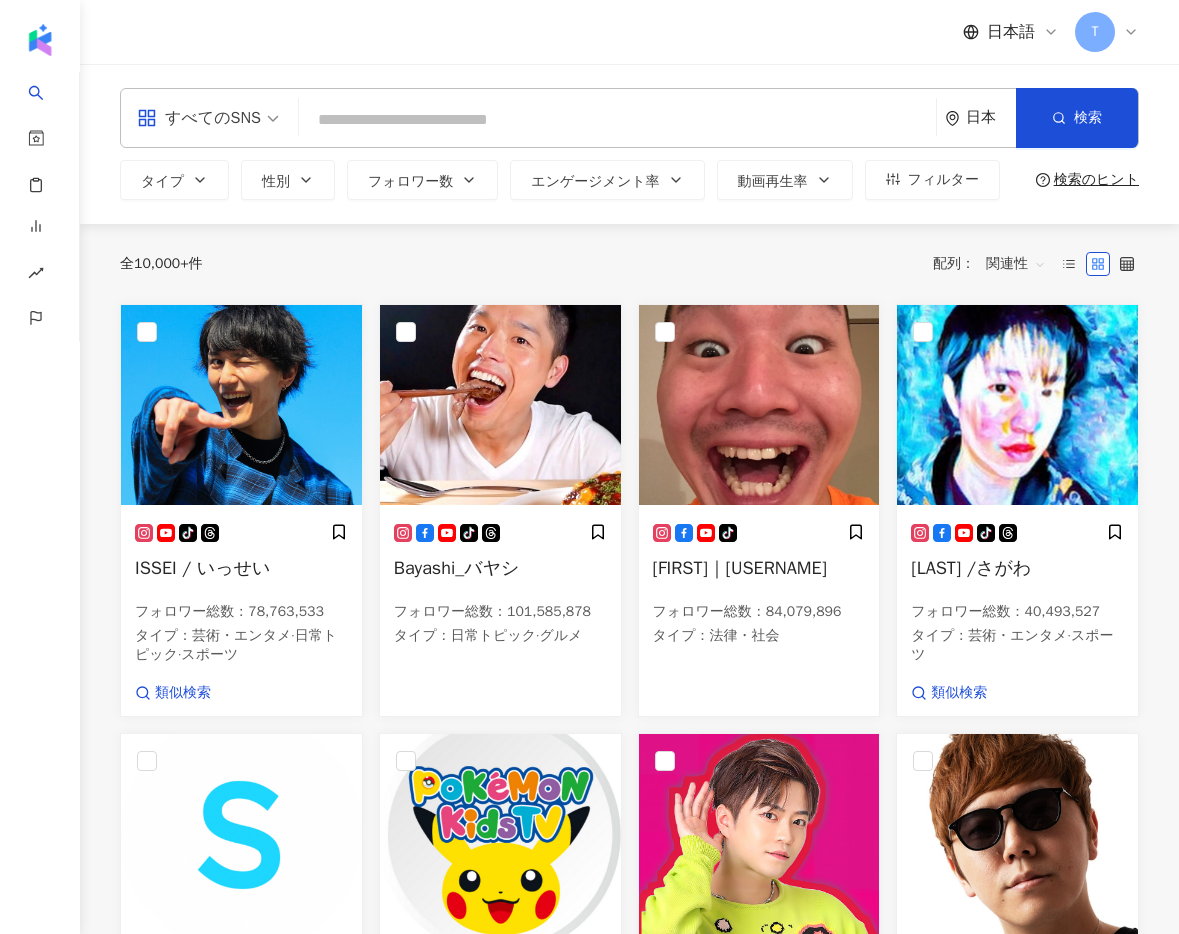 paste on "*******" 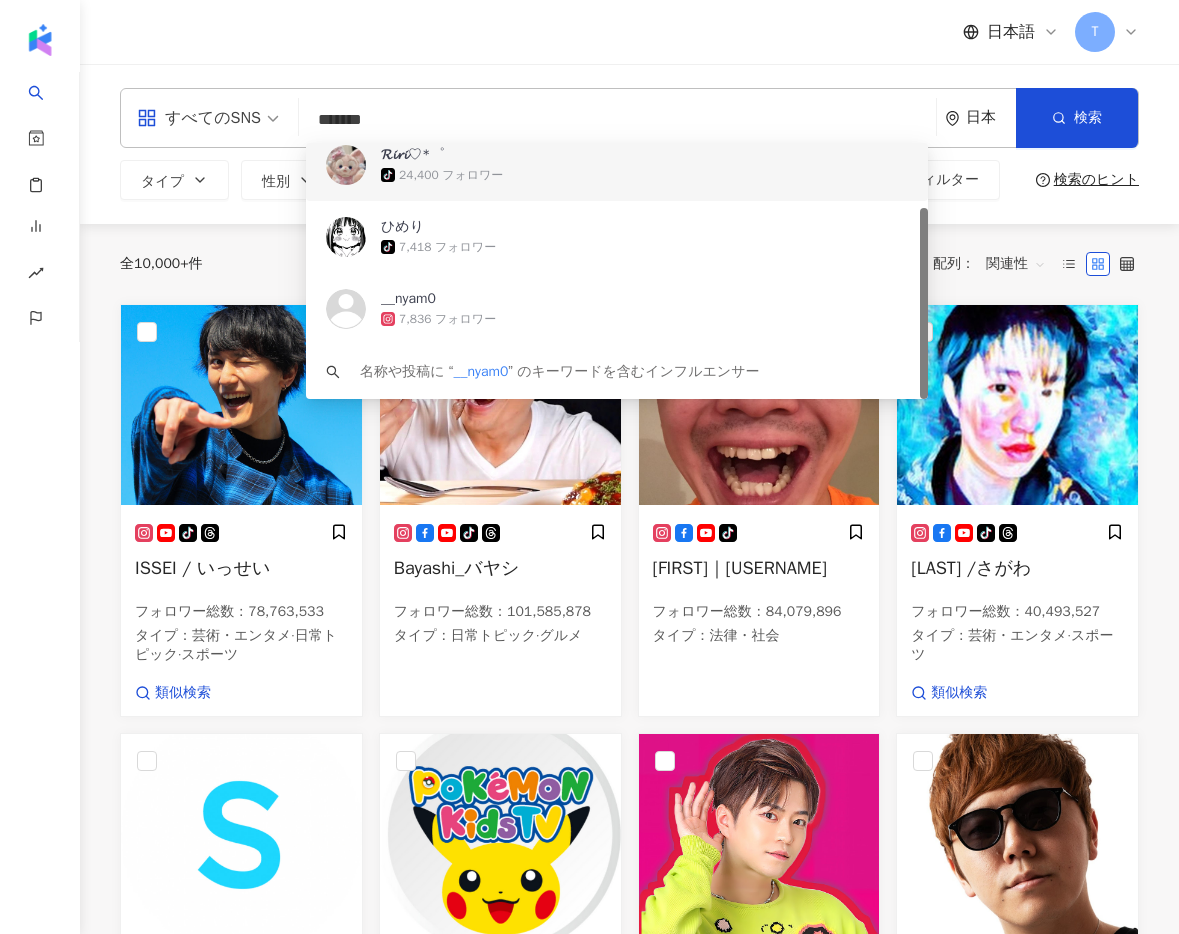 scroll, scrollTop: 0, scrollLeft: 0, axis: both 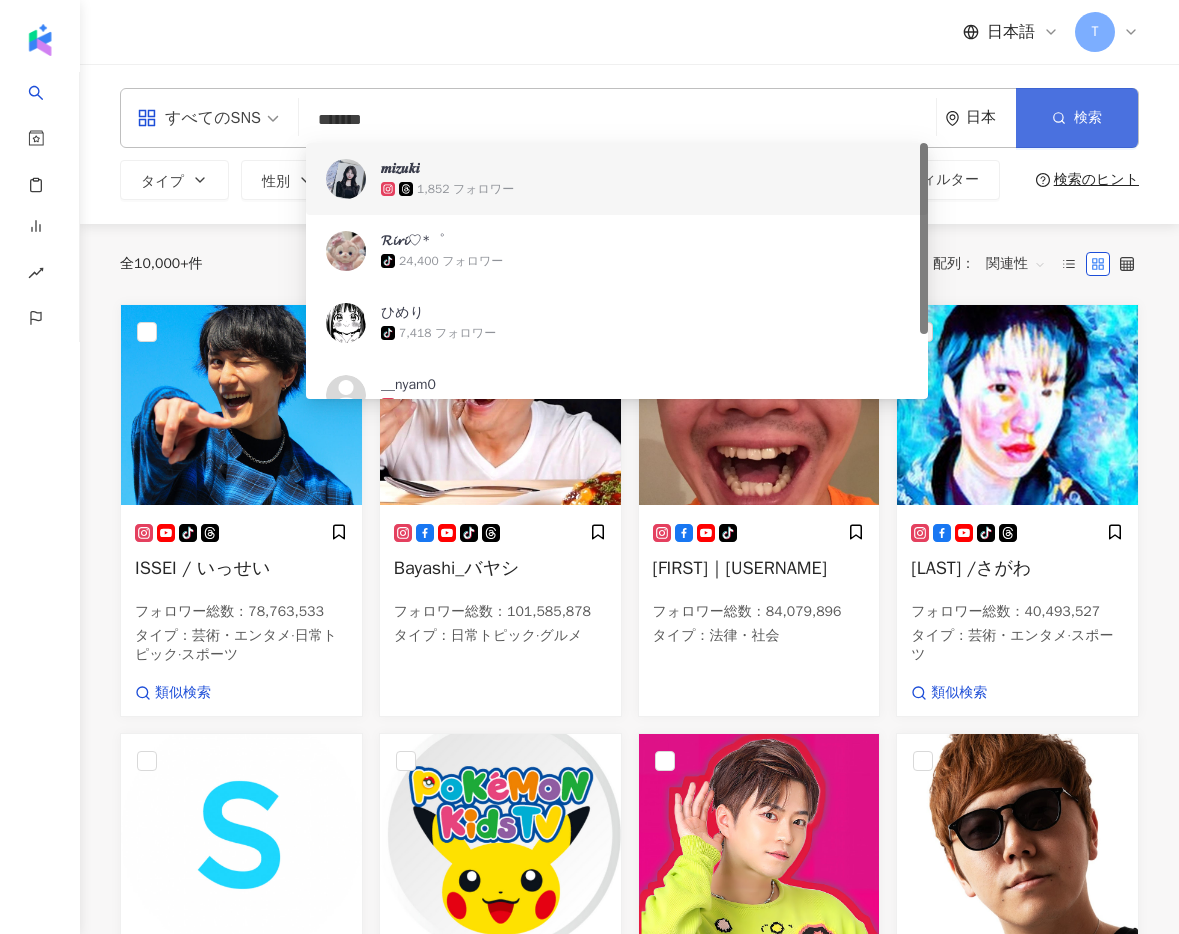 click 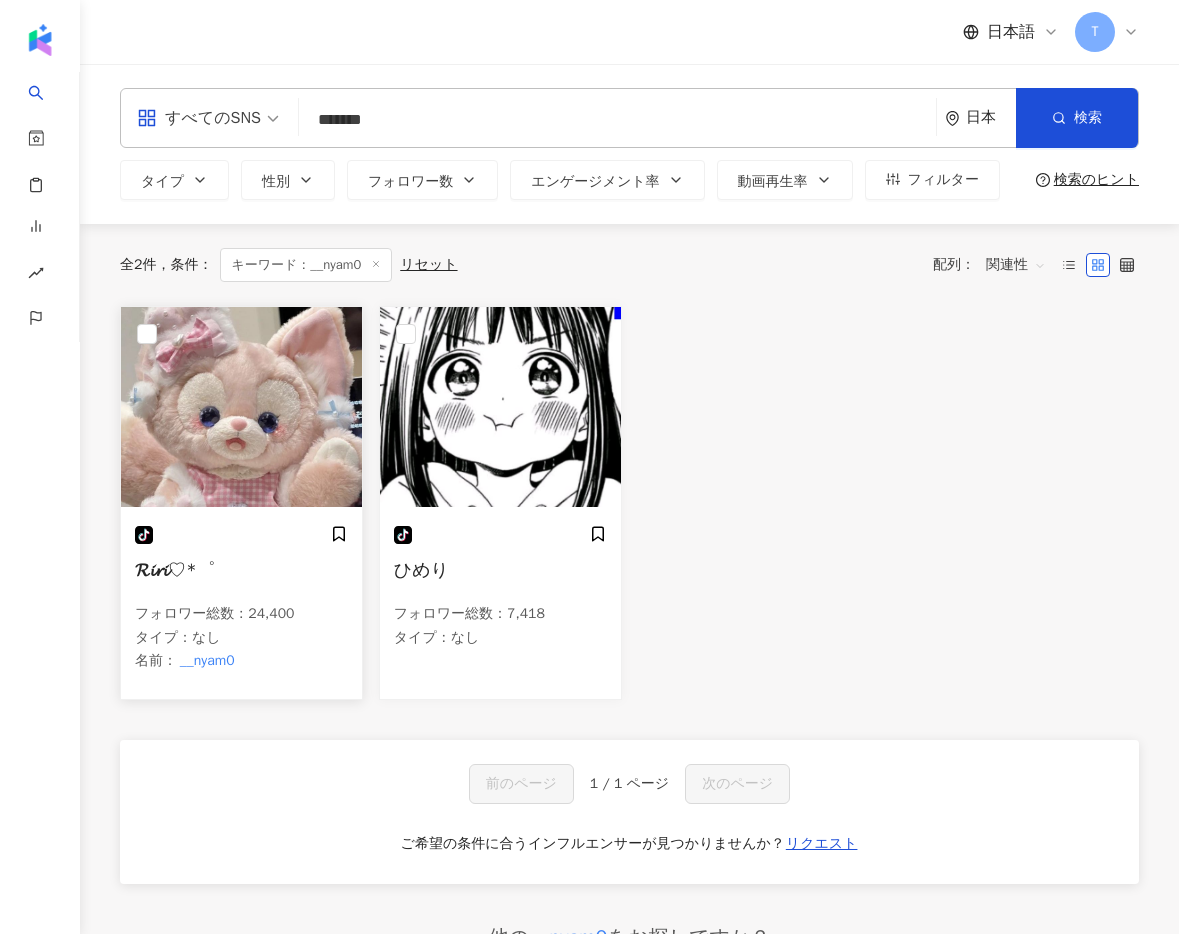 click on "𝓡𝓲𝓻𝓲♡*゜" at bounding box center (175, 570) 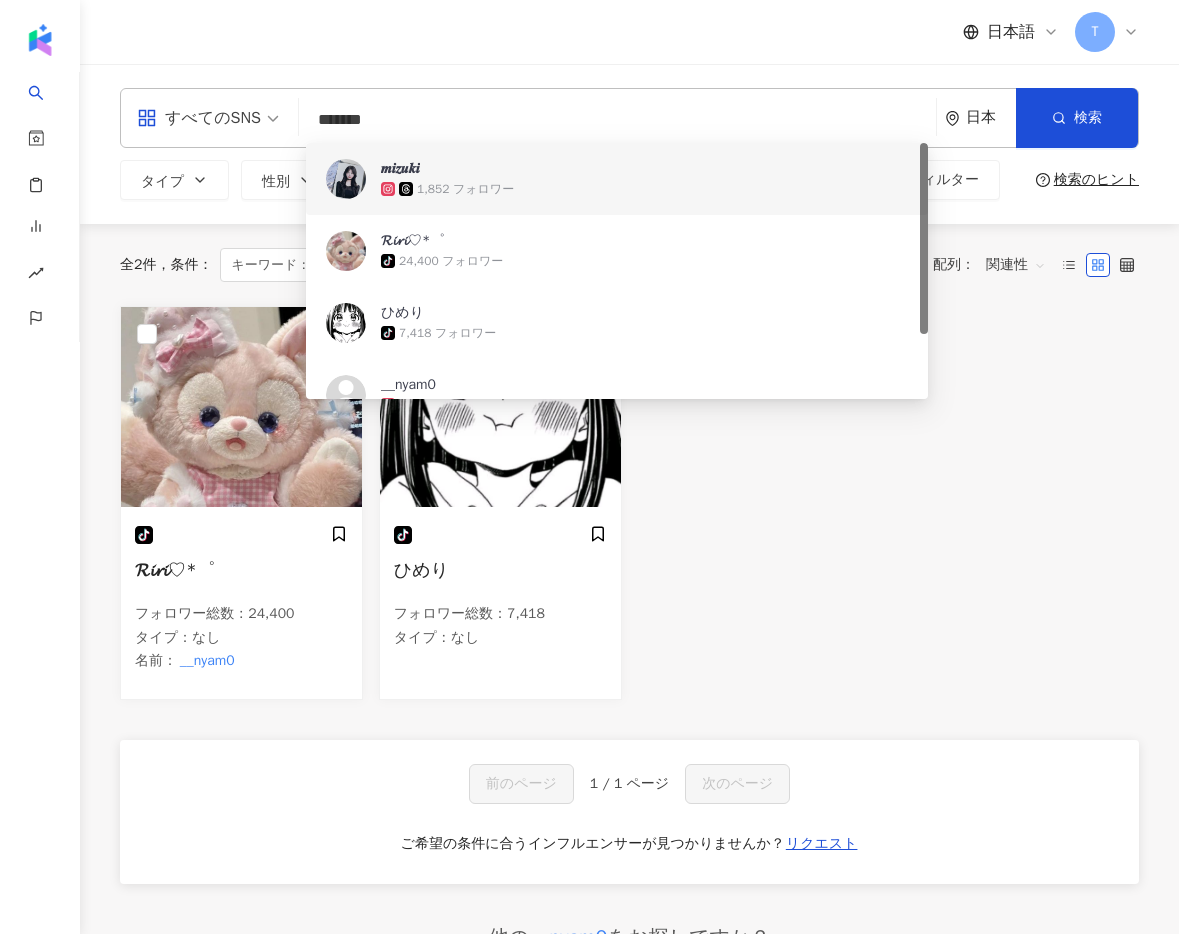 drag, startPoint x: 400, startPoint y: 131, endPoint x: 283, endPoint y: 116, distance: 117.95762 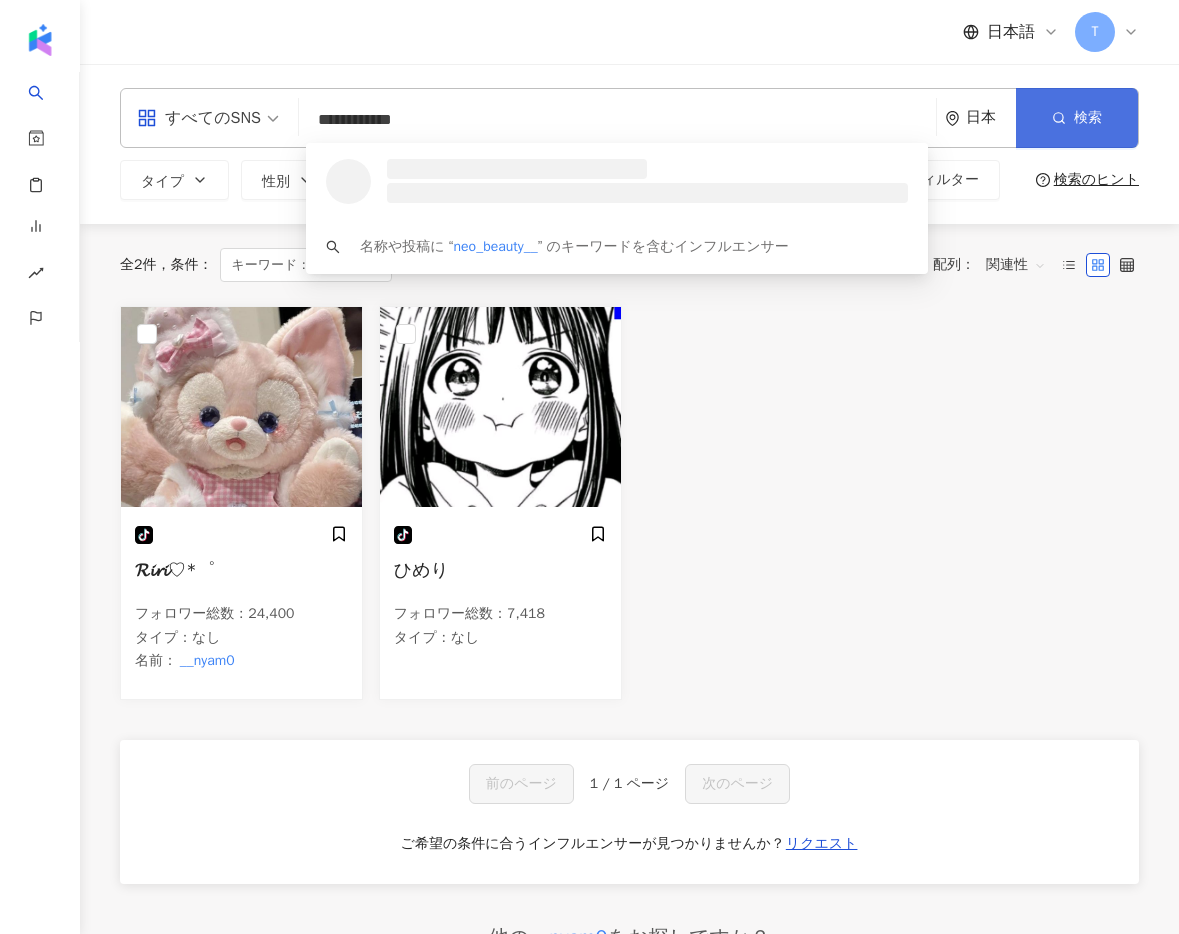 type on "**********" 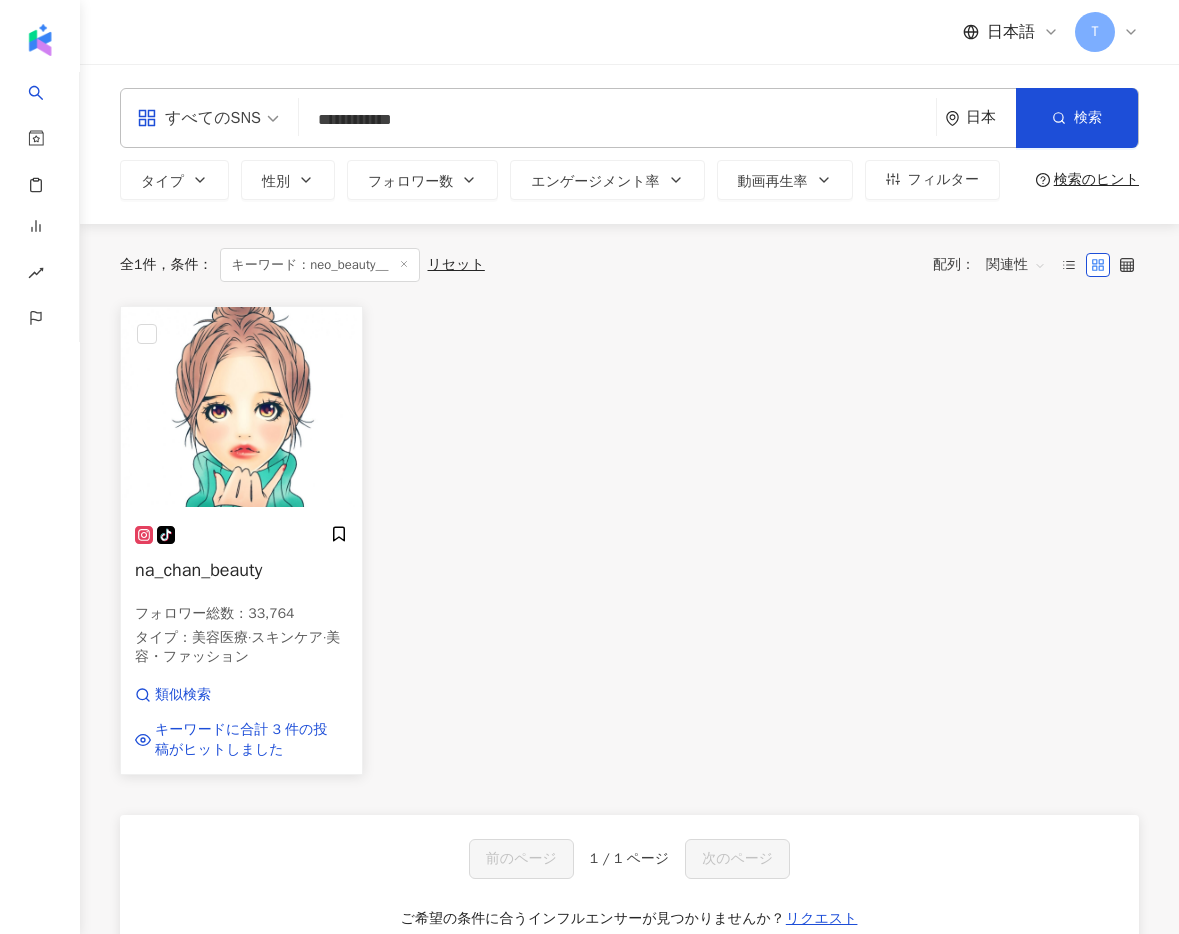 click on "na_chan_beauty" at bounding box center [198, 570] 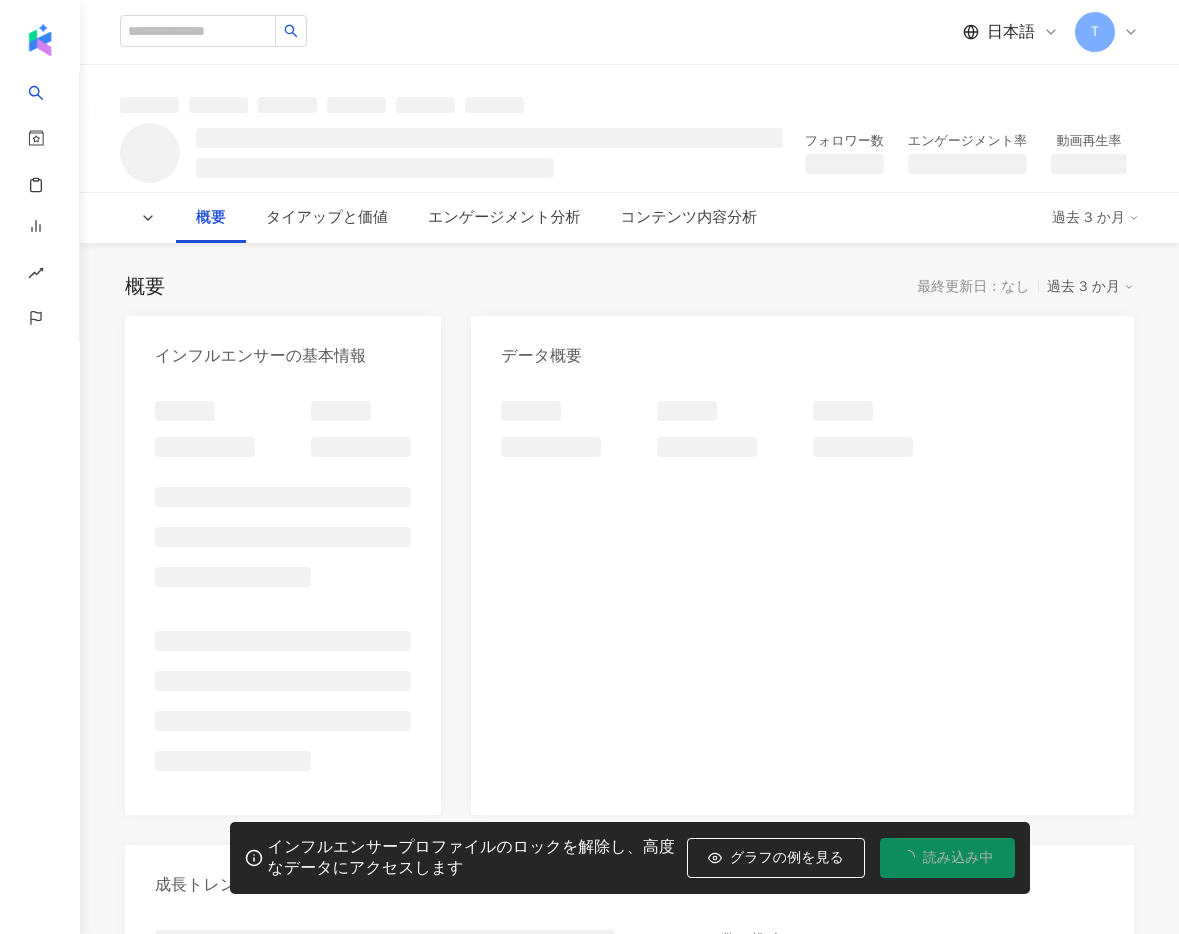 scroll, scrollTop: 0, scrollLeft: 0, axis: both 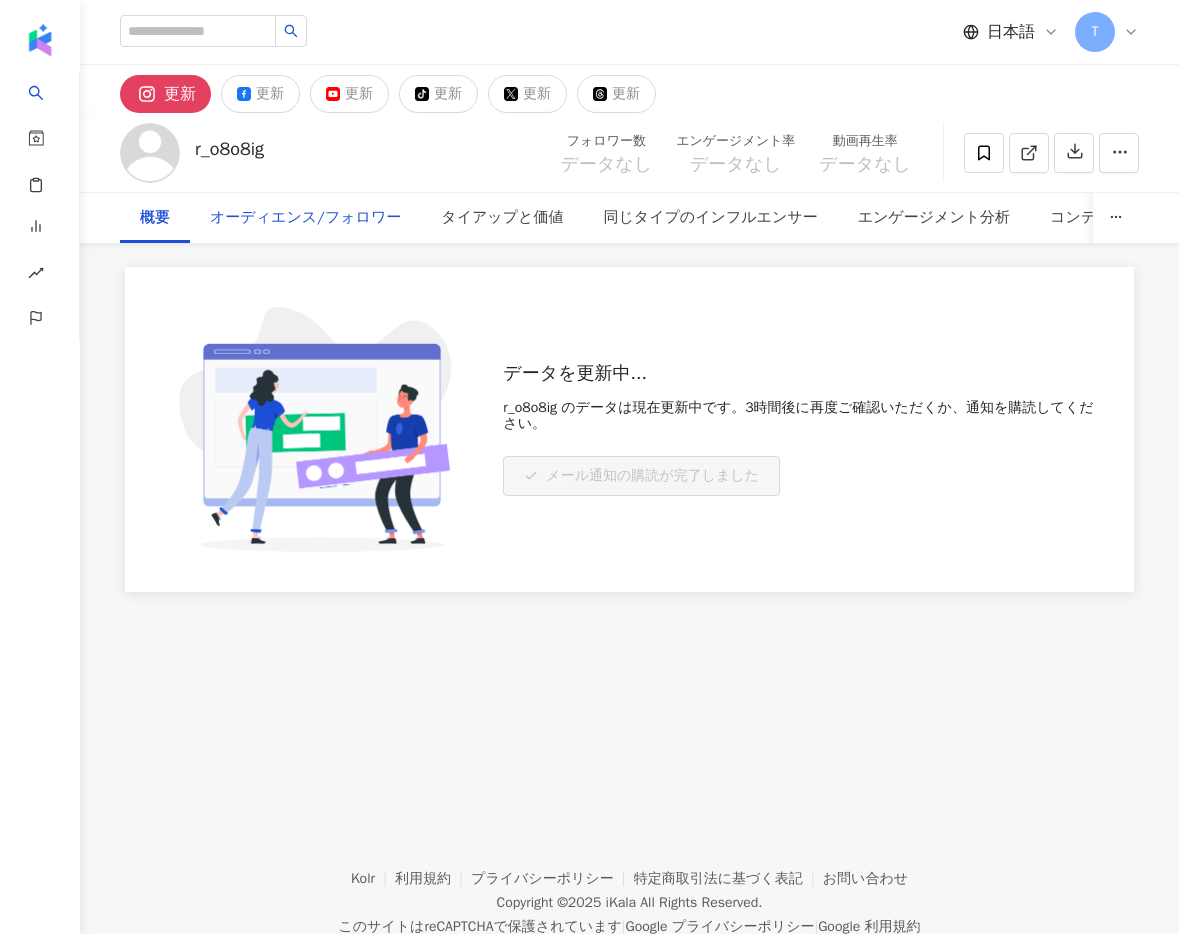 click on "オーディエンス/フォロワー" at bounding box center [305, 218] 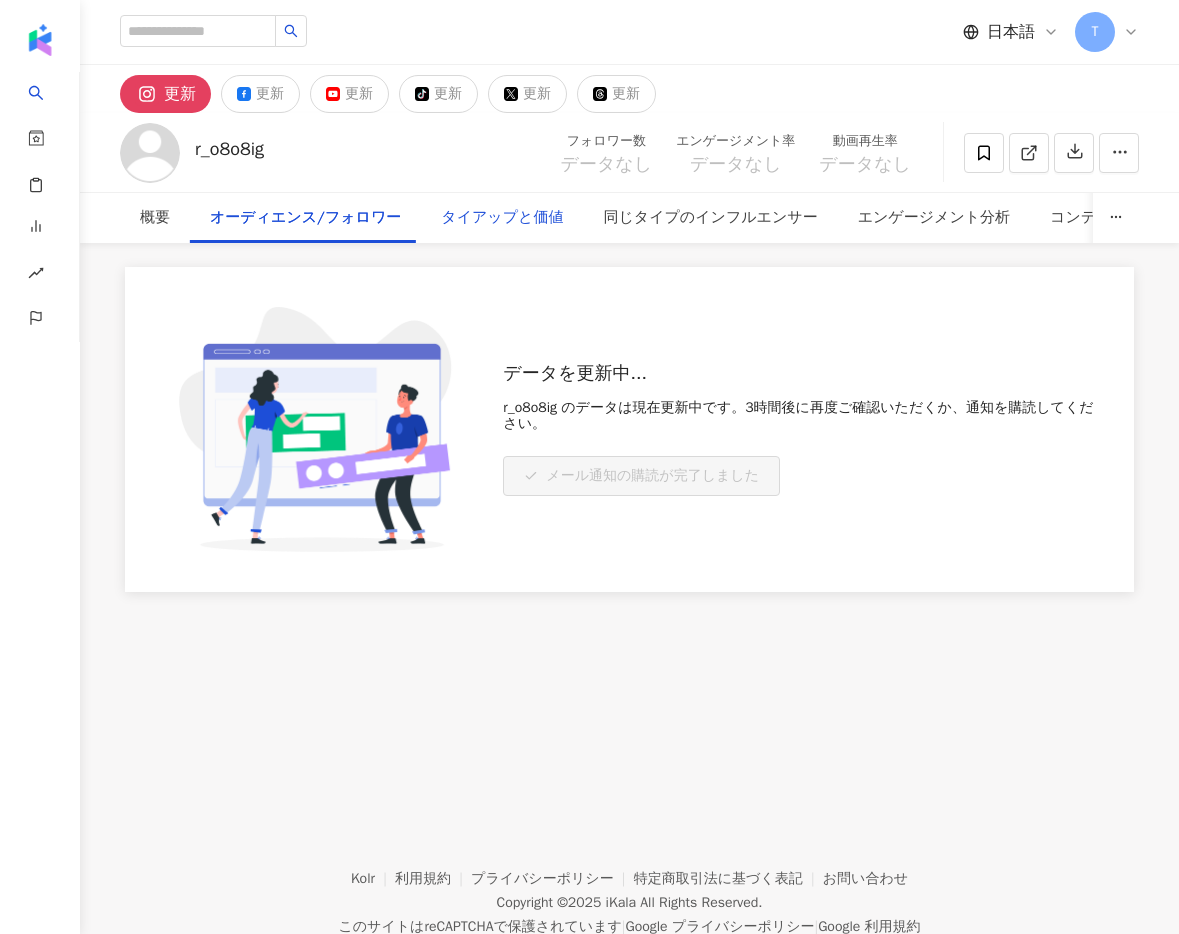 click on "タイアップと価値" at bounding box center [502, 218] 